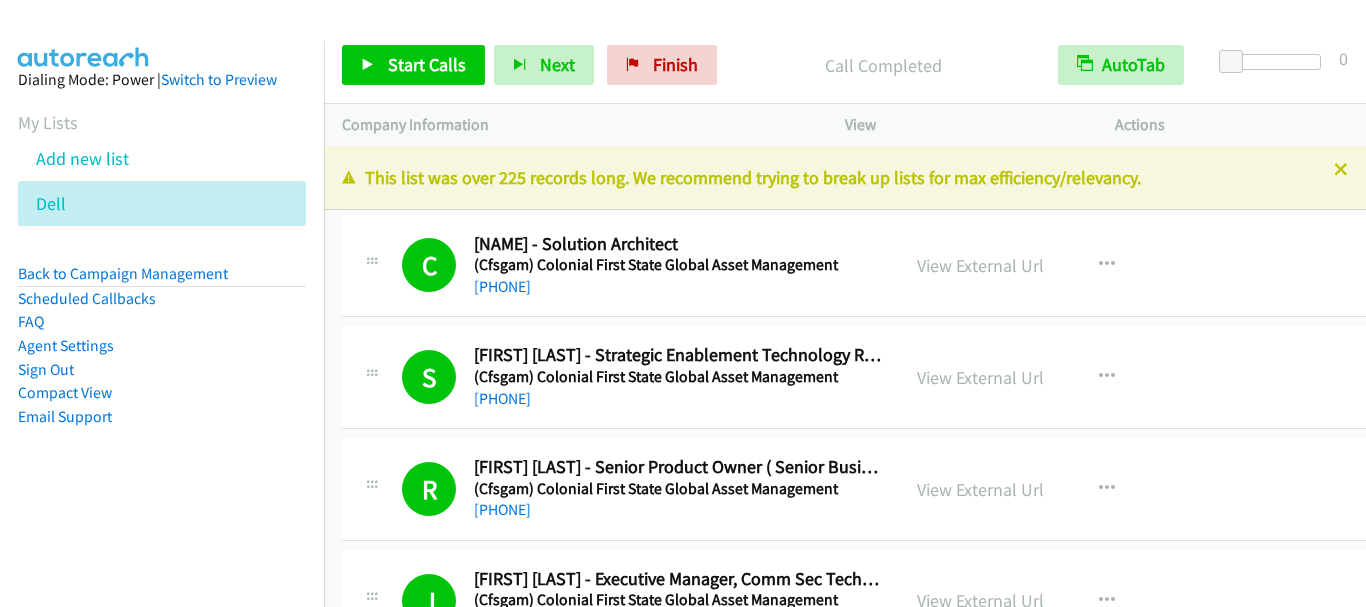scroll, scrollTop: 0, scrollLeft: 0, axis: both 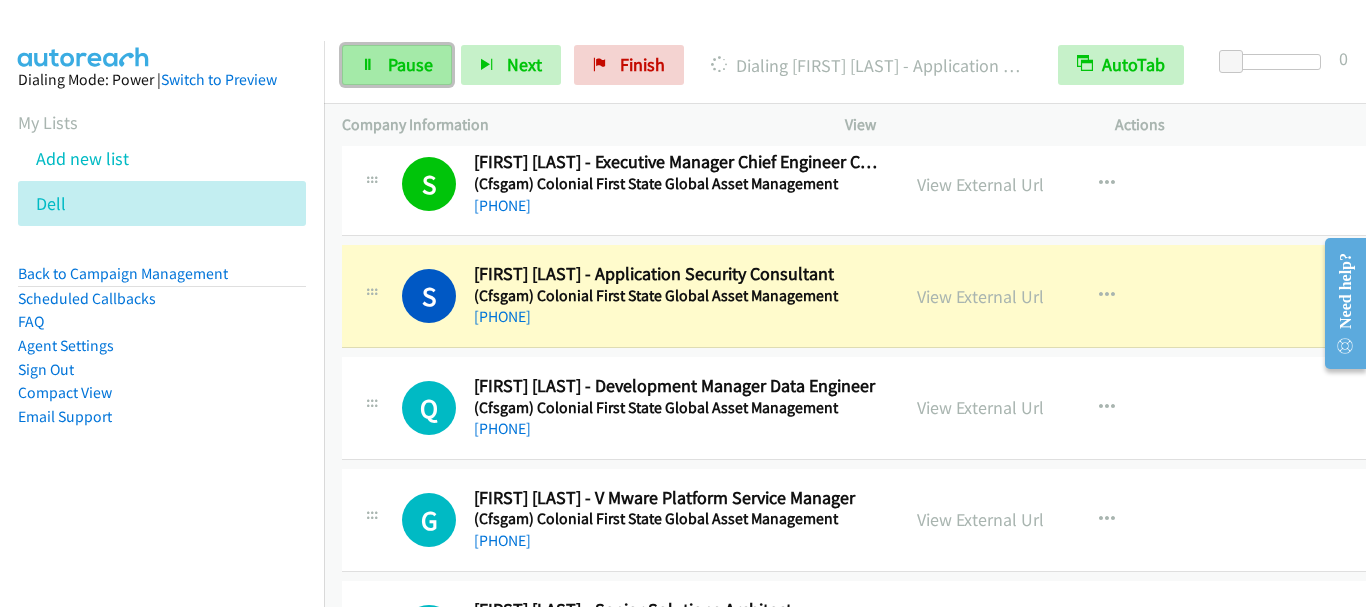 click on "Pause" at bounding box center [410, 64] 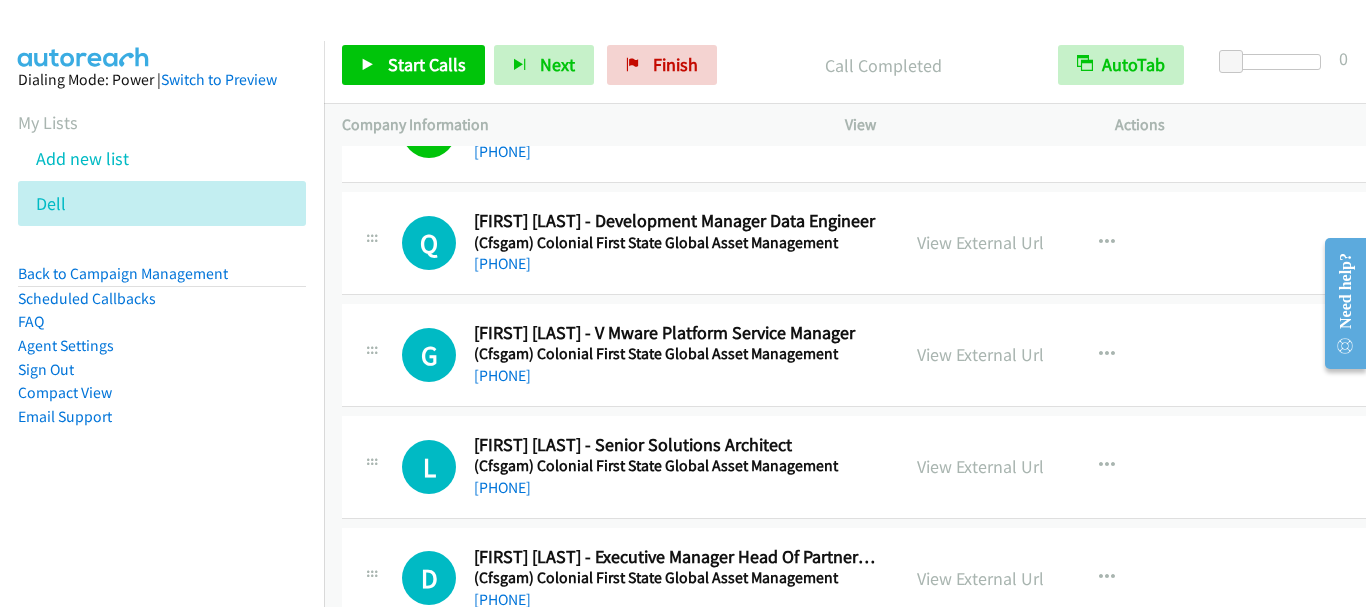 scroll, scrollTop: 3300, scrollLeft: 0, axis: vertical 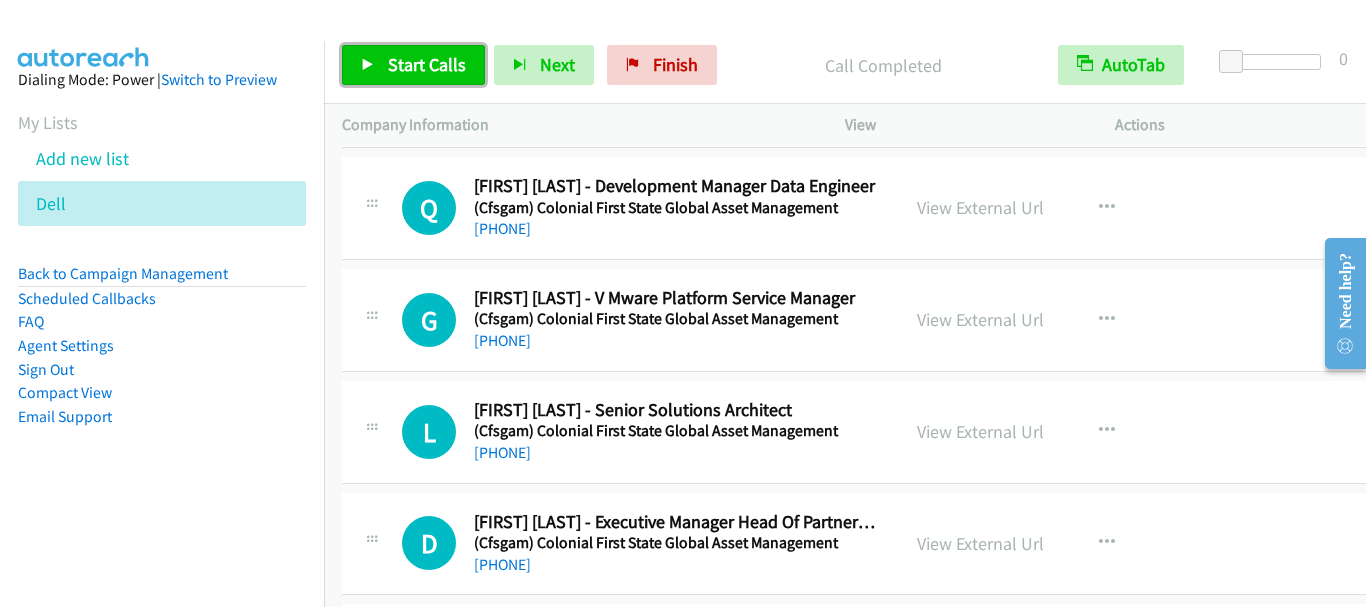 click on "Start Calls" at bounding box center (427, 64) 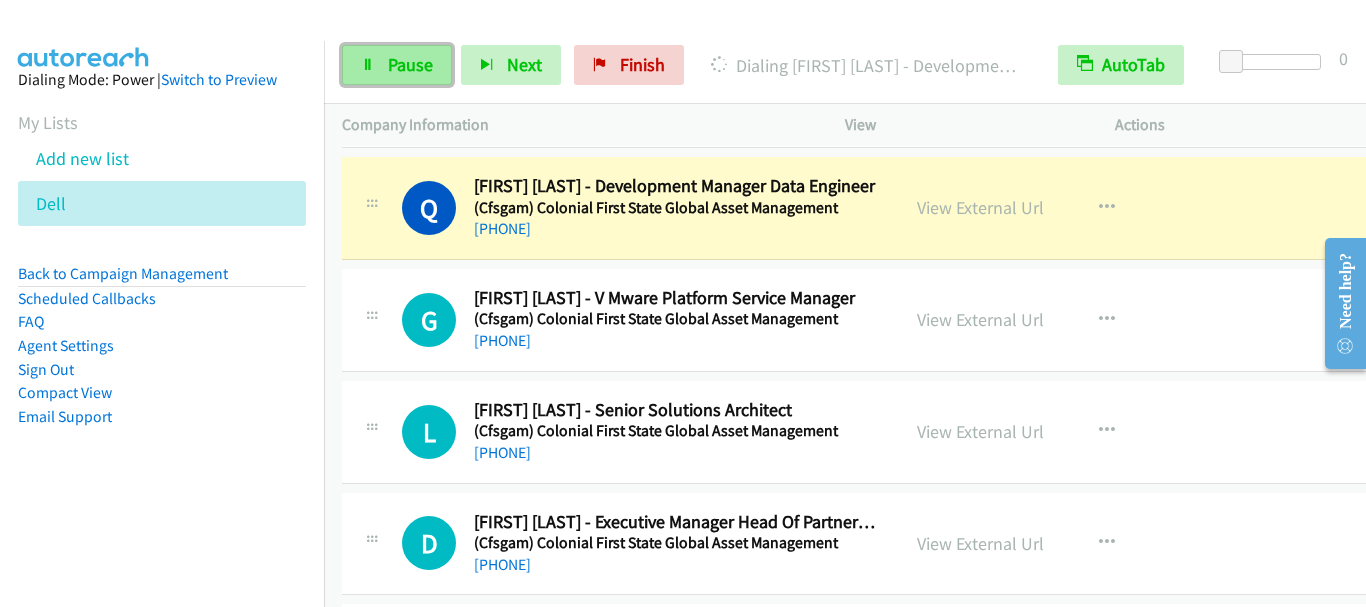 click on "Pause" at bounding box center [397, 65] 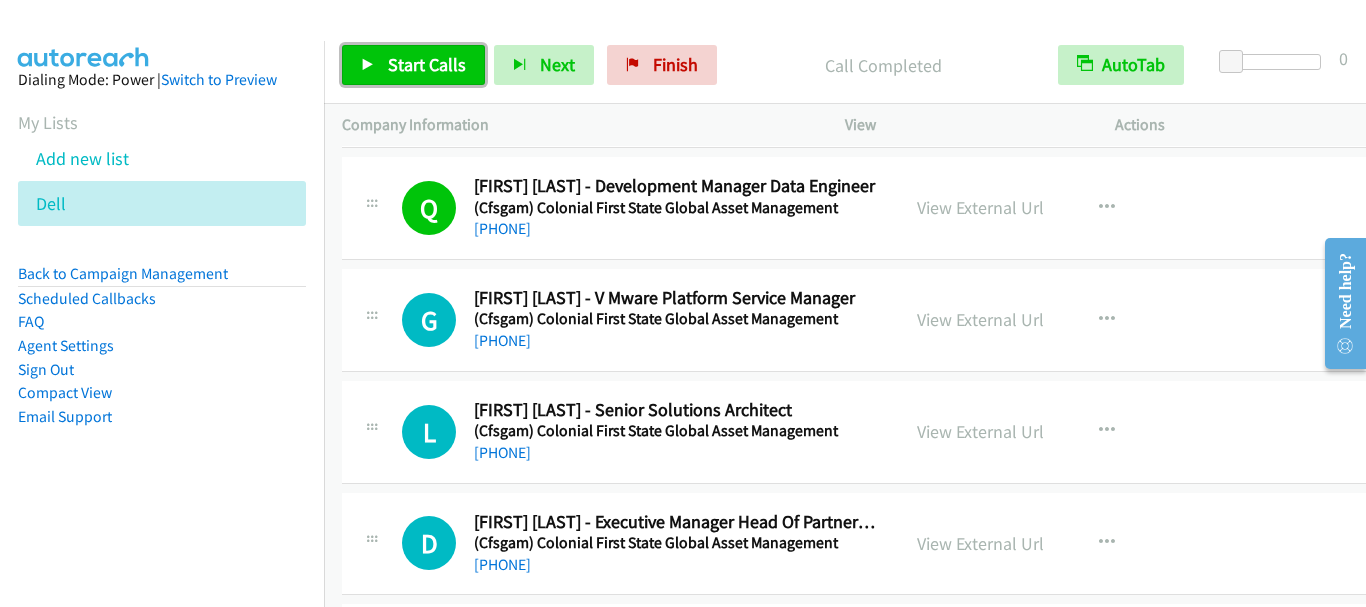 click on "Start Calls" at bounding box center (427, 64) 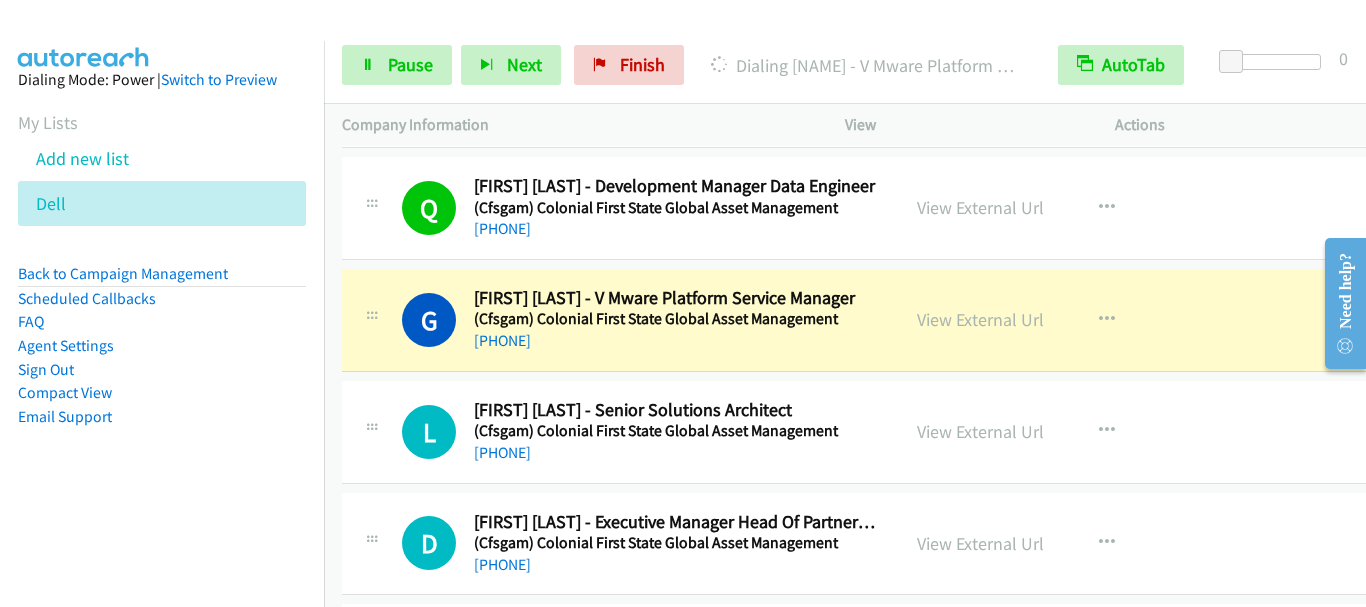 scroll, scrollTop: 3400, scrollLeft: 0, axis: vertical 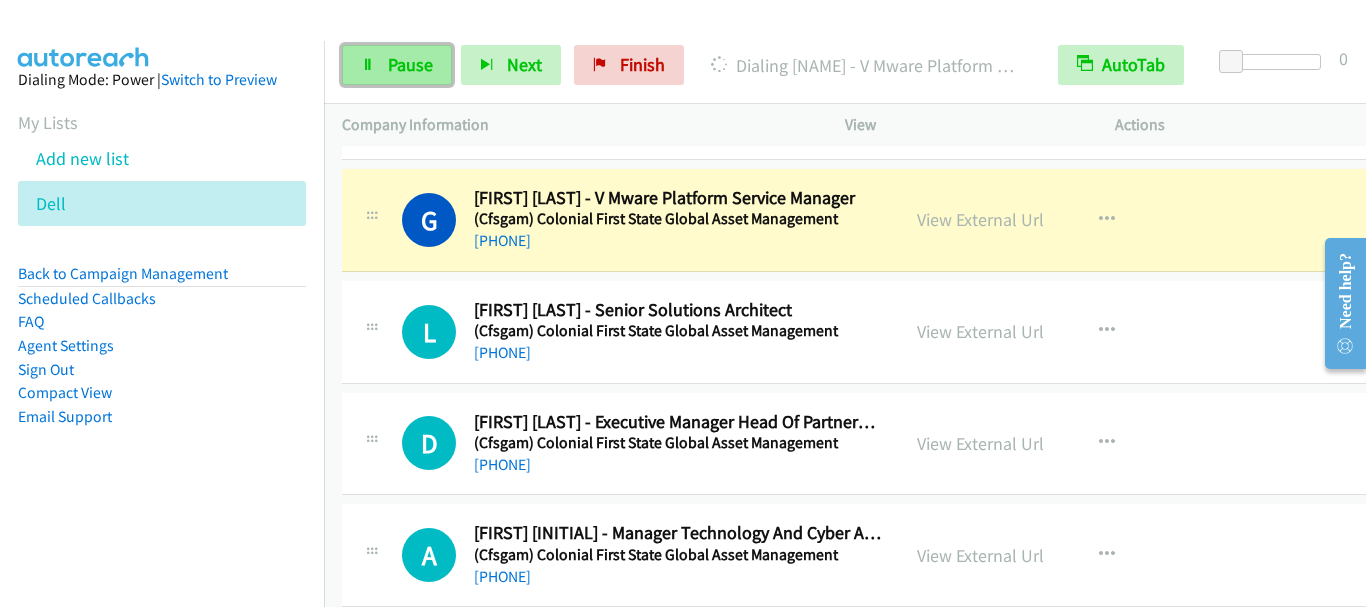 click on "Pause" at bounding box center (410, 64) 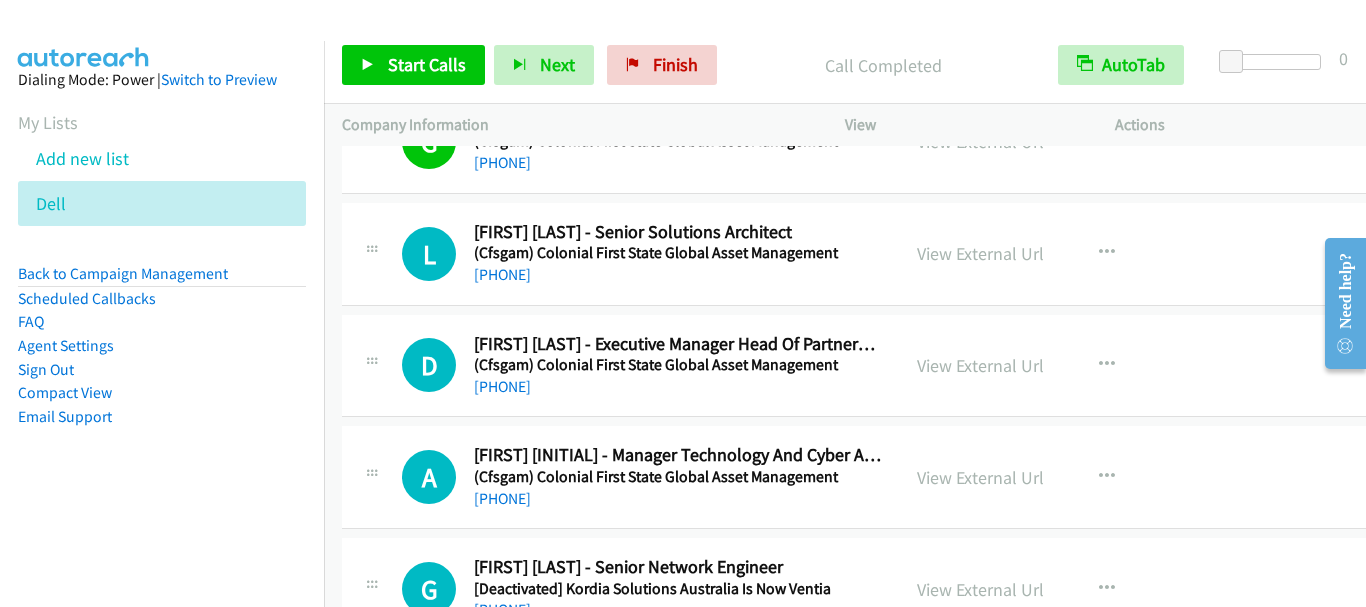 scroll, scrollTop: 3500, scrollLeft: 0, axis: vertical 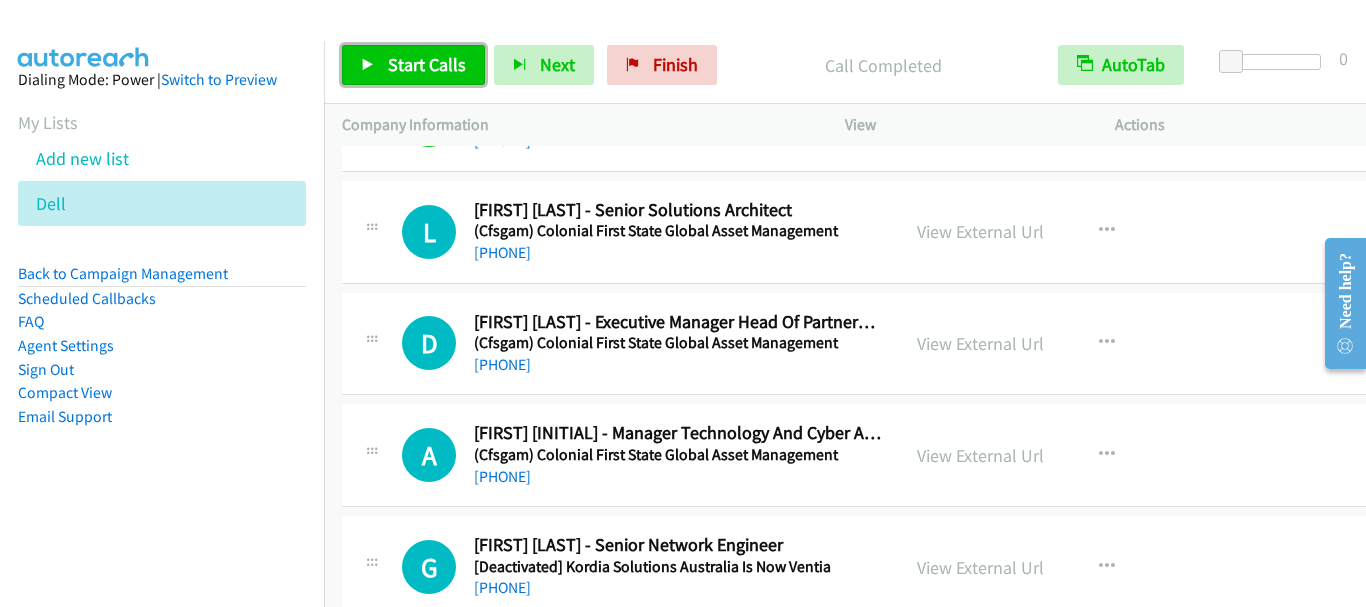 click on "Start Calls" at bounding box center (427, 64) 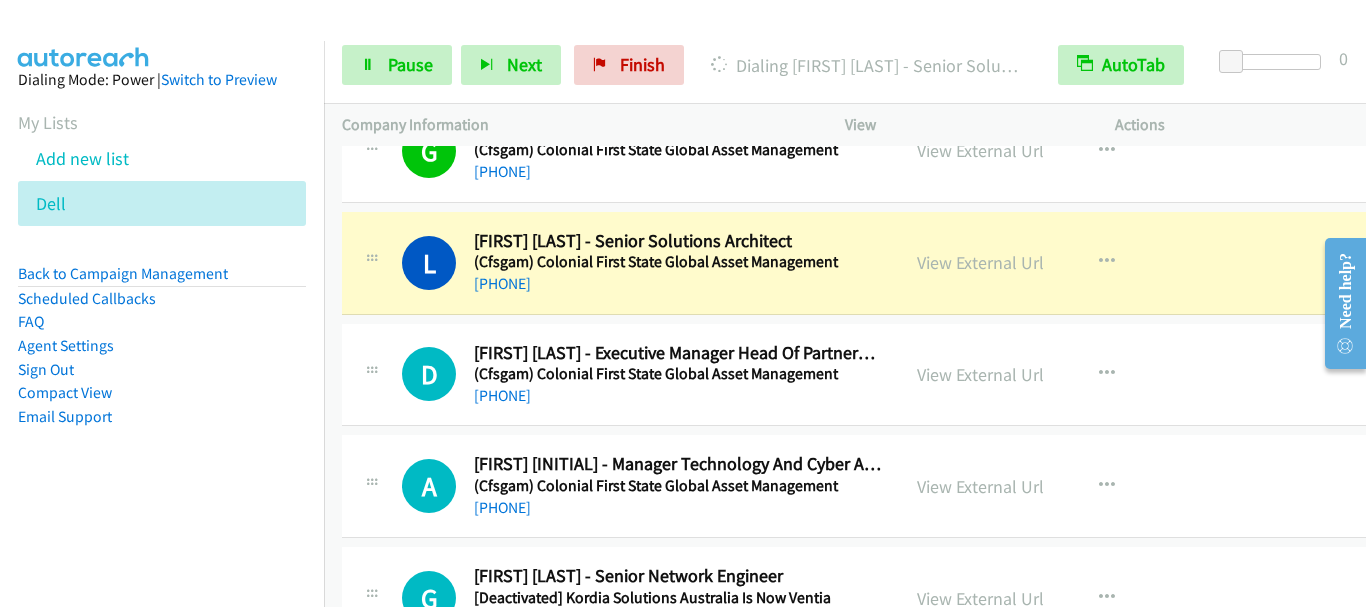scroll, scrollTop: 3500, scrollLeft: 0, axis: vertical 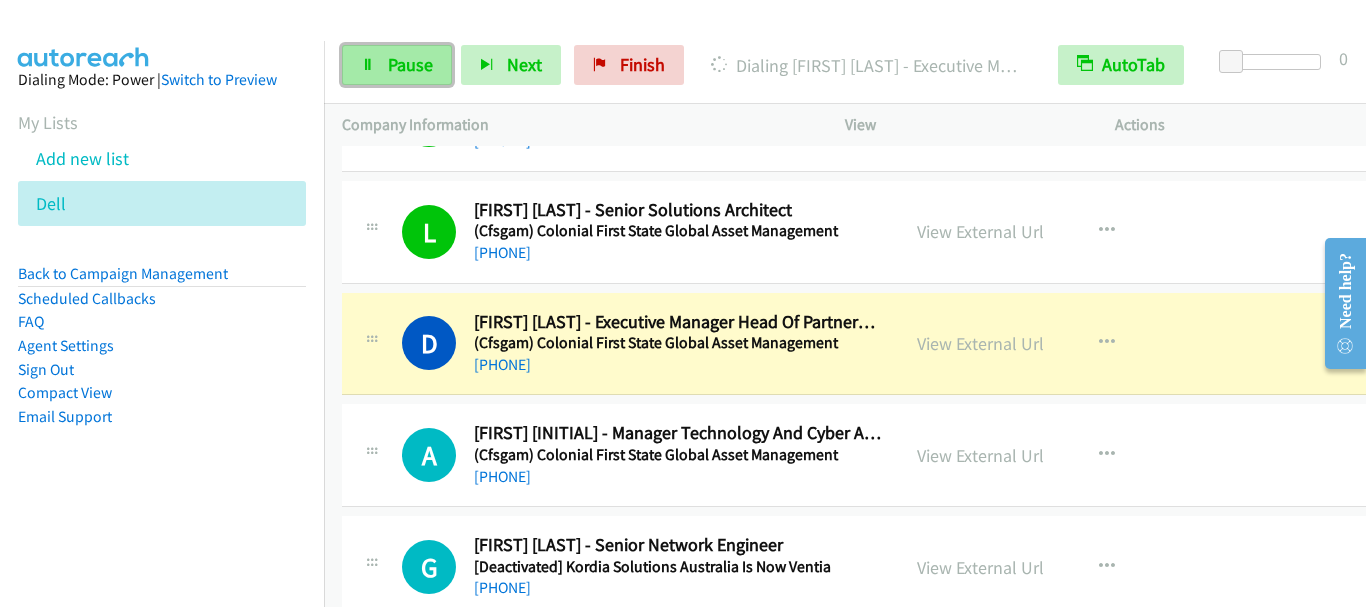 click on "Pause" at bounding box center [410, 64] 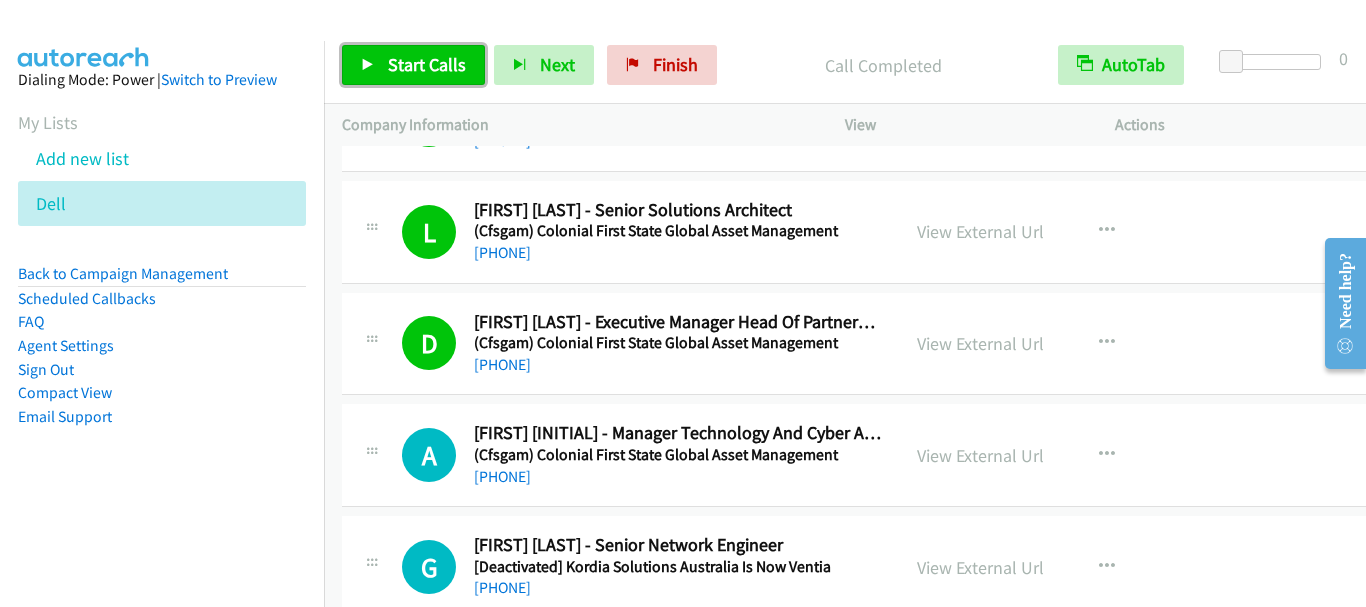 click on "Start Calls" at bounding box center (427, 64) 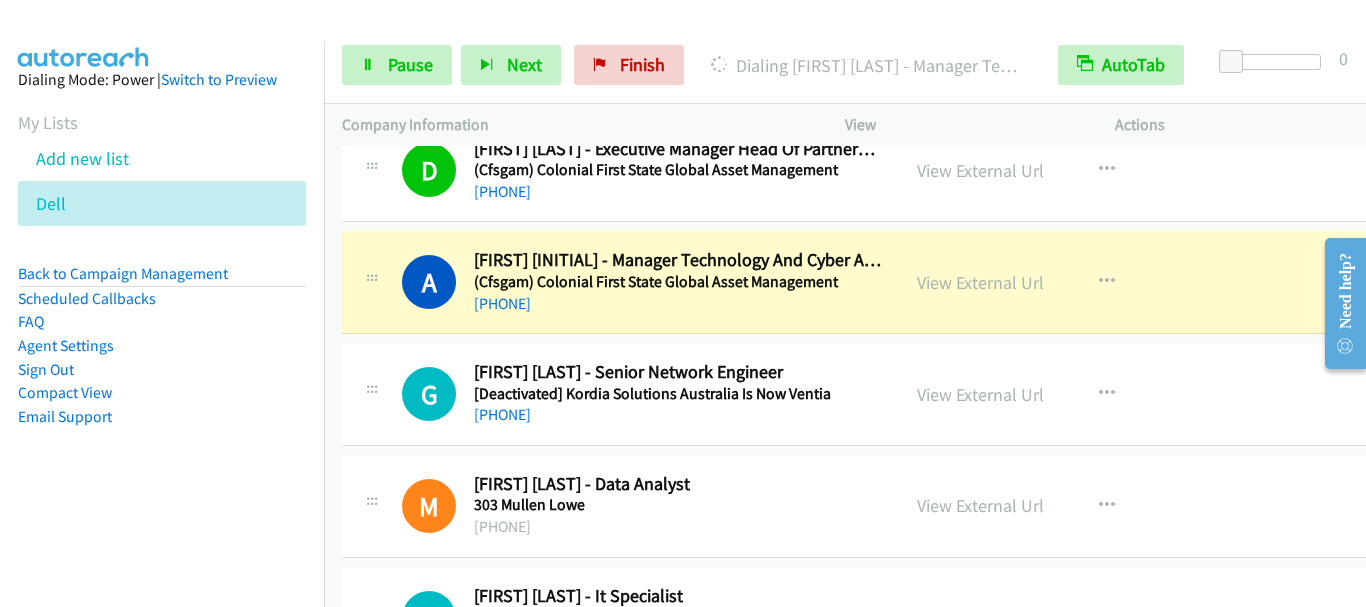 scroll, scrollTop: 3700, scrollLeft: 0, axis: vertical 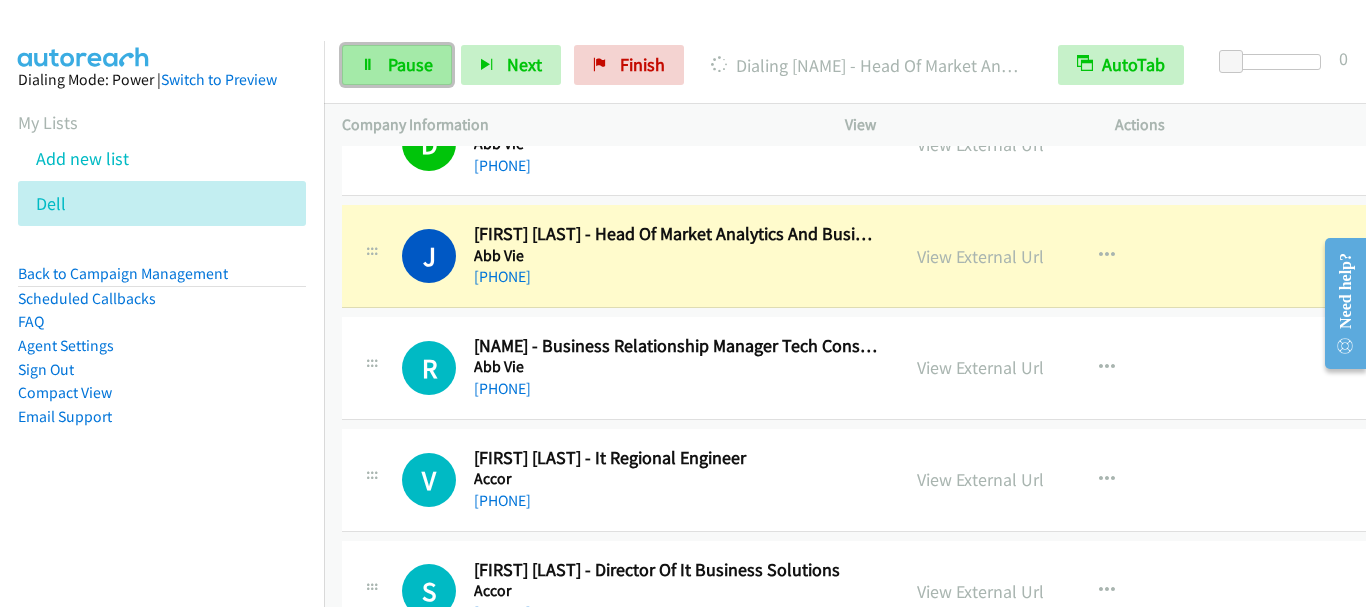click on "Pause" at bounding box center (410, 64) 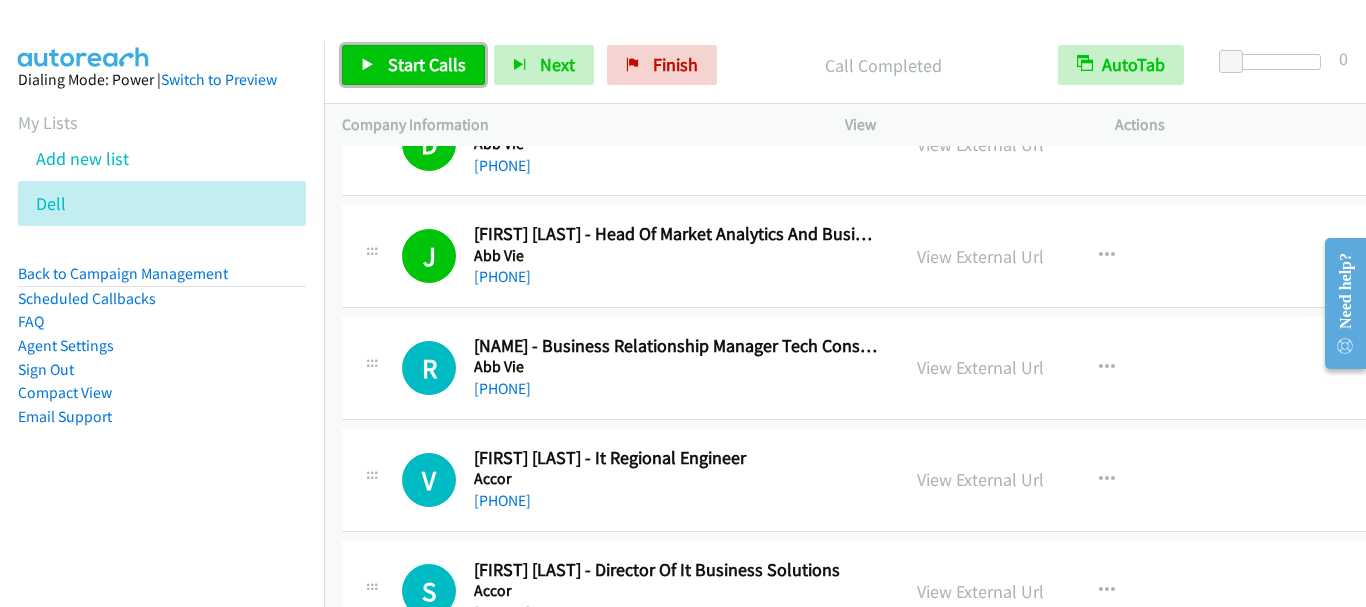 click on "Start Calls" at bounding box center (427, 64) 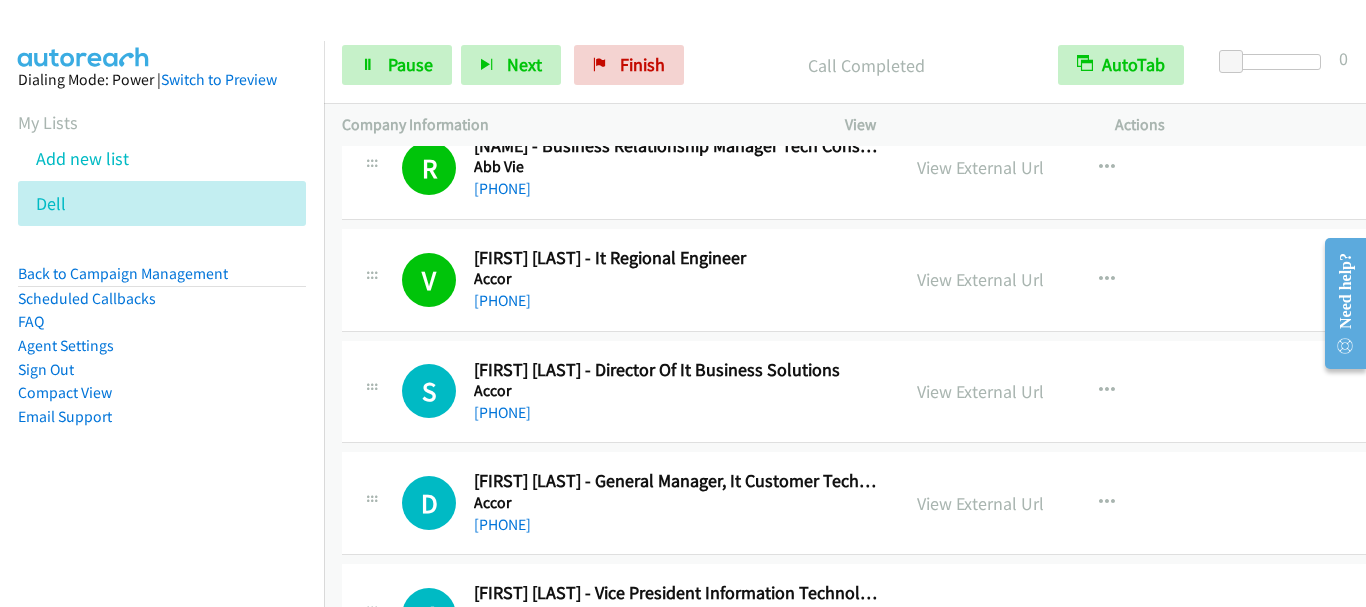 scroll, scrollTop: 5900, scrollLeft: 0, axis: vertical 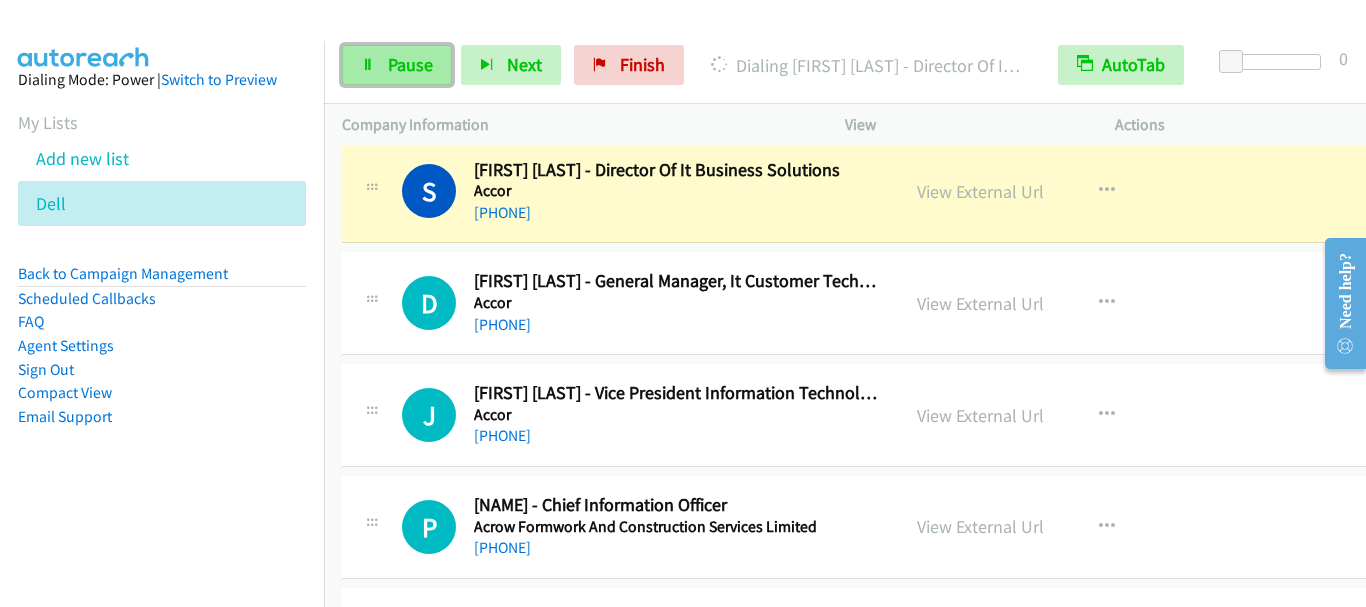 click on "Pause" at bounding box center [410, 64] 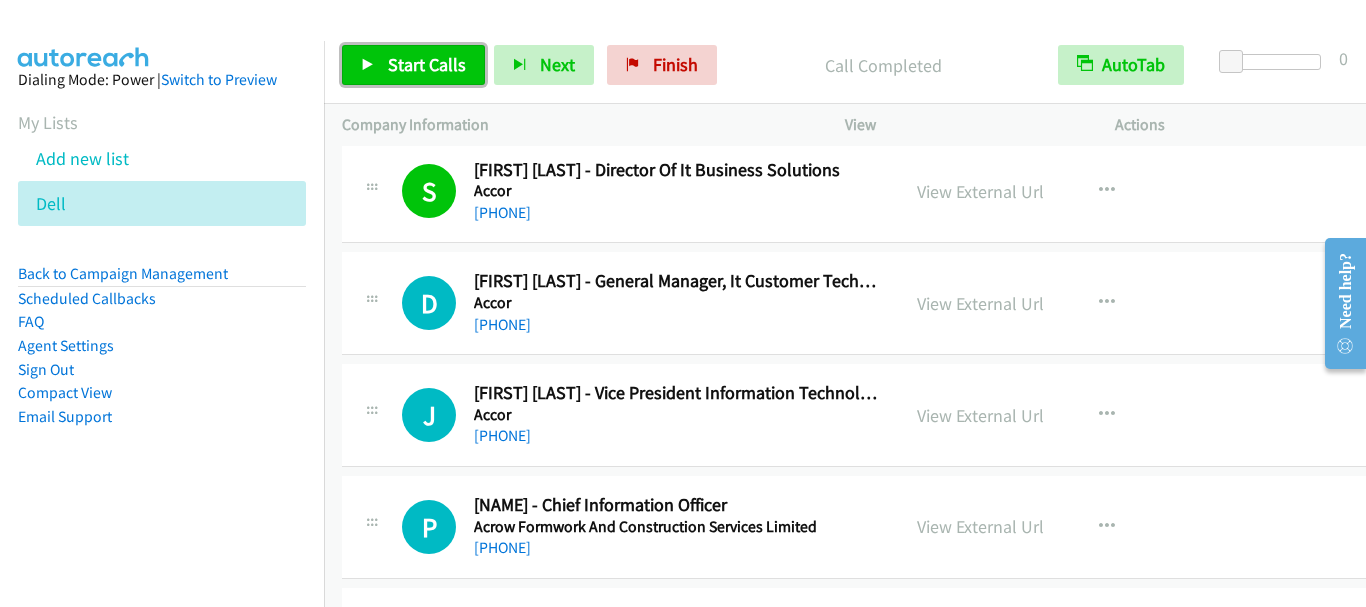 click on "Start Calls" at bounding box center [427, 64] 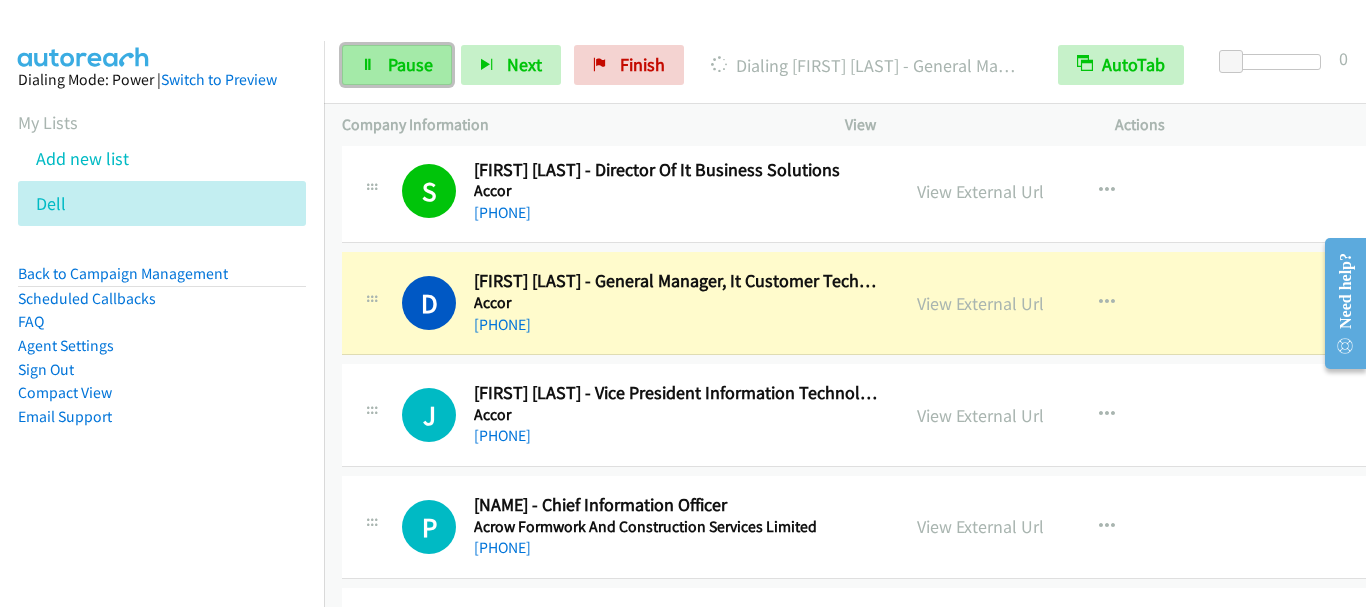 click on "Pause" at bounding box center (410, 64) 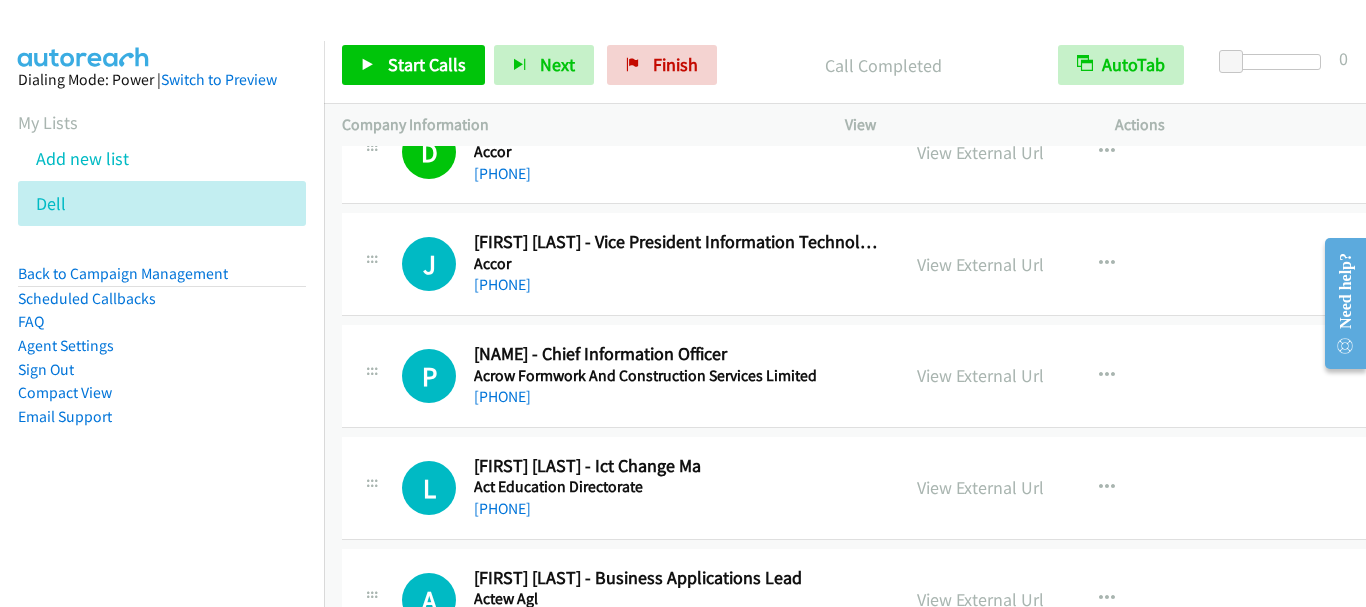 scroll, scrollTop: 6200, scrollLeft: 0, axis: vertical 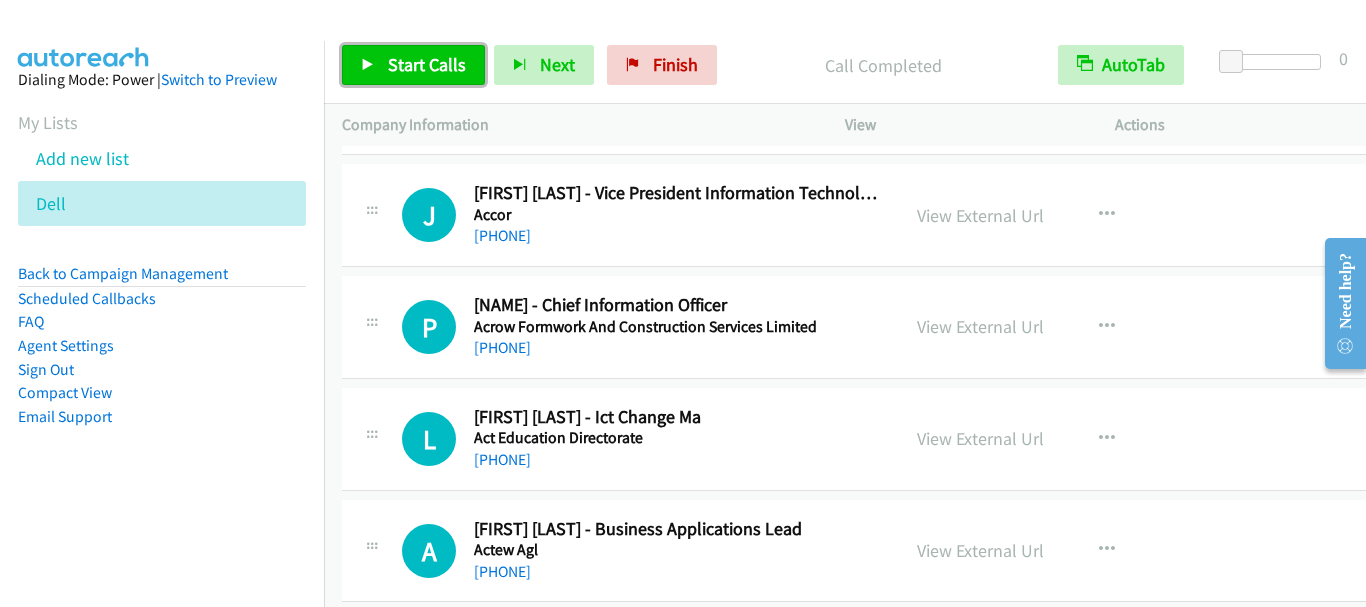 click on "Start Calls" at bounding box center [427, 64] 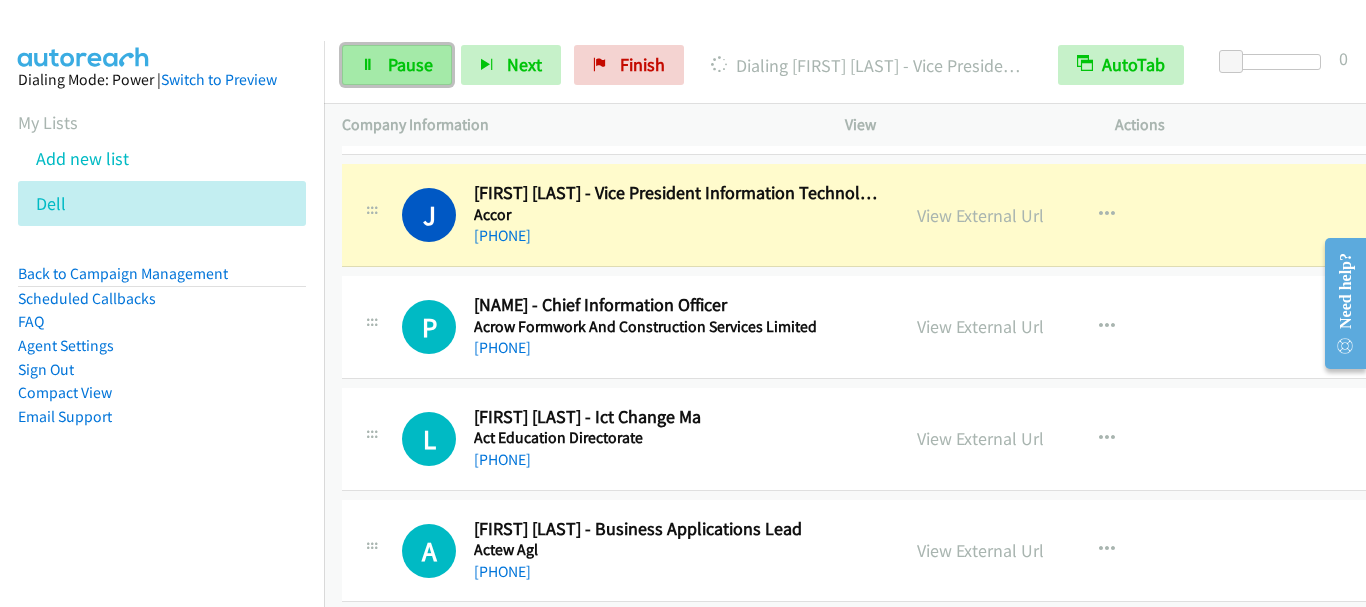 click on "Pause" at bounding box center [410, 64] 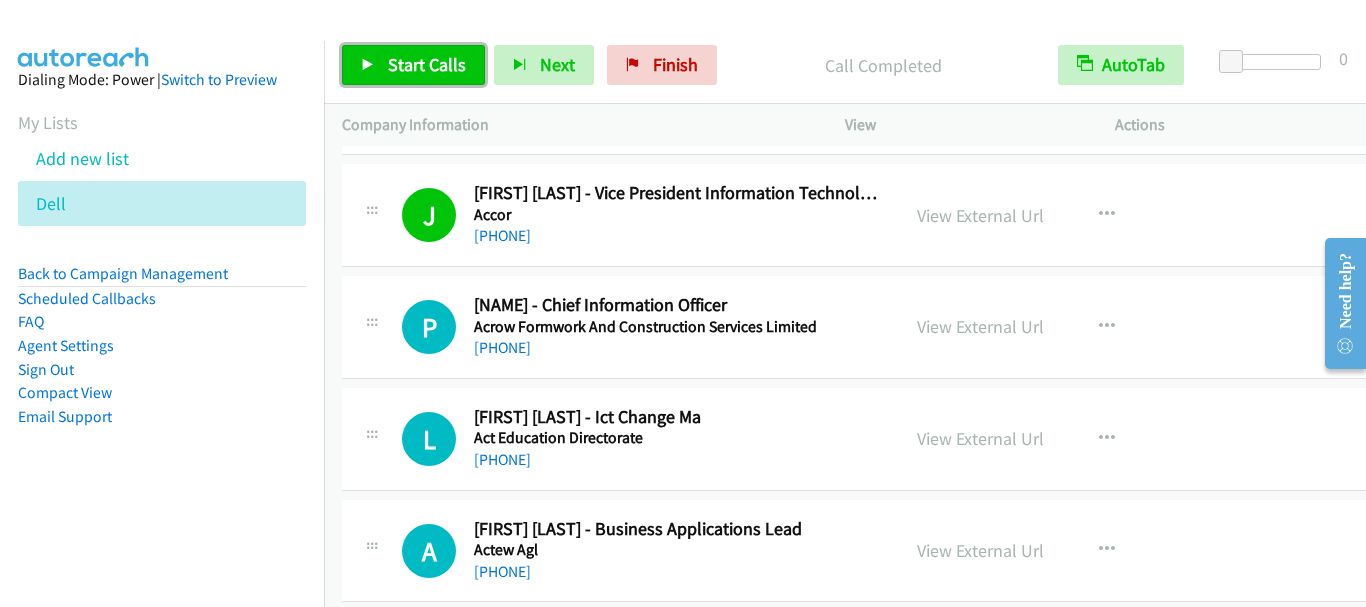 click on "Start Calls" at bounding box center (427, 64) 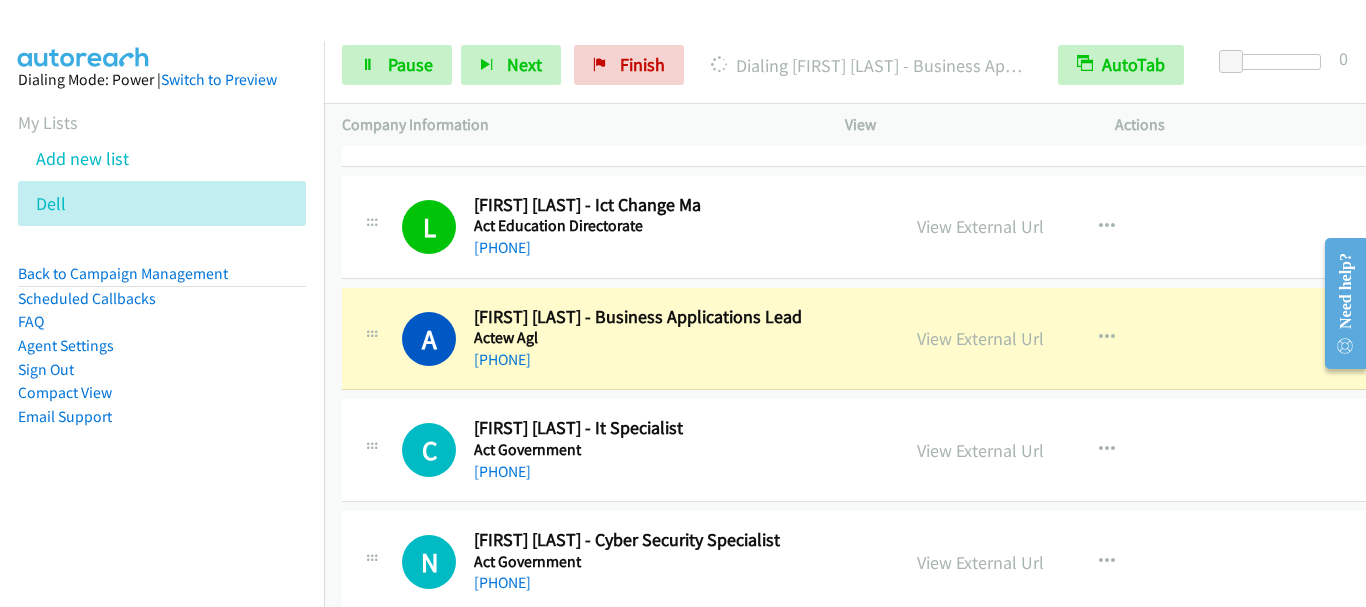 scroll, scrollTop: 6500, scrollLeft: 0, axis: vertical 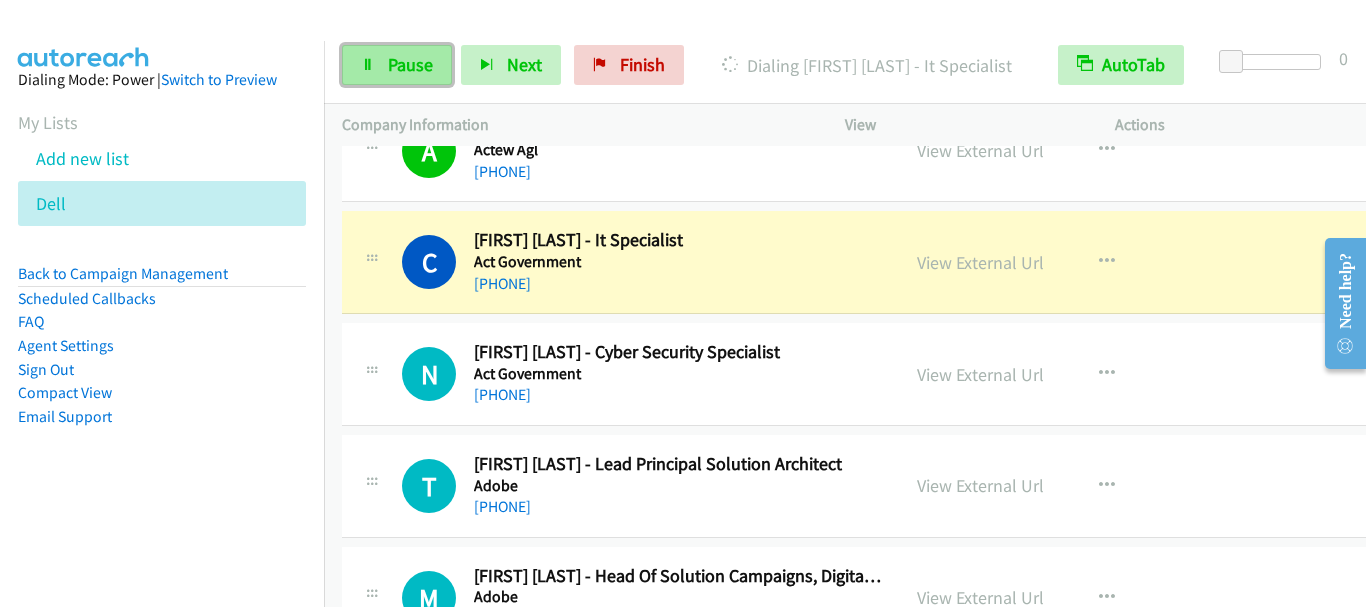 click on "Pause" at bounding box center [410, 64] 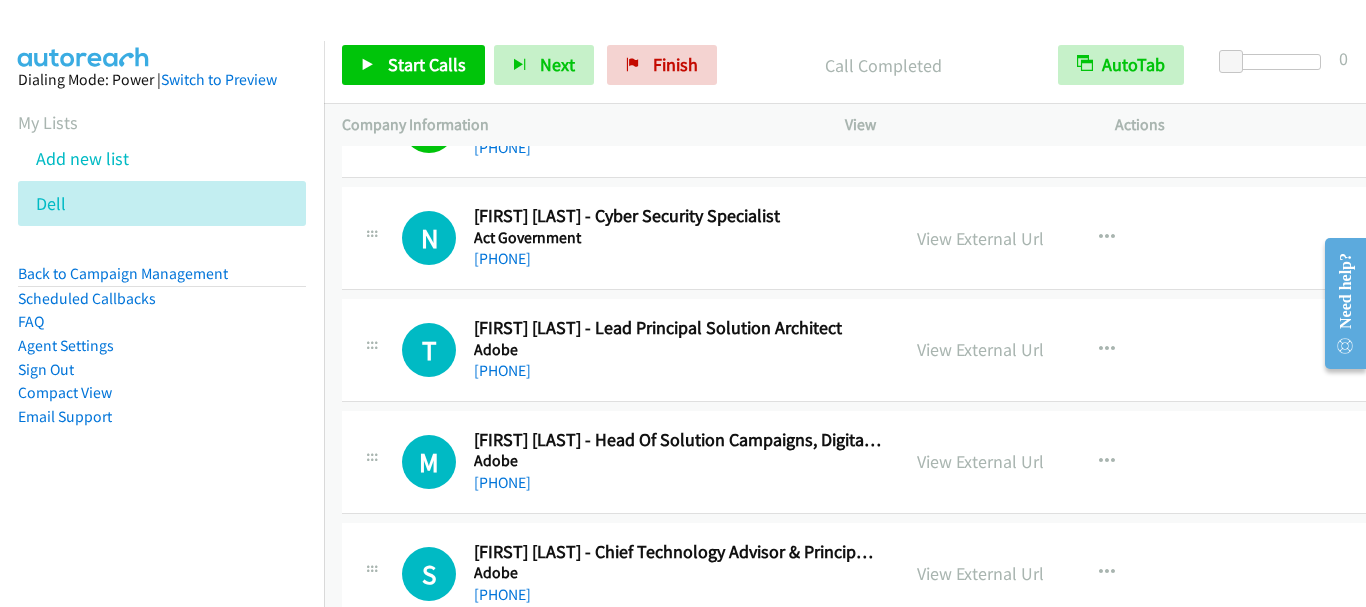 scroll, scrollTop: 6700, scrollLeft: 0, axis: vertical 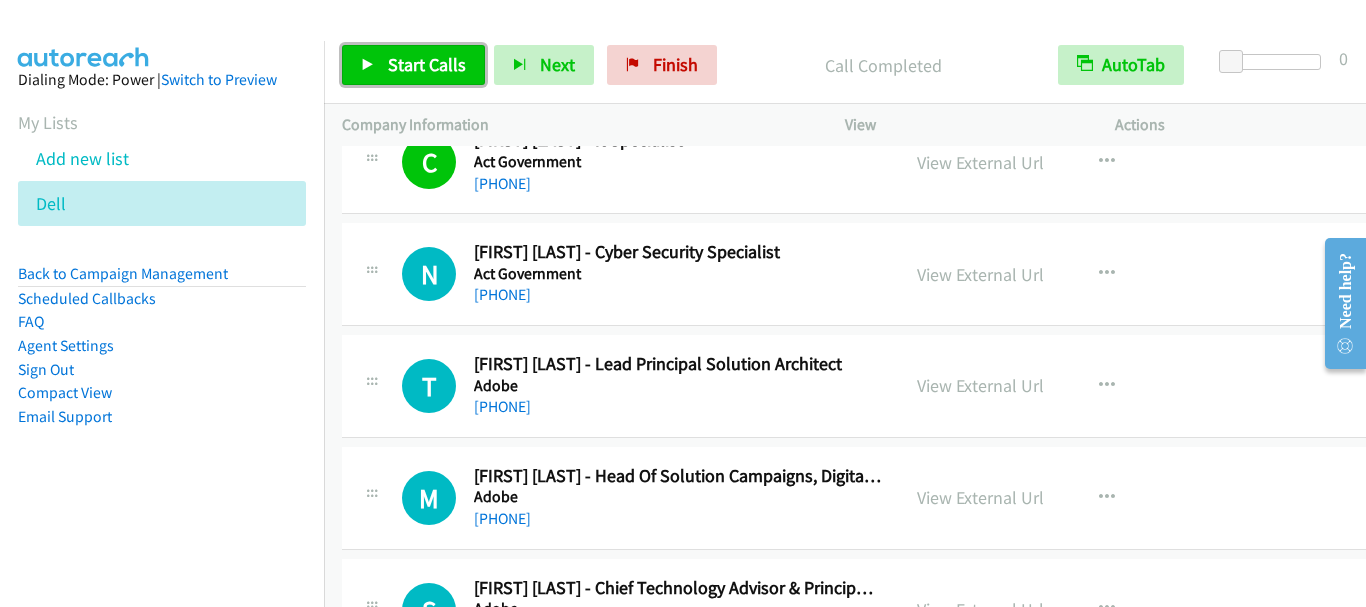 click on "Start Calls" at bounding box center (427, 64) 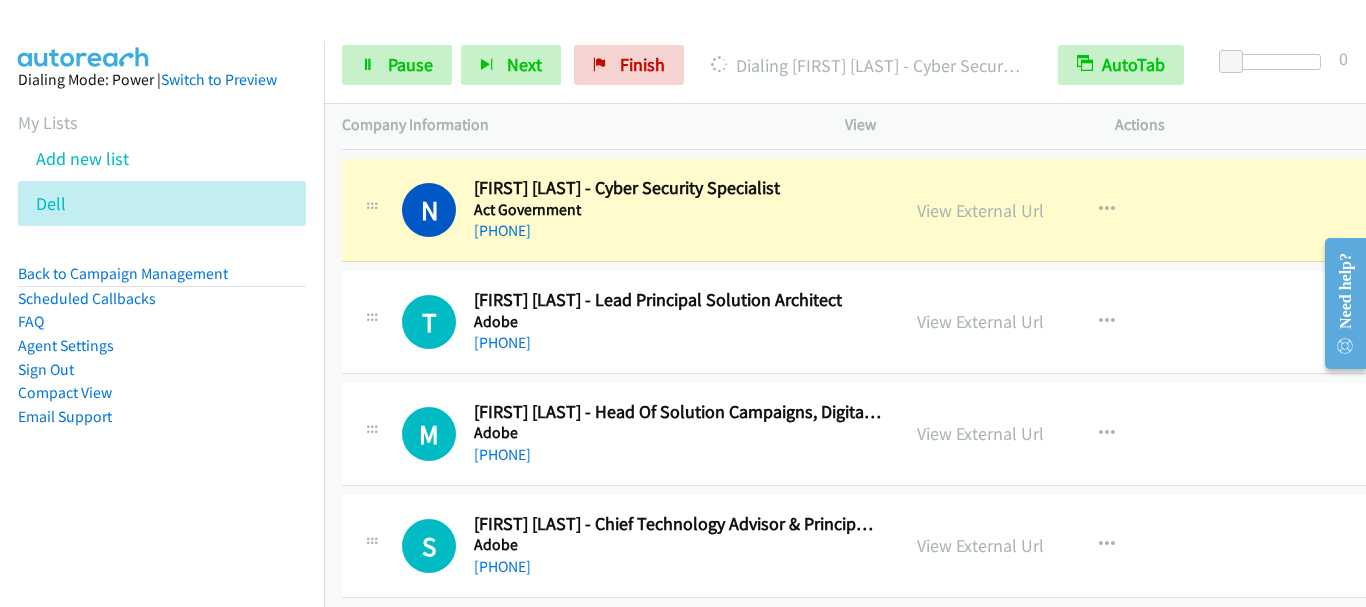 scroll, scrollTop: 6800, scrollLeft: 0, axis: vertical 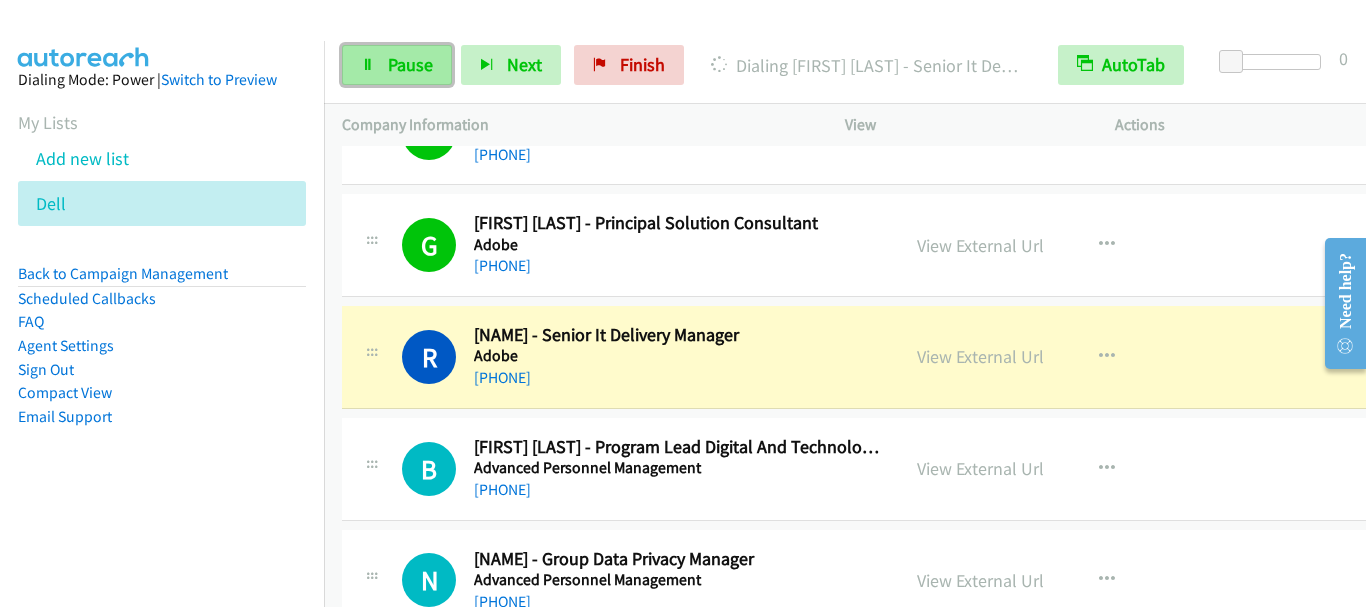 click on "Pause" at bounding box center [397, 65] 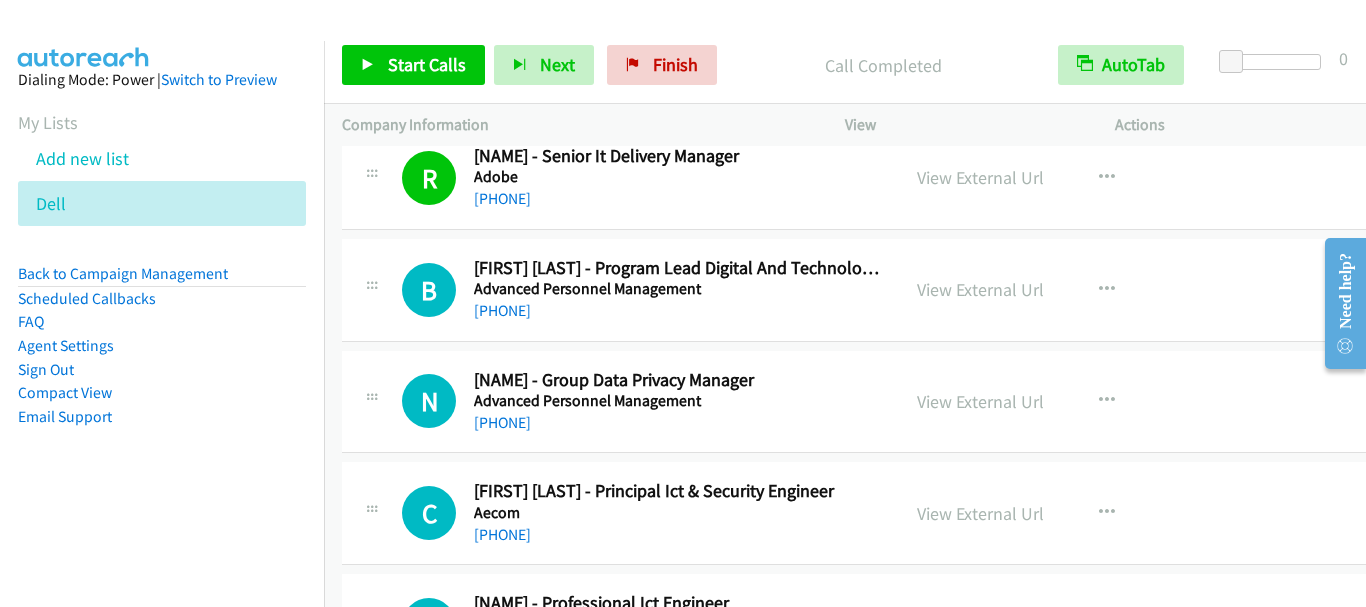 scroll, scrollTop: 7600, scrollLeft: 0, axis: vertical 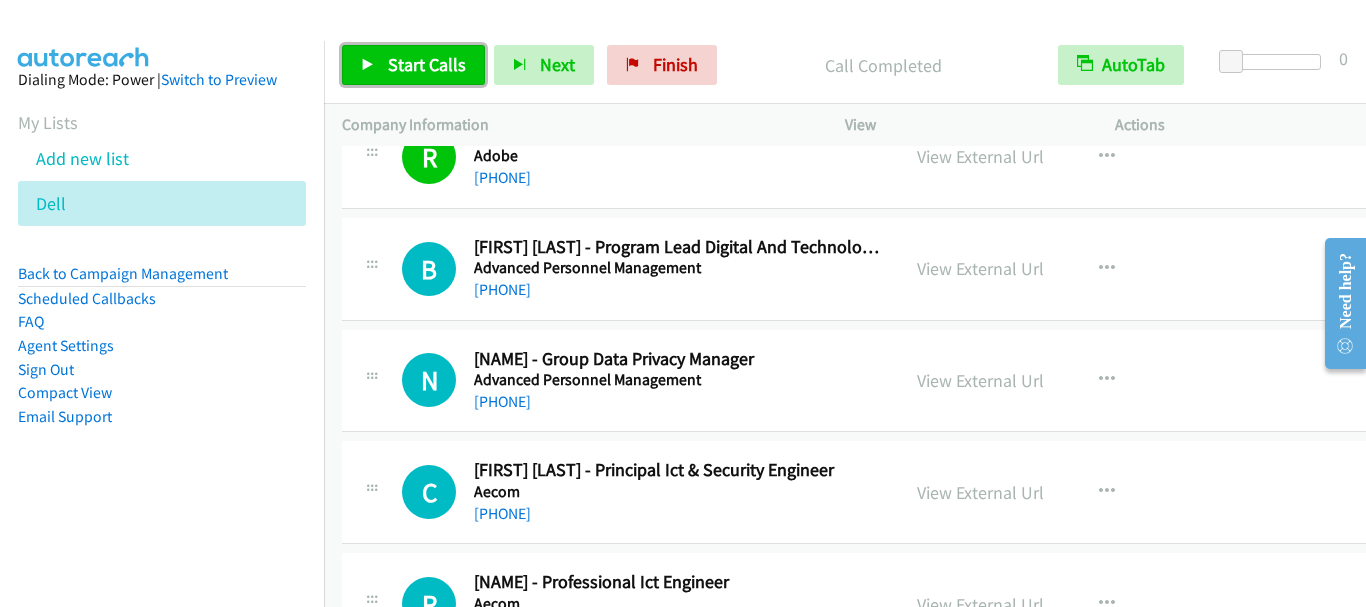 click on "Start Calls" at bounding box center (427, 64) 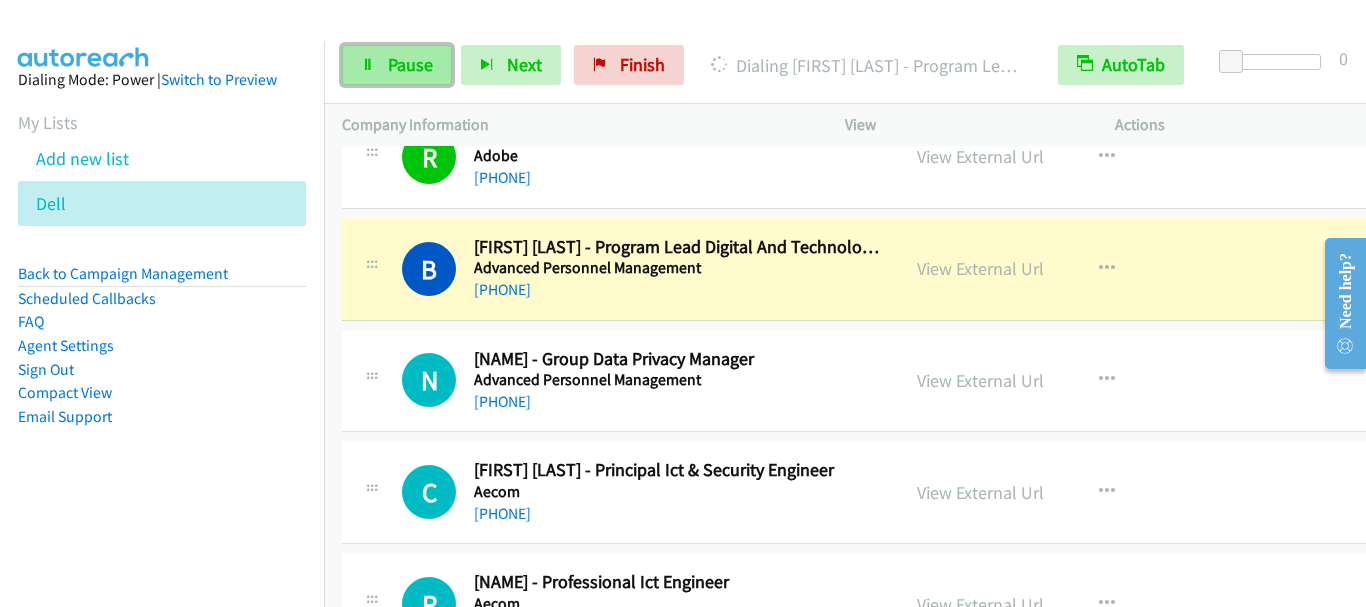 click on "Pause" at bounding box center [397, 65] 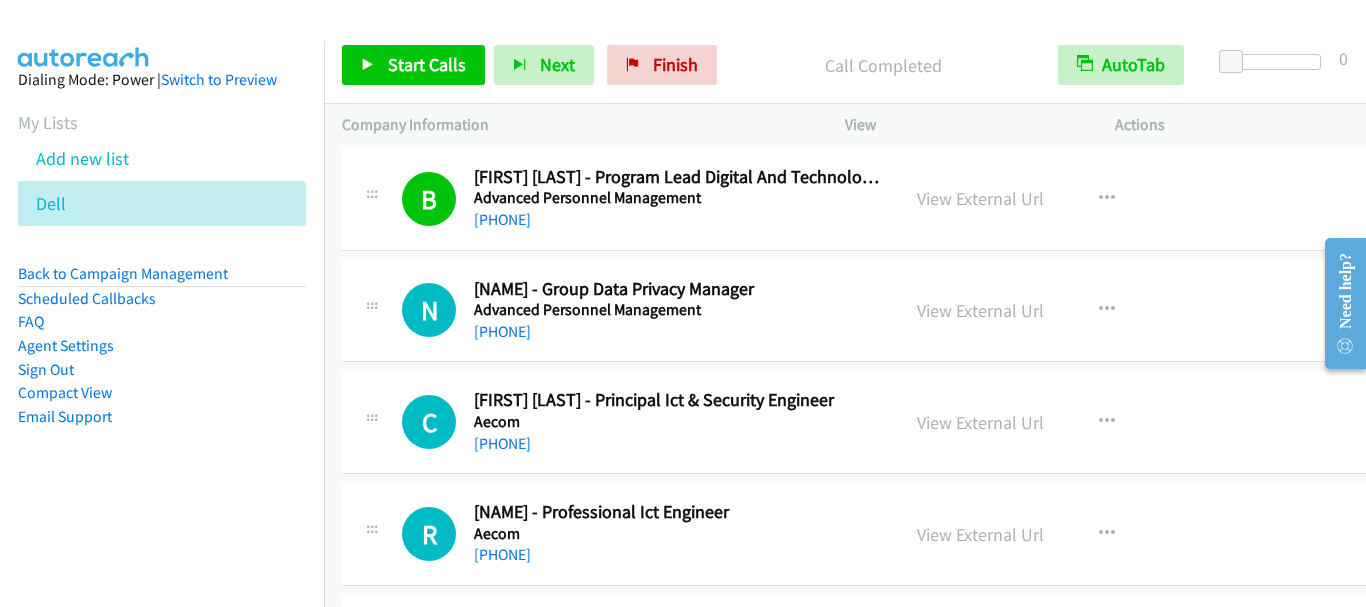 scroll, scrollTop: 7700, scrollLeft: 0, axis: vertical 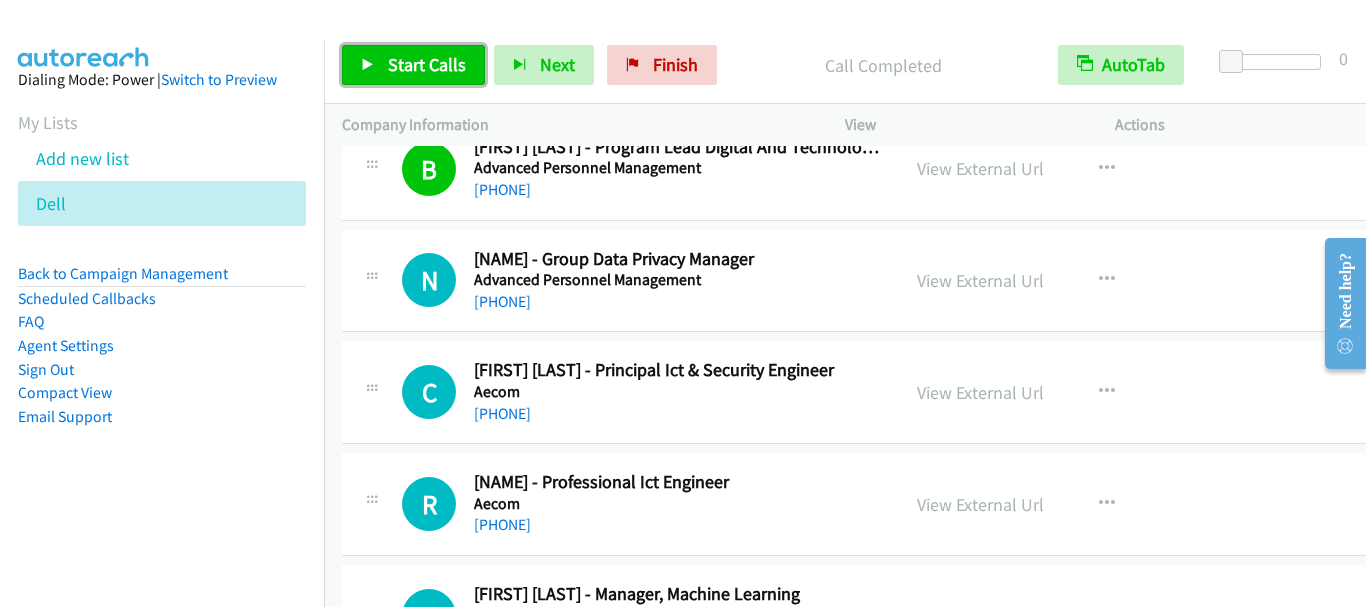 click on "Start Calls" at bounding box center [413, 65] 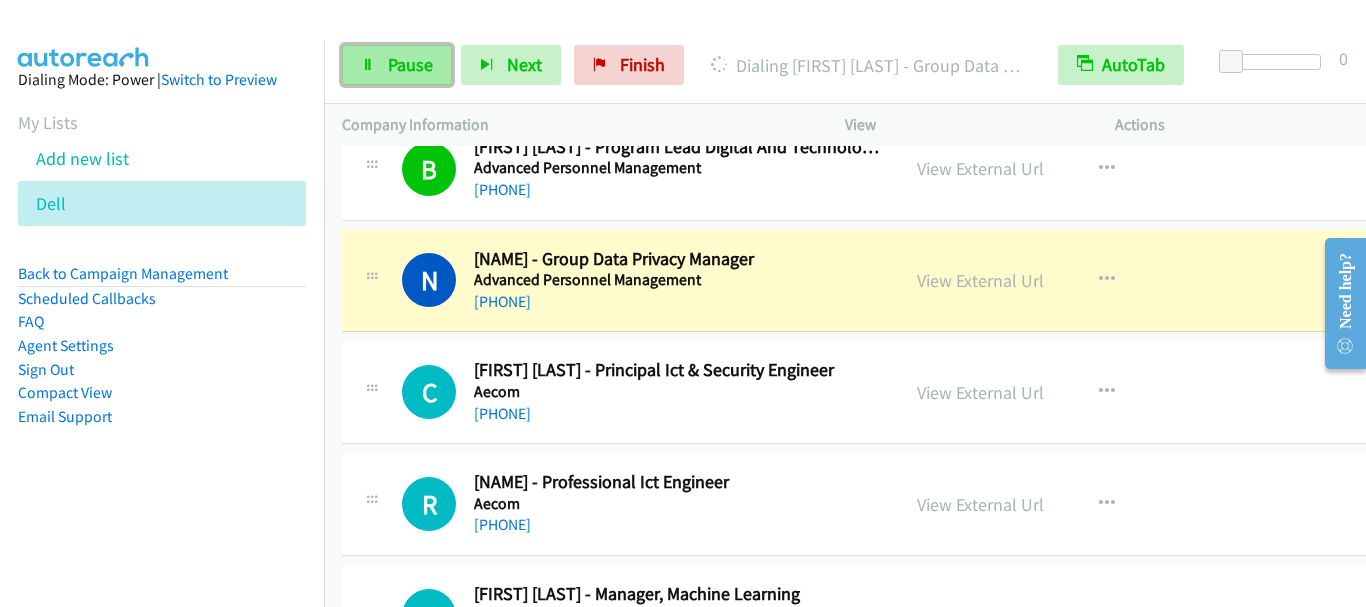click on "Pause" at bounding box center (410, 64) 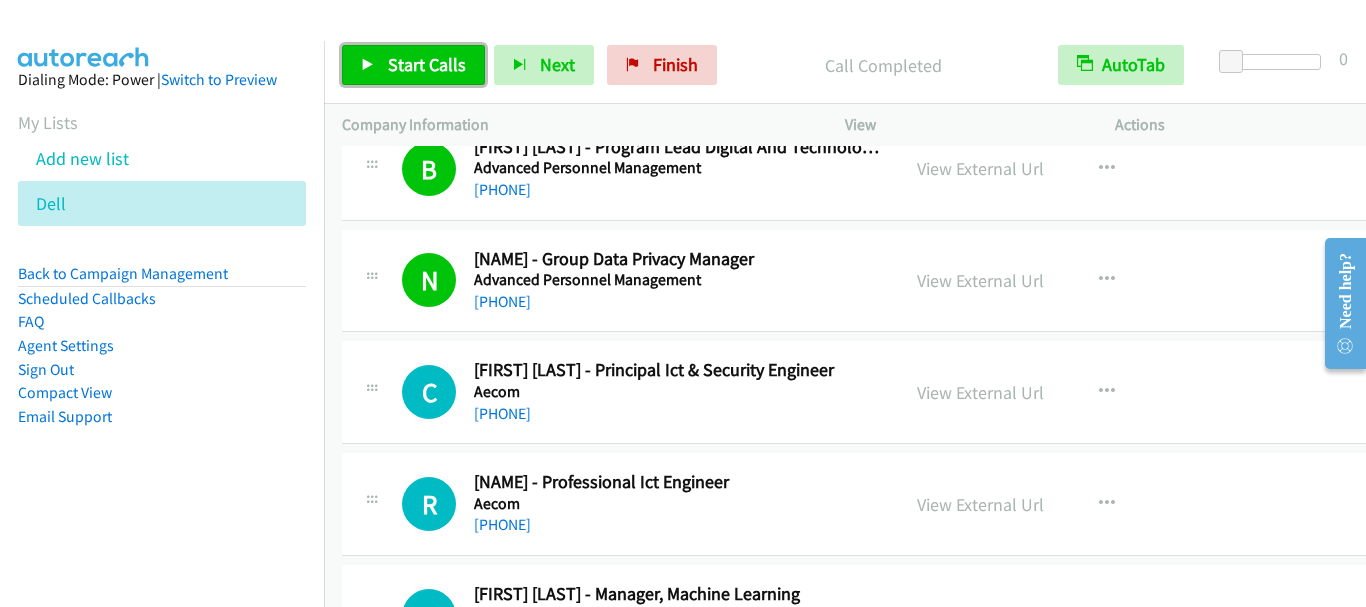 click on "Start Calls" at bounding box center (427, 64) 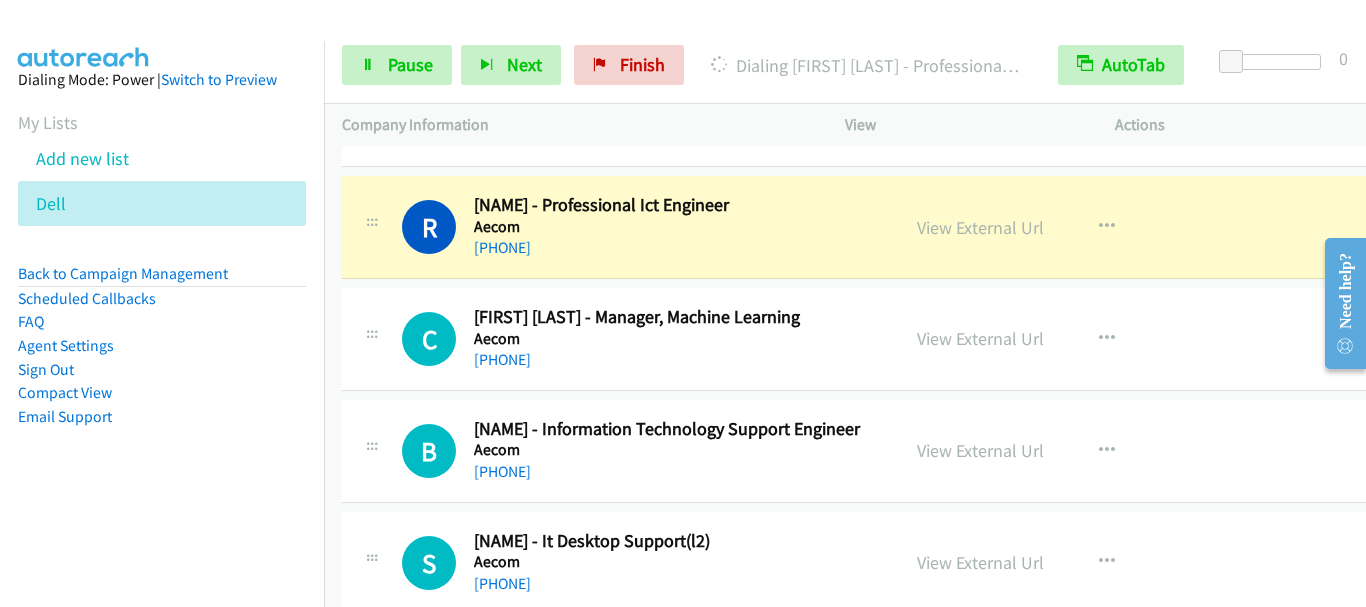 scroll, scrollTop: 8000, scrollLeft: 0, axis: vertical 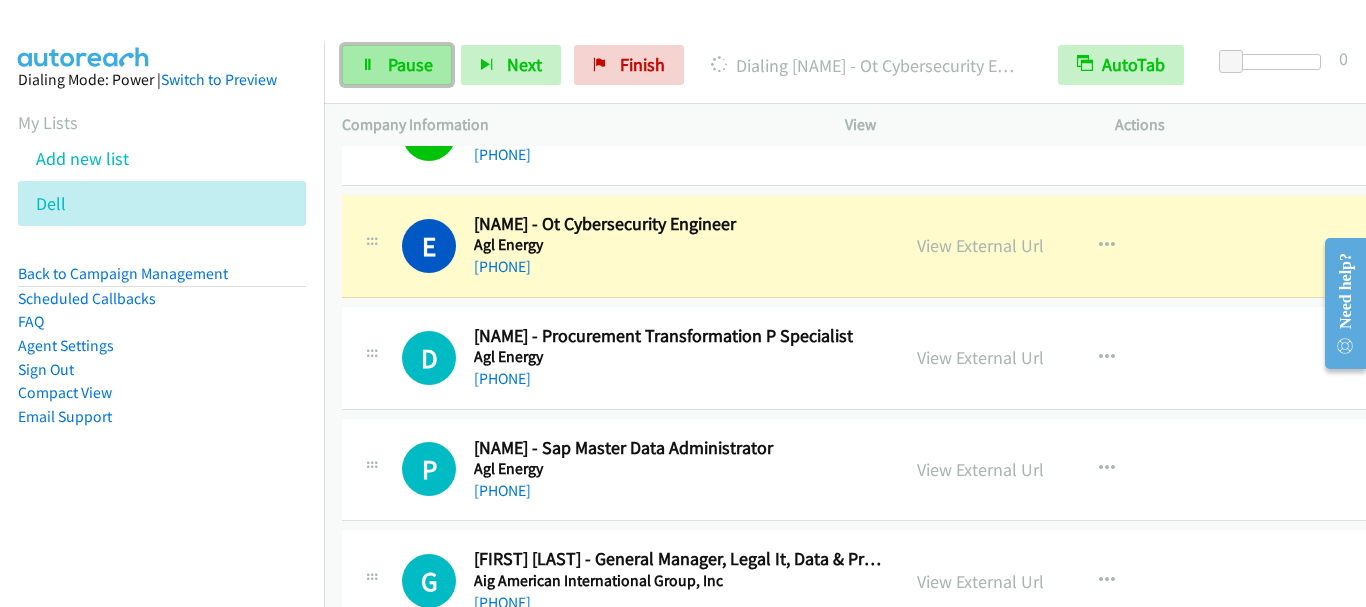 click on "Pause" at bounding box center [397, 65] 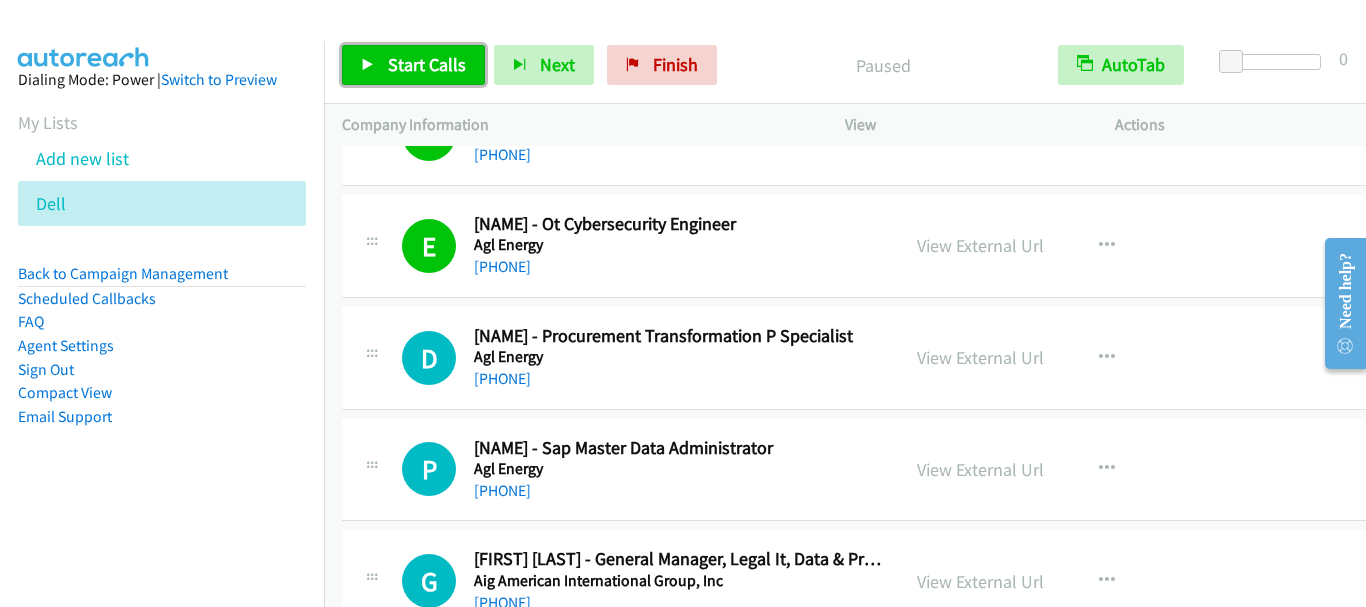 click on "Start Calls" at bounding box center (413, 65) 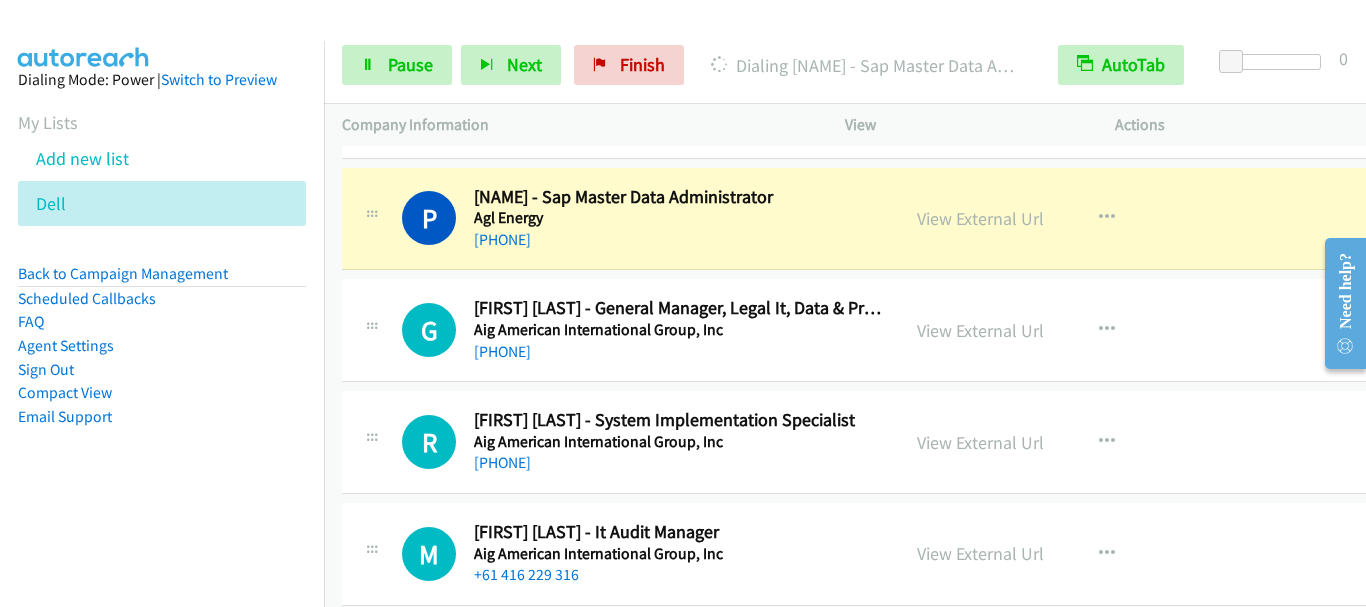 scroll, scrollTop: 9600, scrollLeft: 0, axis: vertical 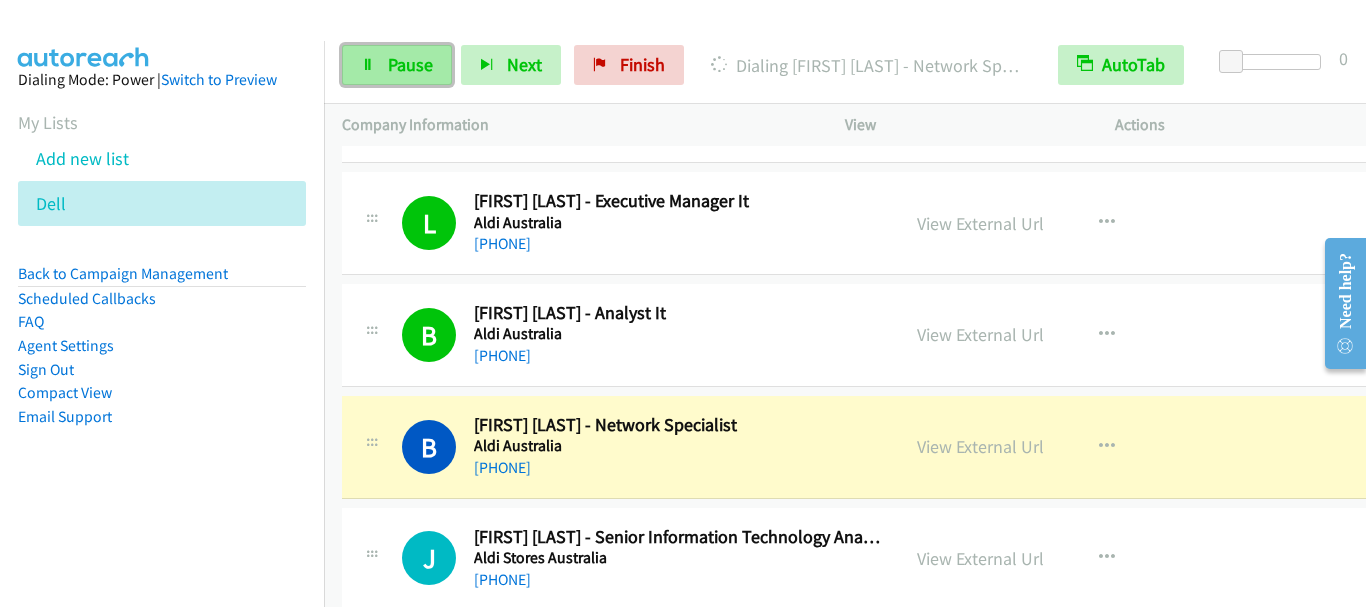 click on "Pause" at bounding box center [410, 64] 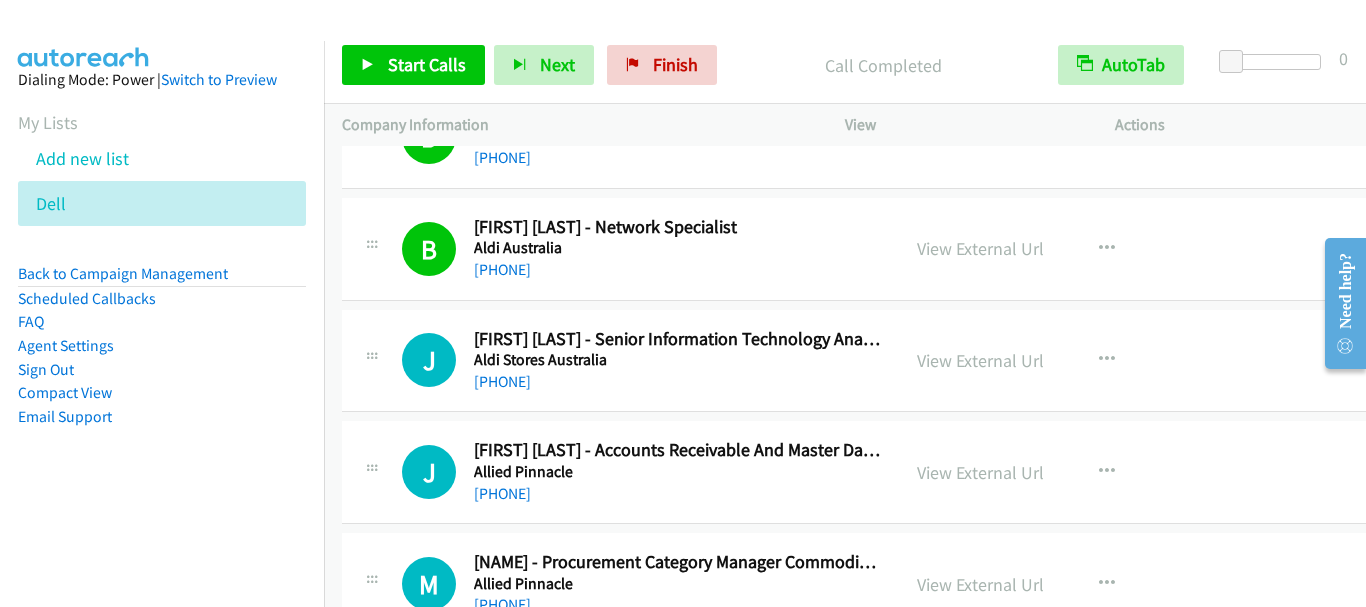 scroll, scrollTop: 11200, scrollLeft: 0, axis: vertical 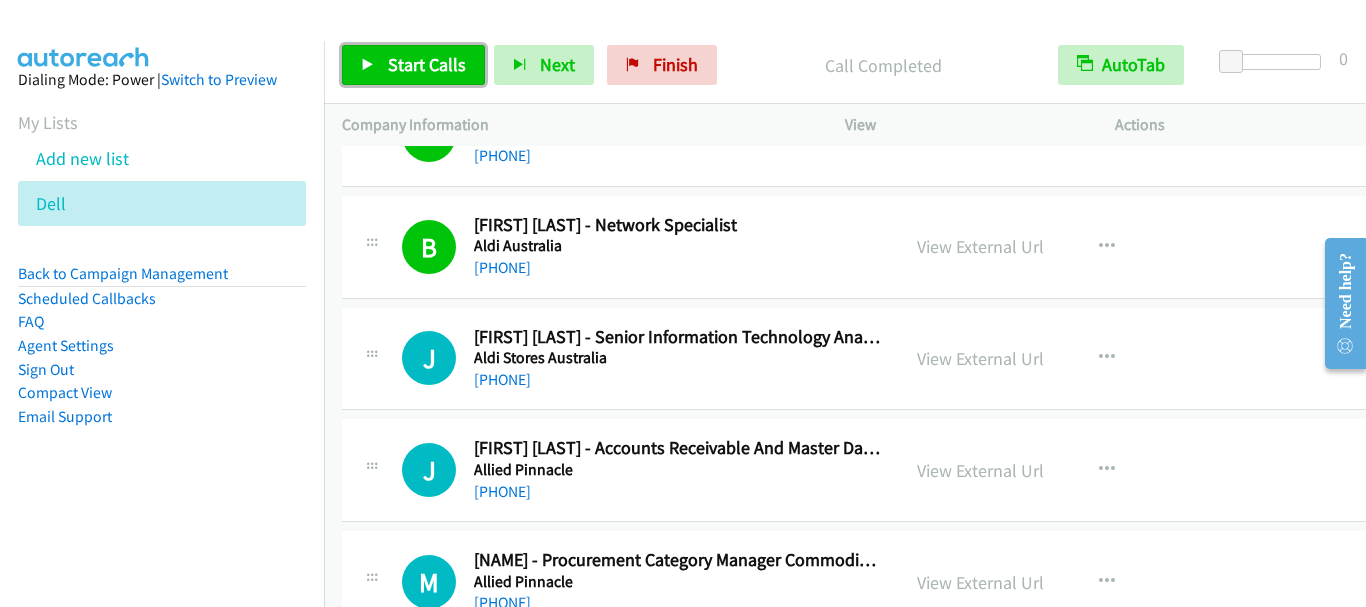 click on "Start Calls" at bounding box center (427, 64) 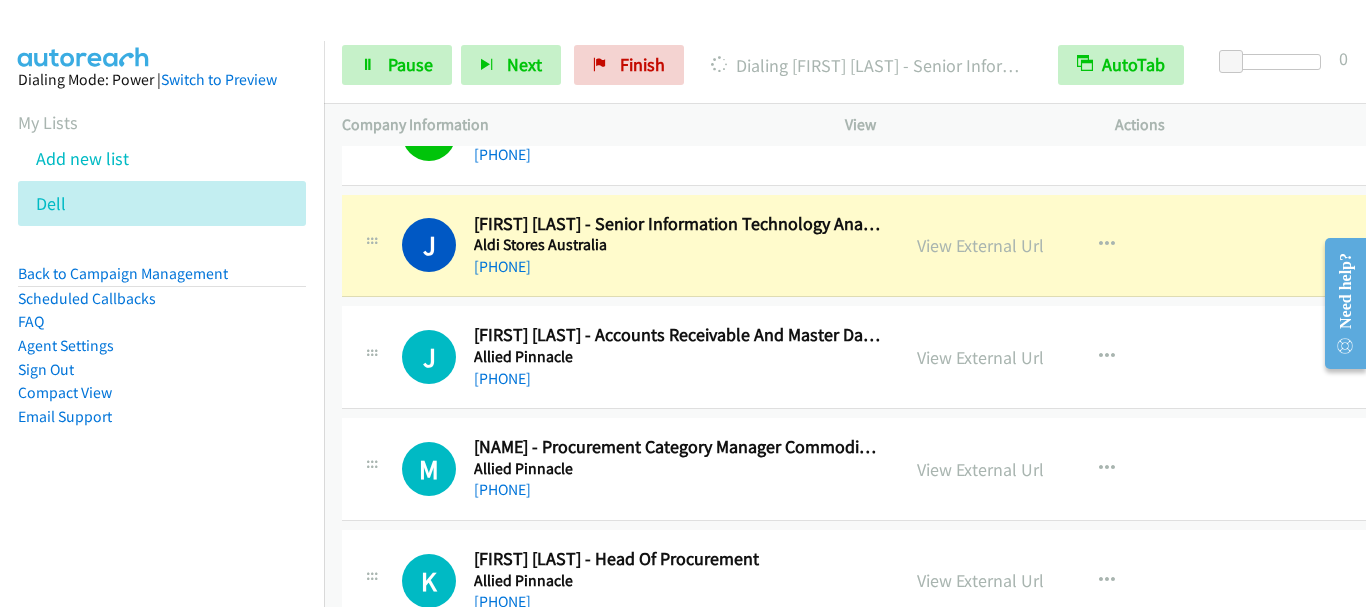 scroll, scrollTop: 11300, scrollLeft: 0, axis: vertical 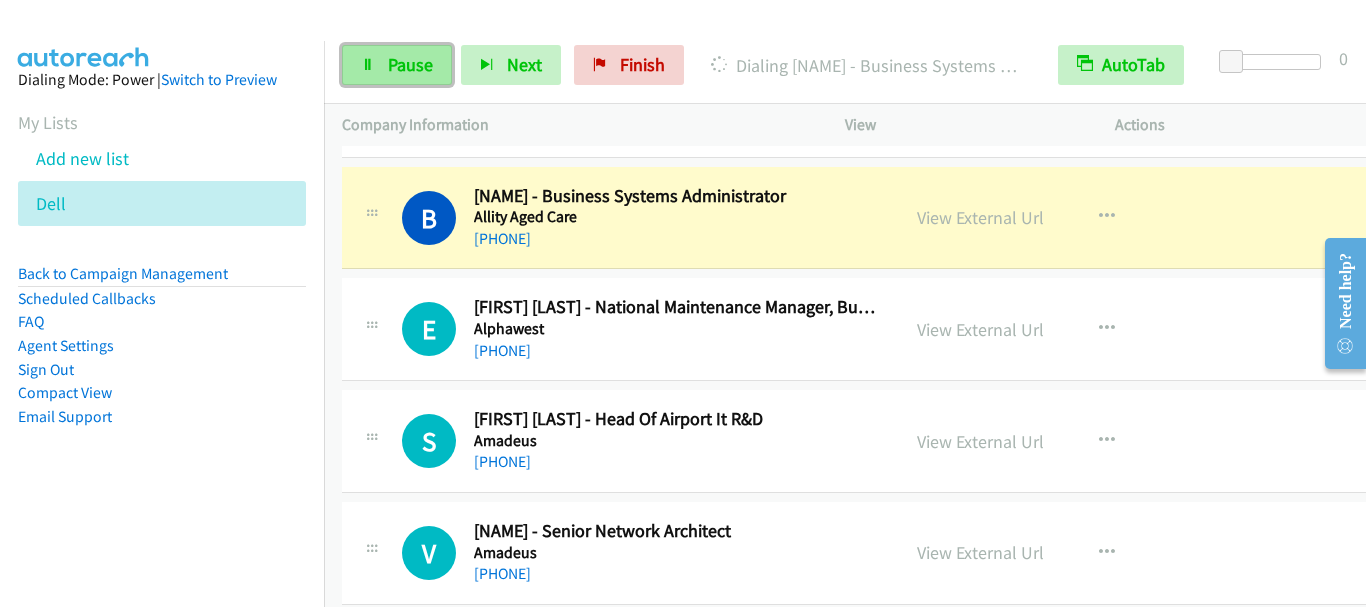 click on "Pause" at bounding box center [410, 64] 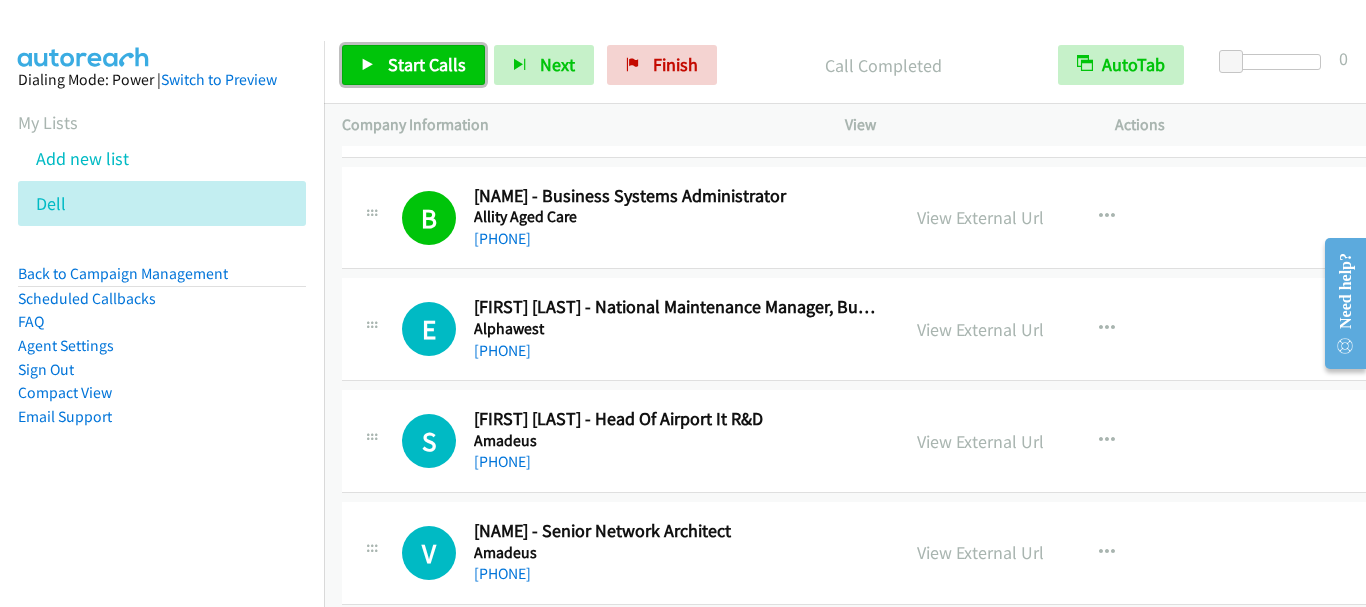 click on "Start Calls" at bounding box center [427, 64] 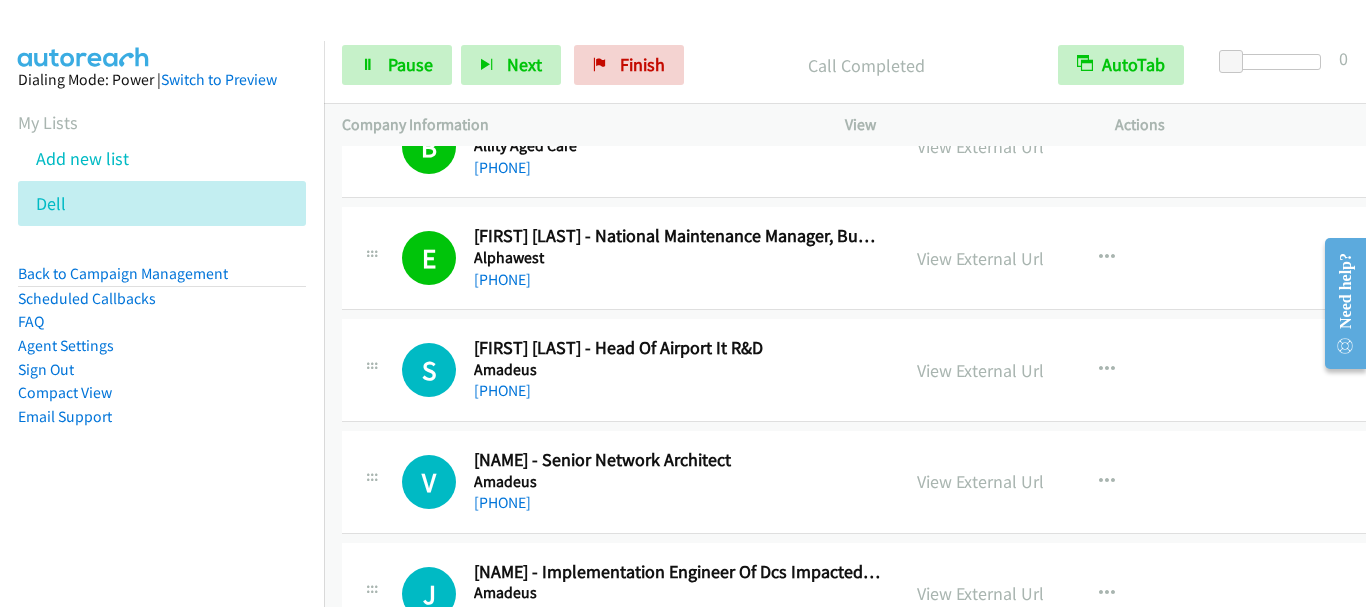 scroll, scrollTop: 12100, scrollLeft: 0, axis: vertical 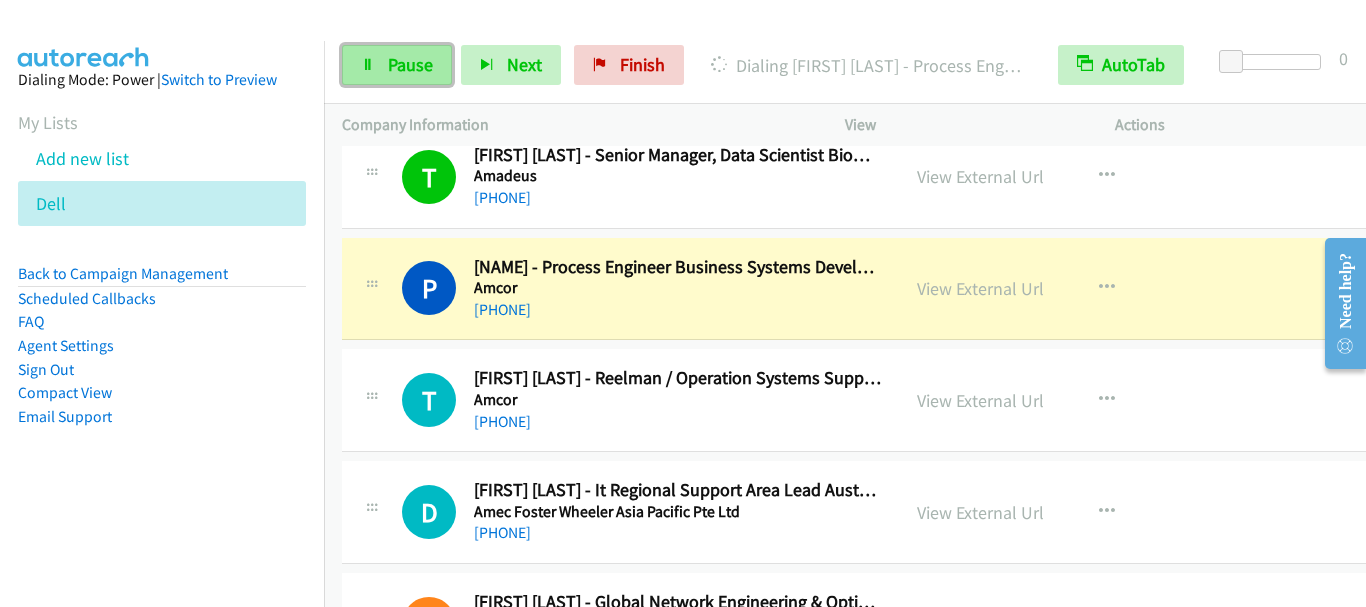 click on "Pause" at bounding box center (410, 64) 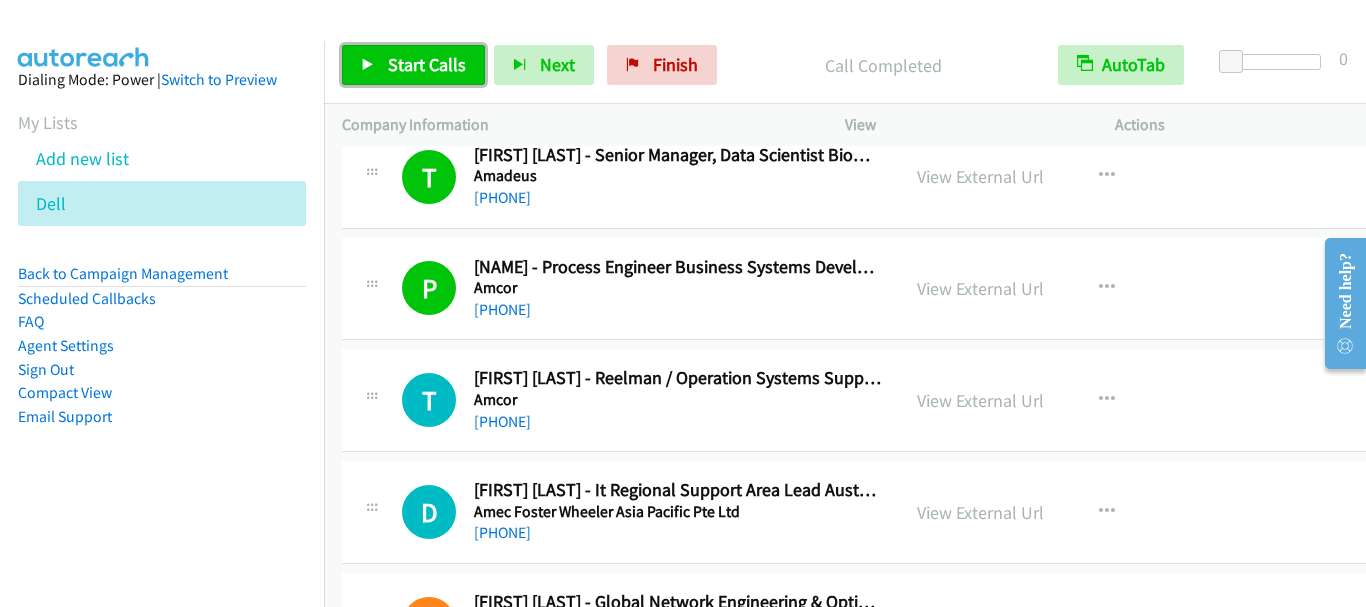 click on "Start Calls" at bounding box center [427, 64] 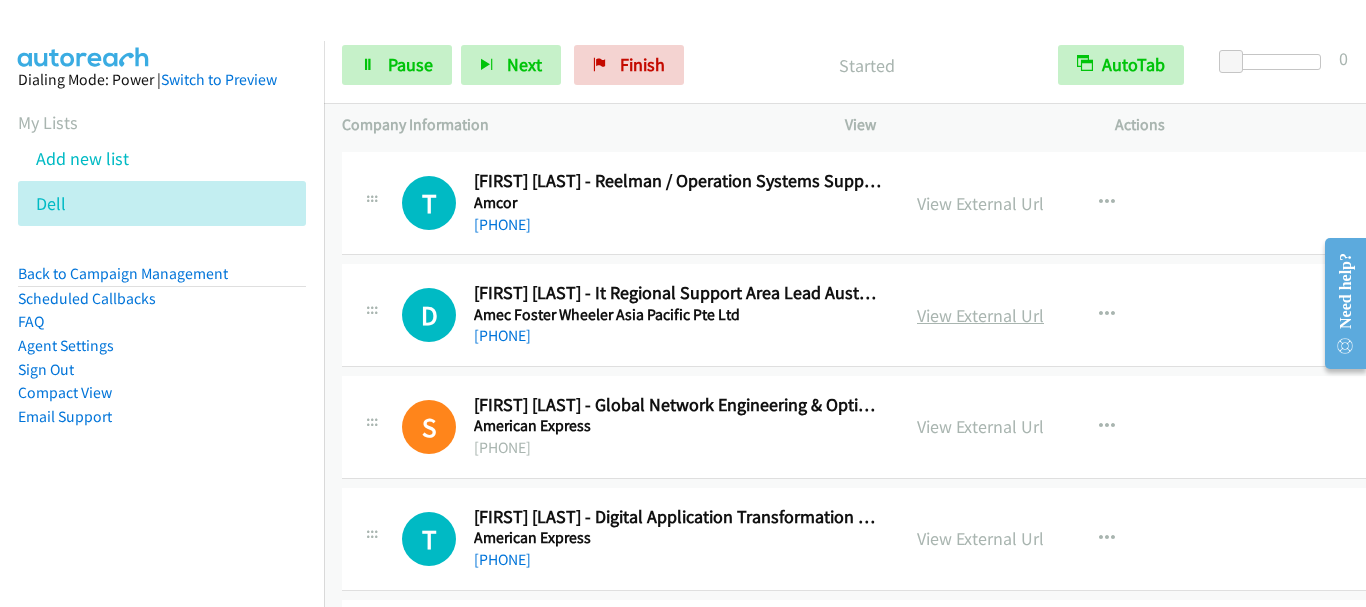 scroll, scrollTop: 12700, scrollLeft: 0, axis: vertical 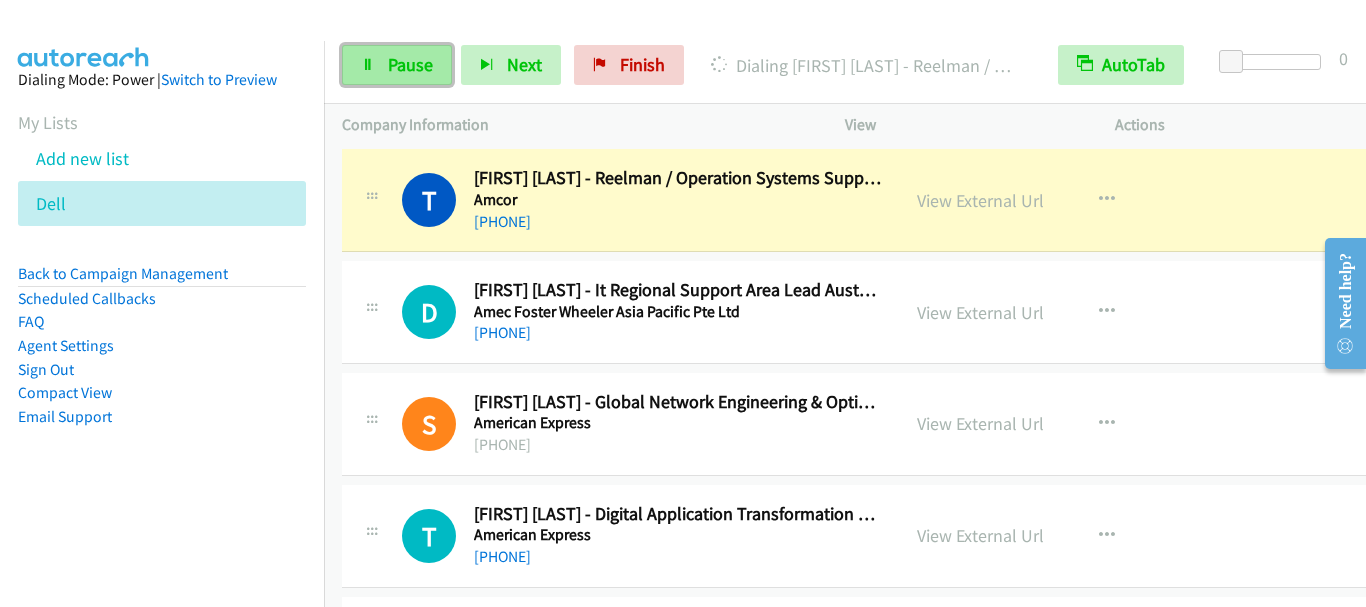 click on "Pause" at bounding box center (410, 64) 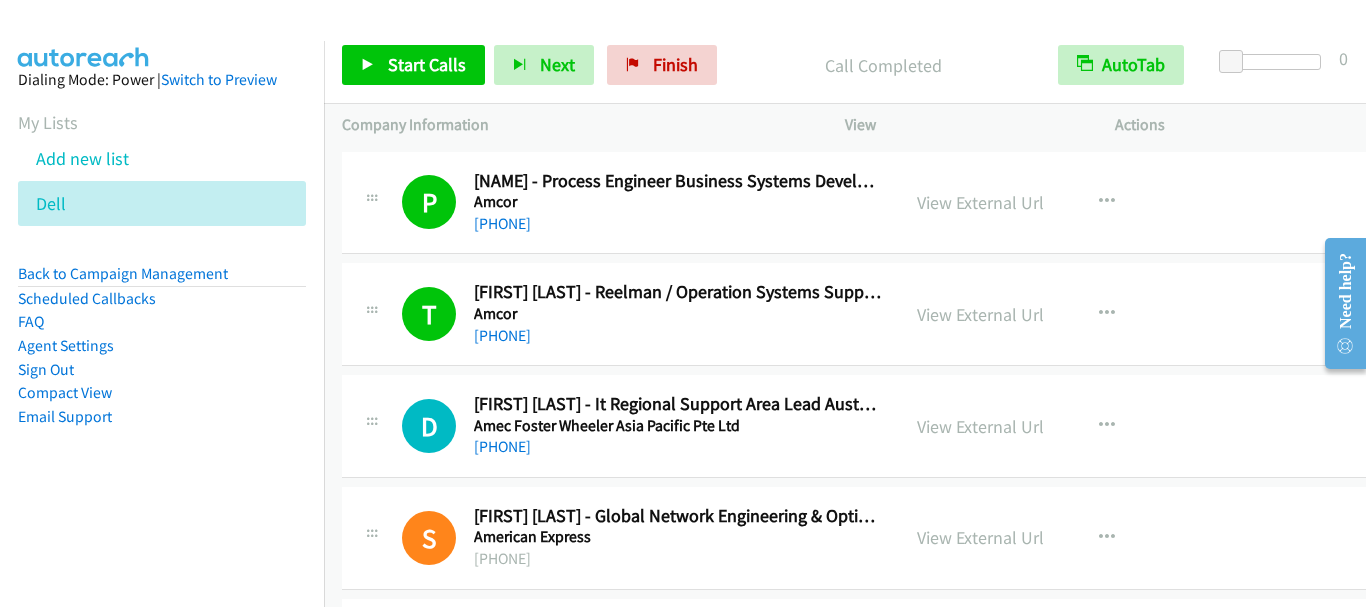 scroll, scrollTop: 12500, scrollLeft: 0, axis: vertical 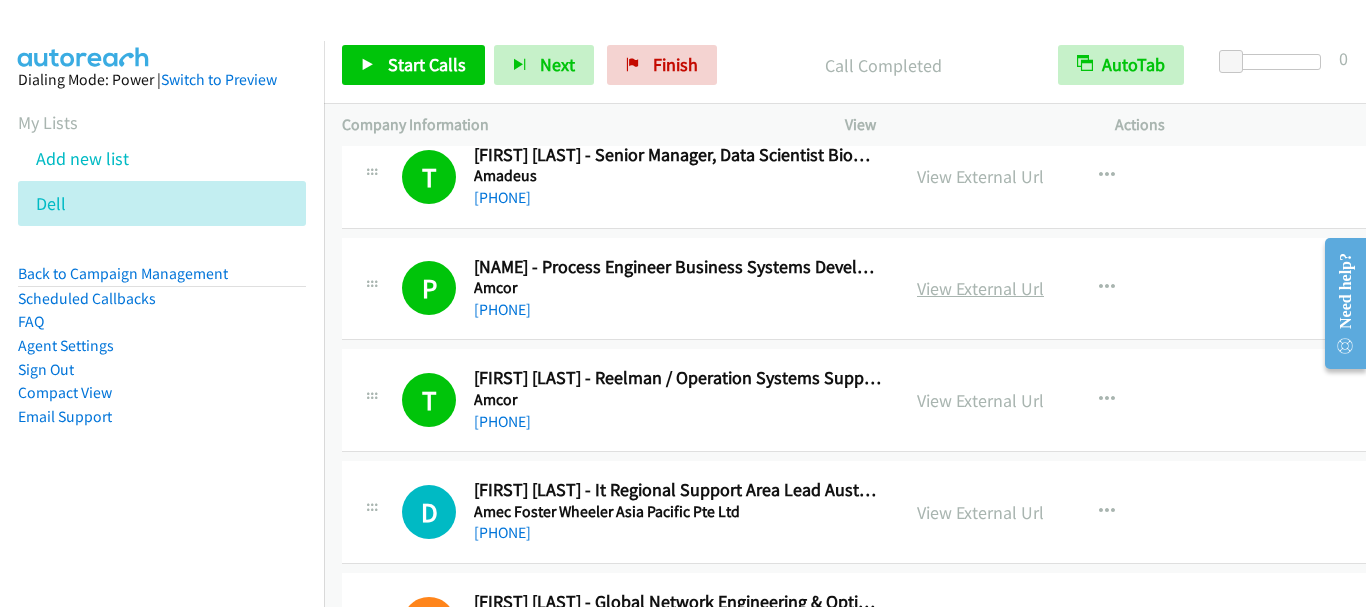 click on "View External Url" at bounding box center [980, 288] 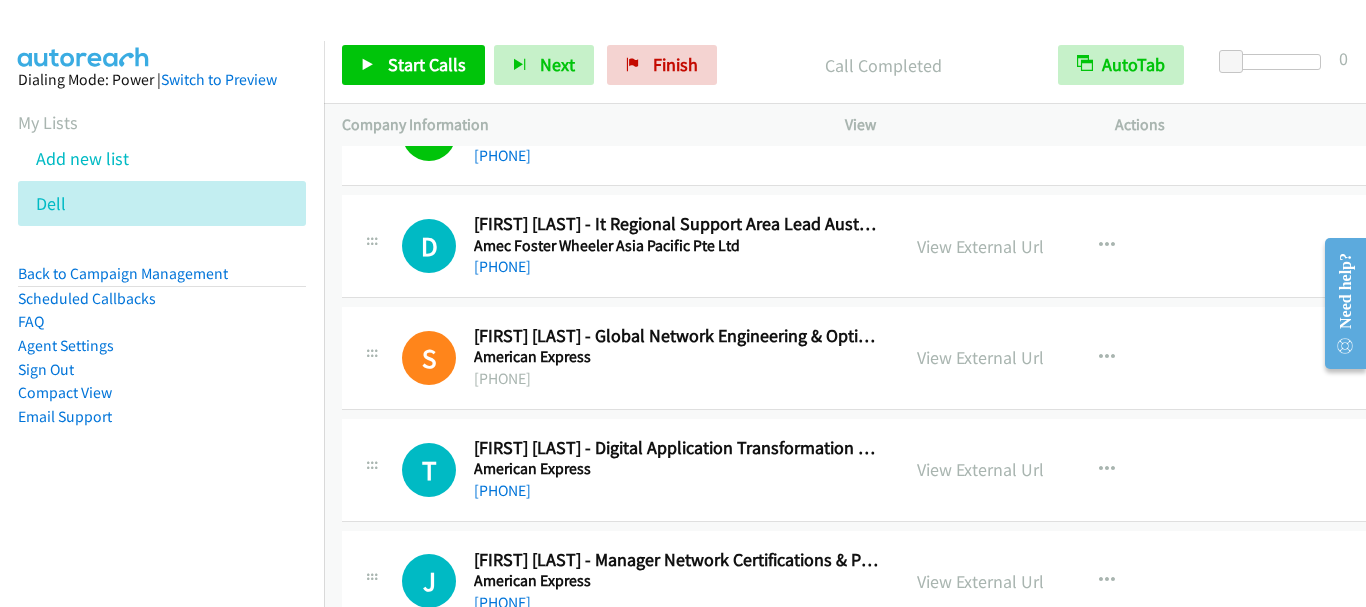 scroll, scrollTop: 12800, scrollLeft: 0, axis: vertical 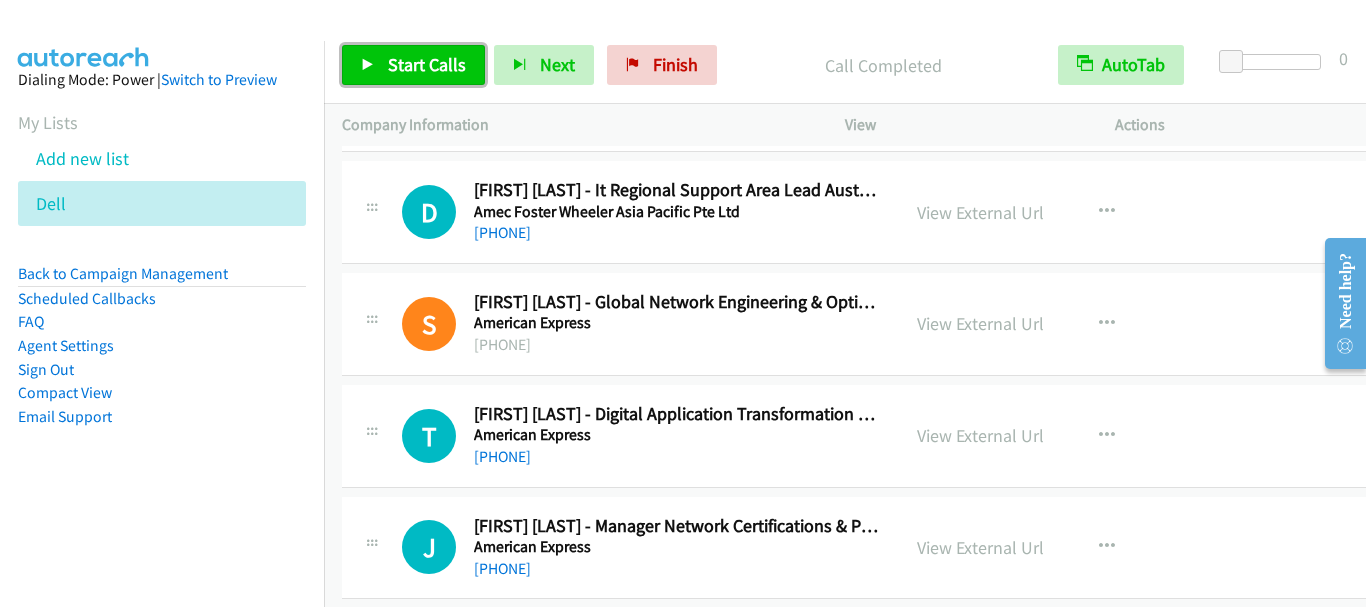 click on "Start Calls" at bounding box center (413, 65) 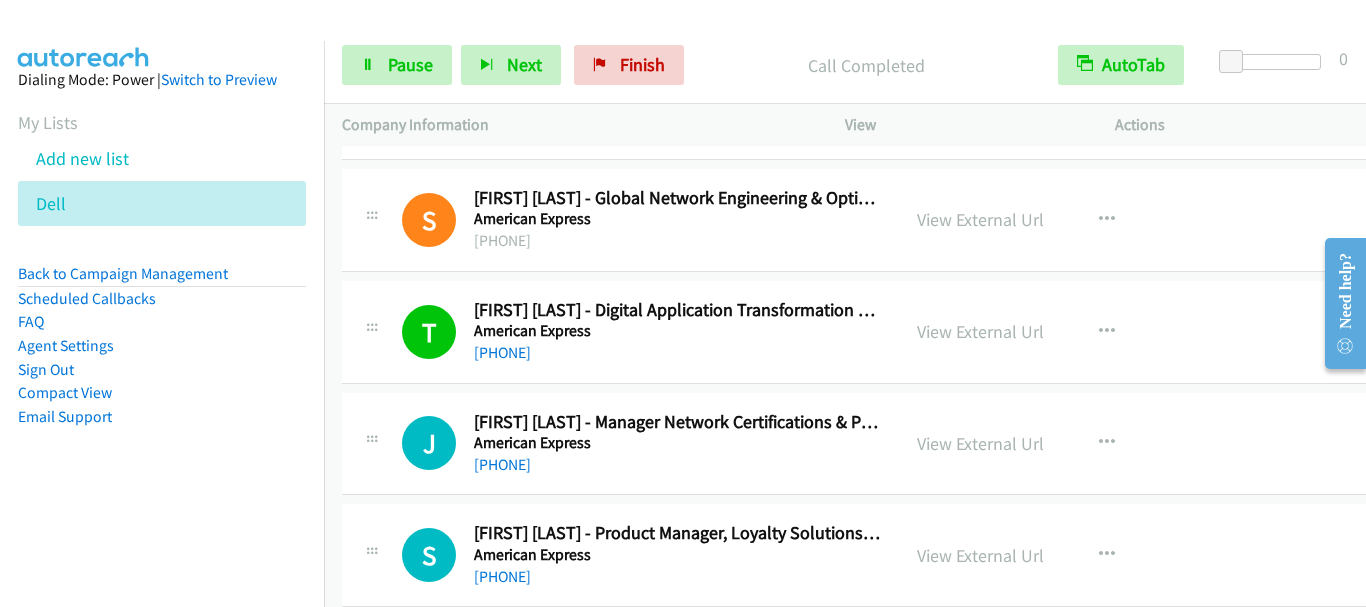 scroll, scrollTop: 13100, scrollLeft: 0, axis: vertical 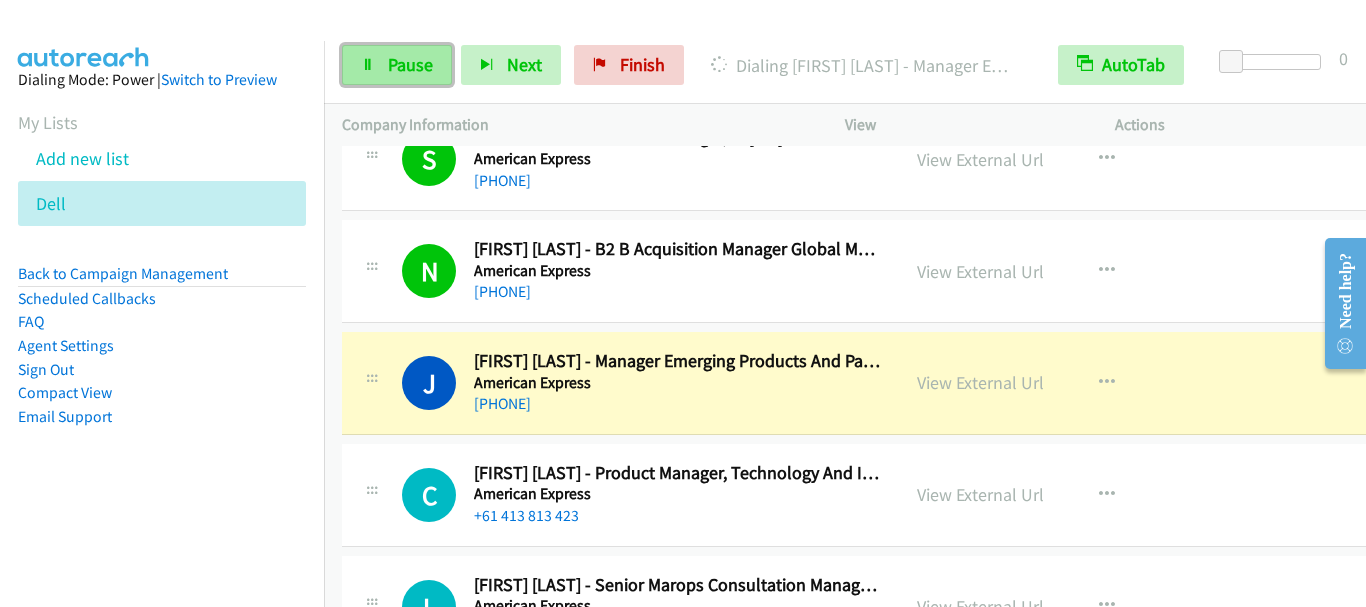 click on "Pause" at bounding box center [410, 64] 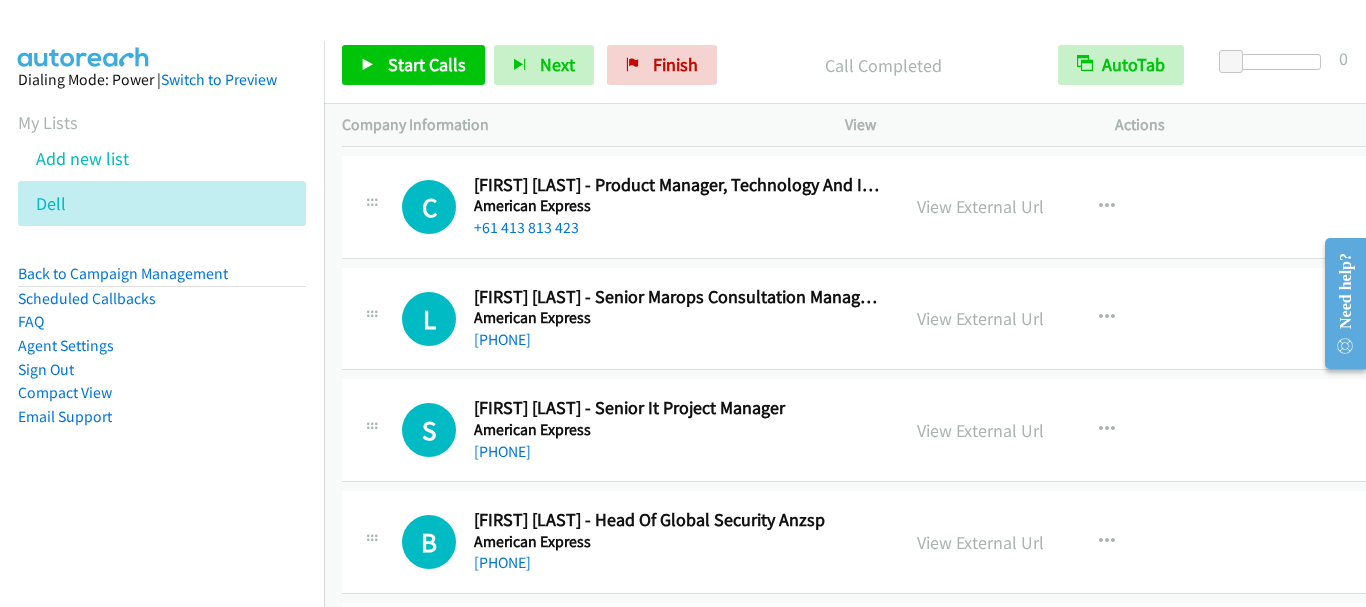 scroll, scrollTop: 13600, scrollLeft: 0, axis: vertical 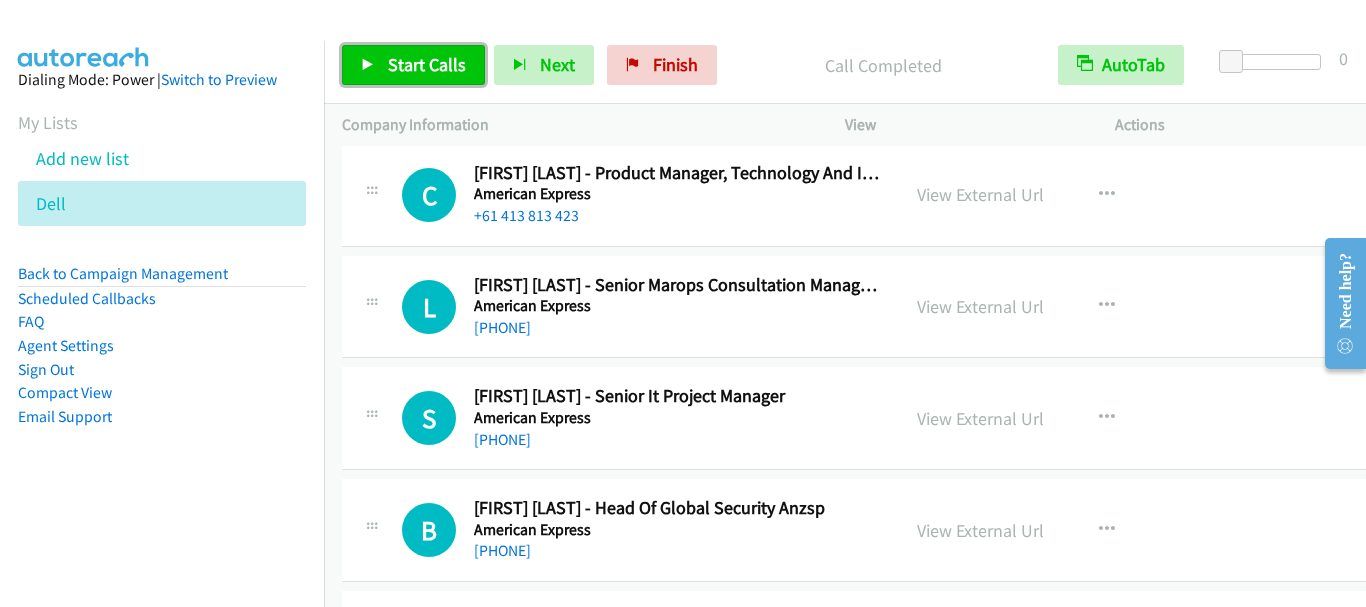 click on "Start Calls" at bounding box center [427, 64] 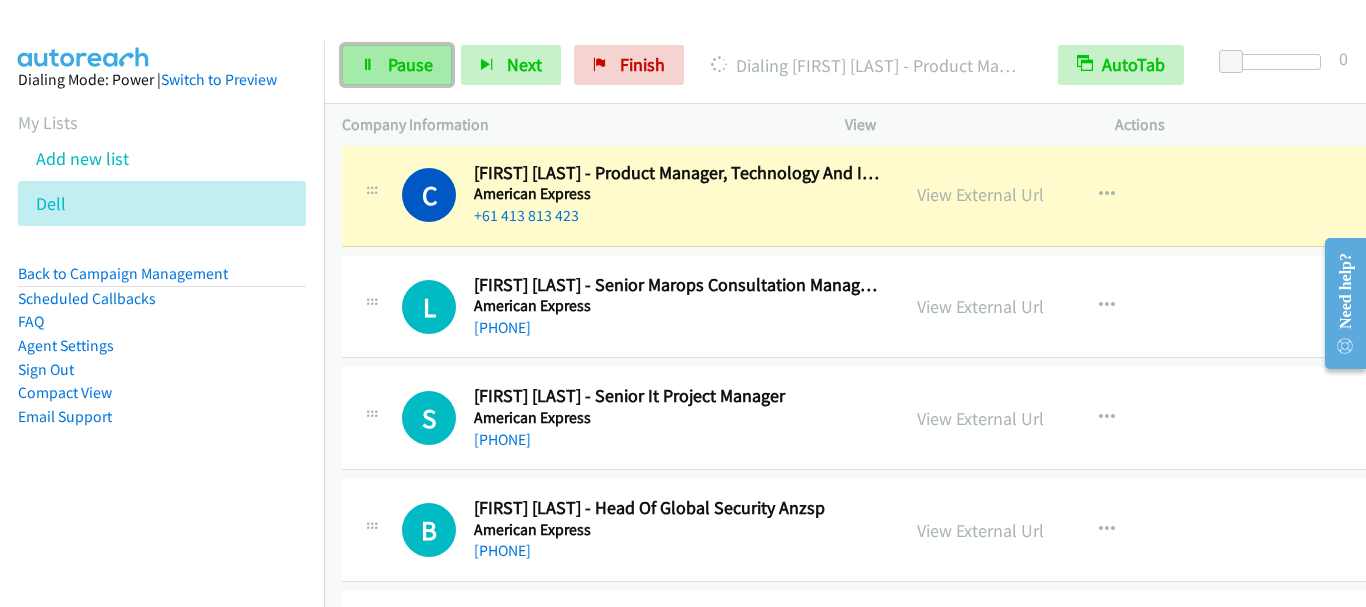 click on "Pause" at bounding box center [410, 64] 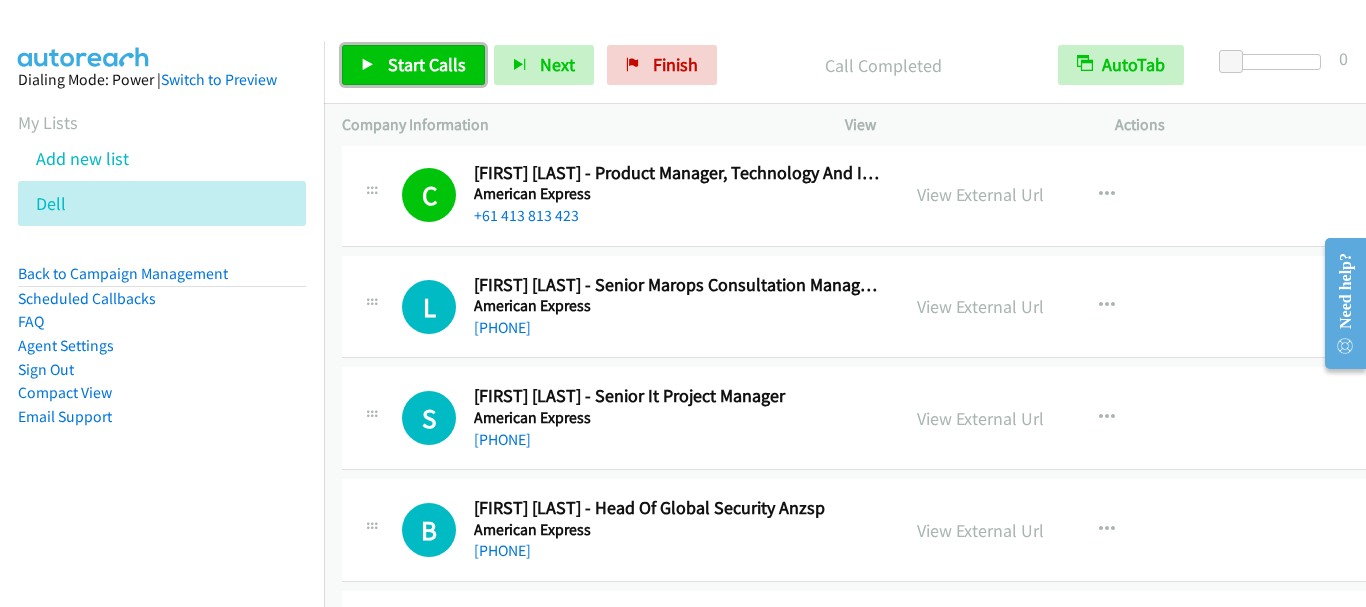 click on "Start Calls" at bounding box center (427, 64) 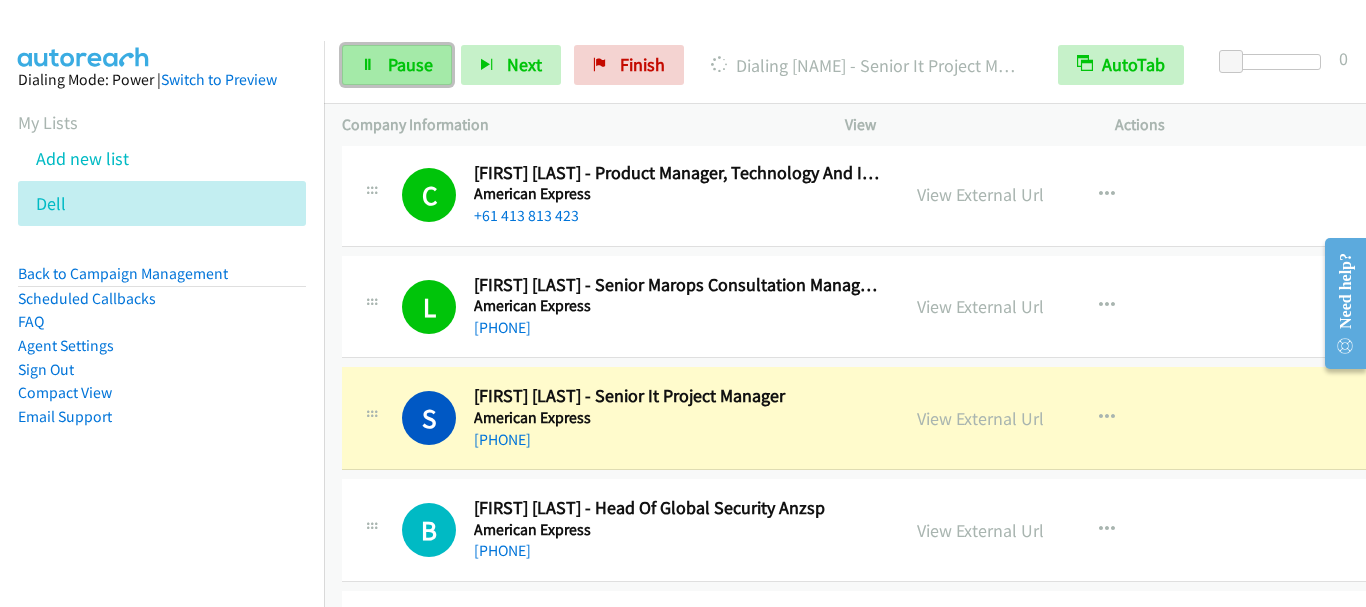 click on "Pause" at bounding box center (397, 65) 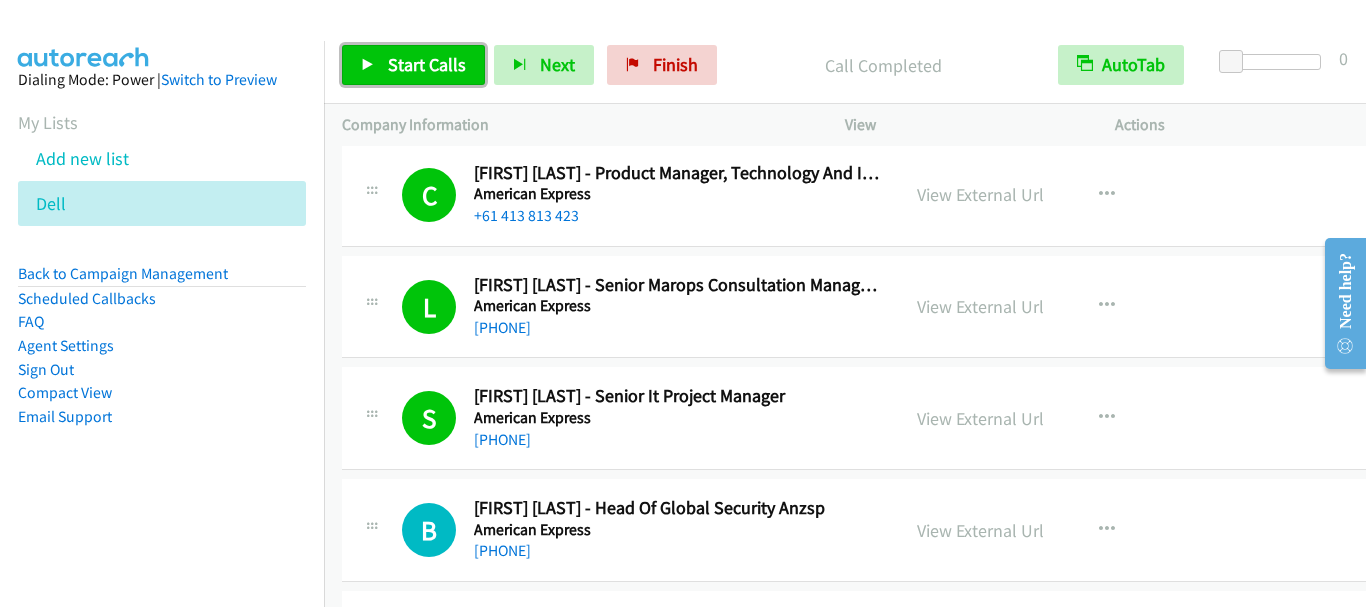 click on "Start Calls" at bounding box center [427, 64] 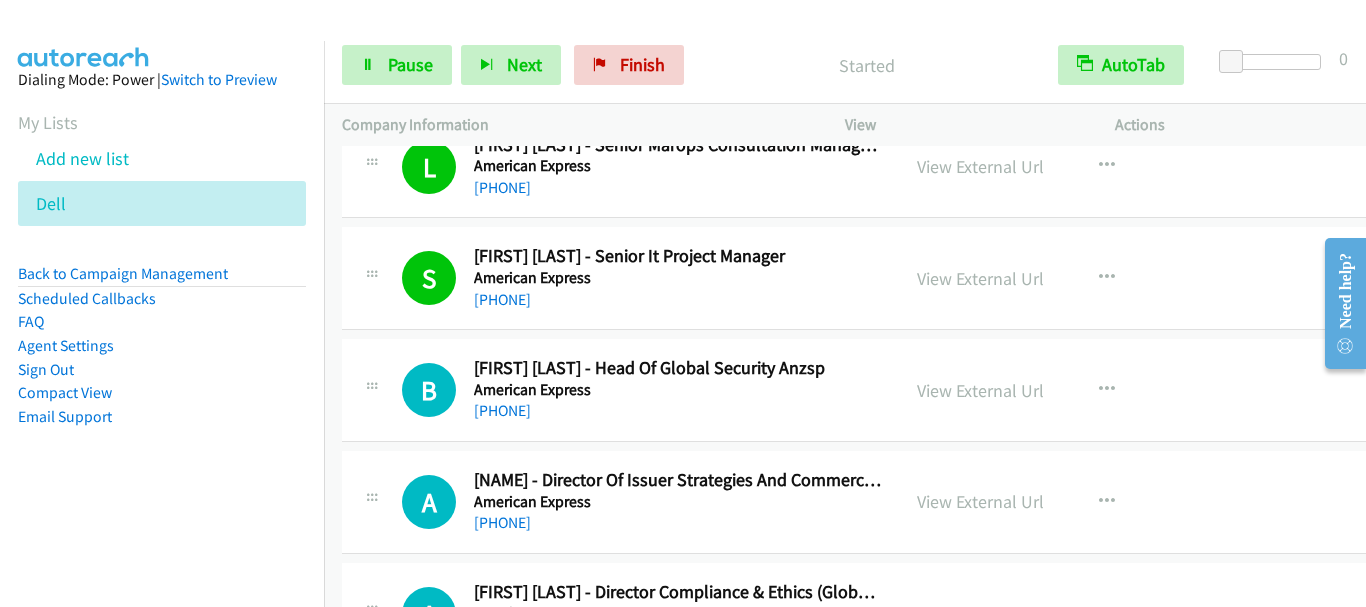 scroll, scrollTop: 13800, scrollLeft: 0, axis: vertical 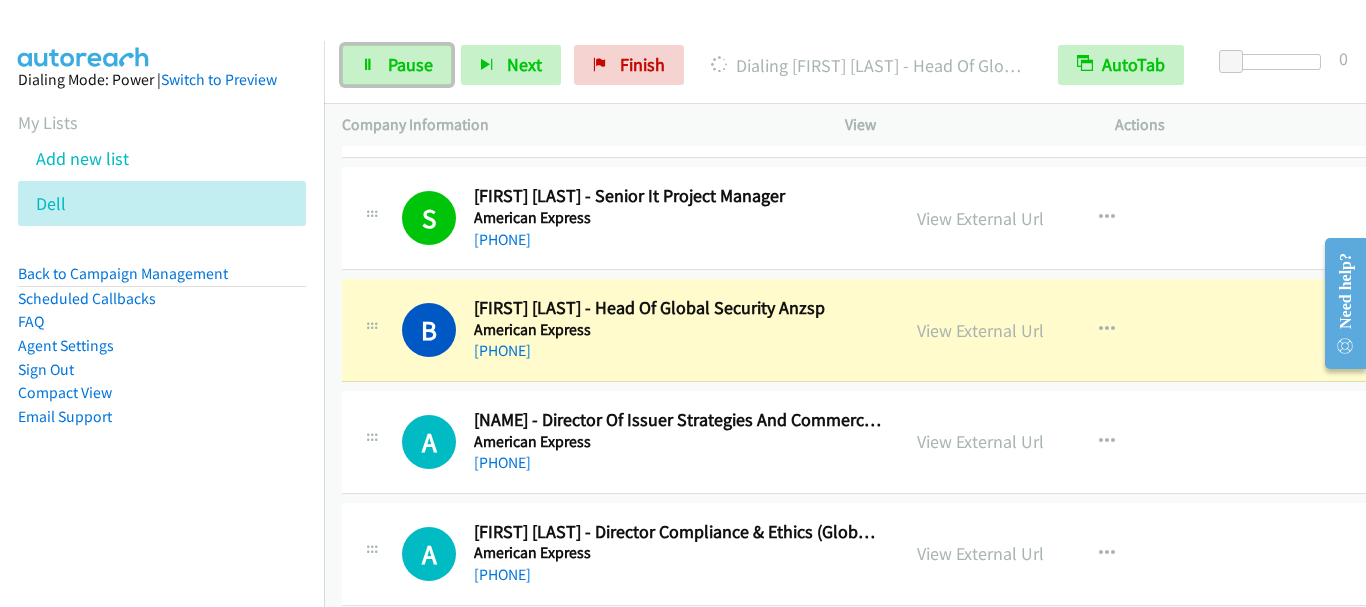 drag, startPoint x: 364, startPoint y: 66, endPoint x: 884, endPoint y: 54, distance: 520.1384 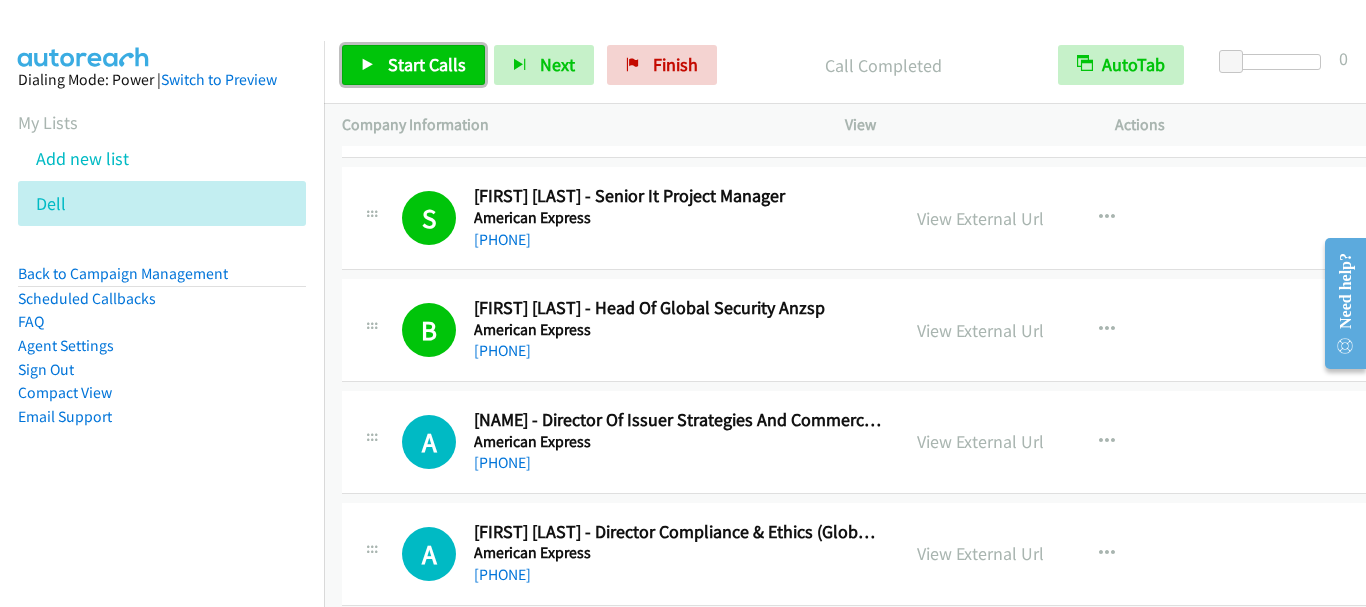 click on "Start Calls" at bounding box center [413, 65] 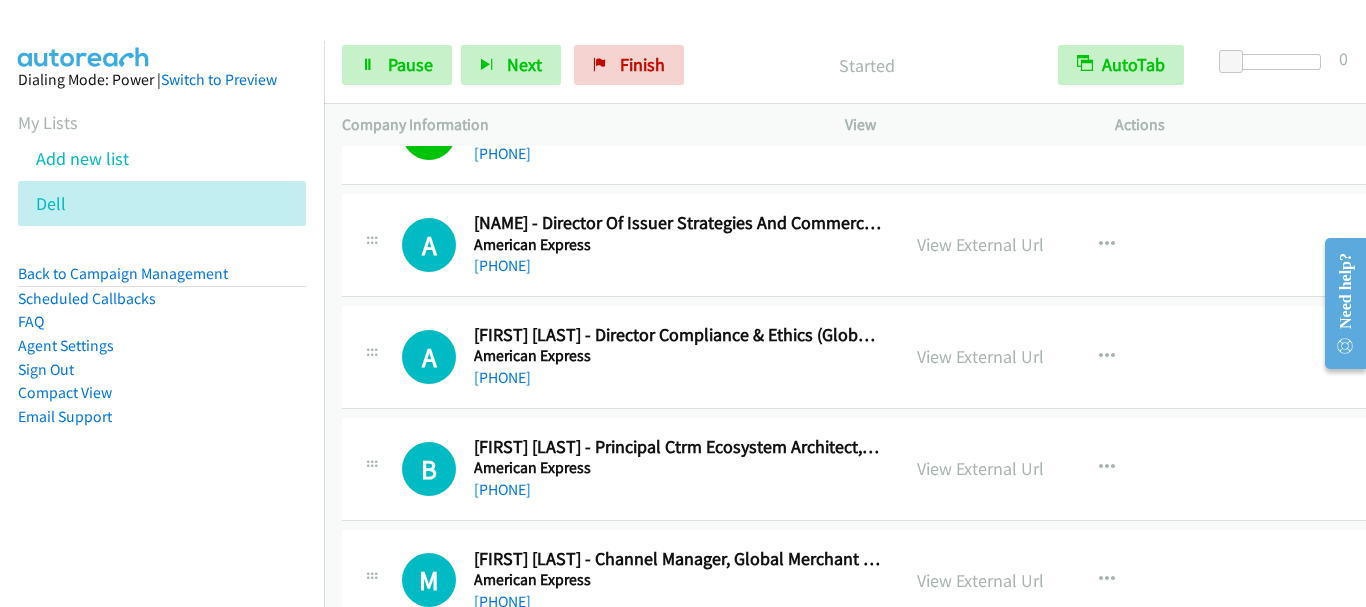 scroll, scrollTop: 14000, scrollLeft: 0, axis: vertical 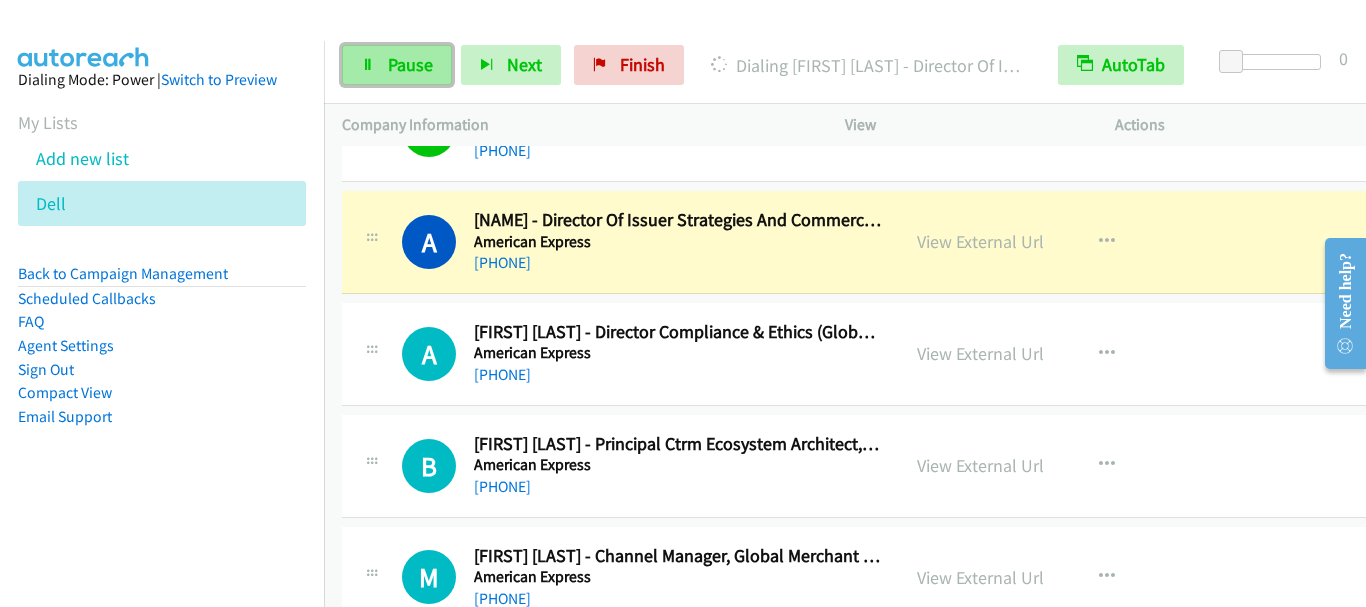 click on "Pause" at bounding box center [410, 64] 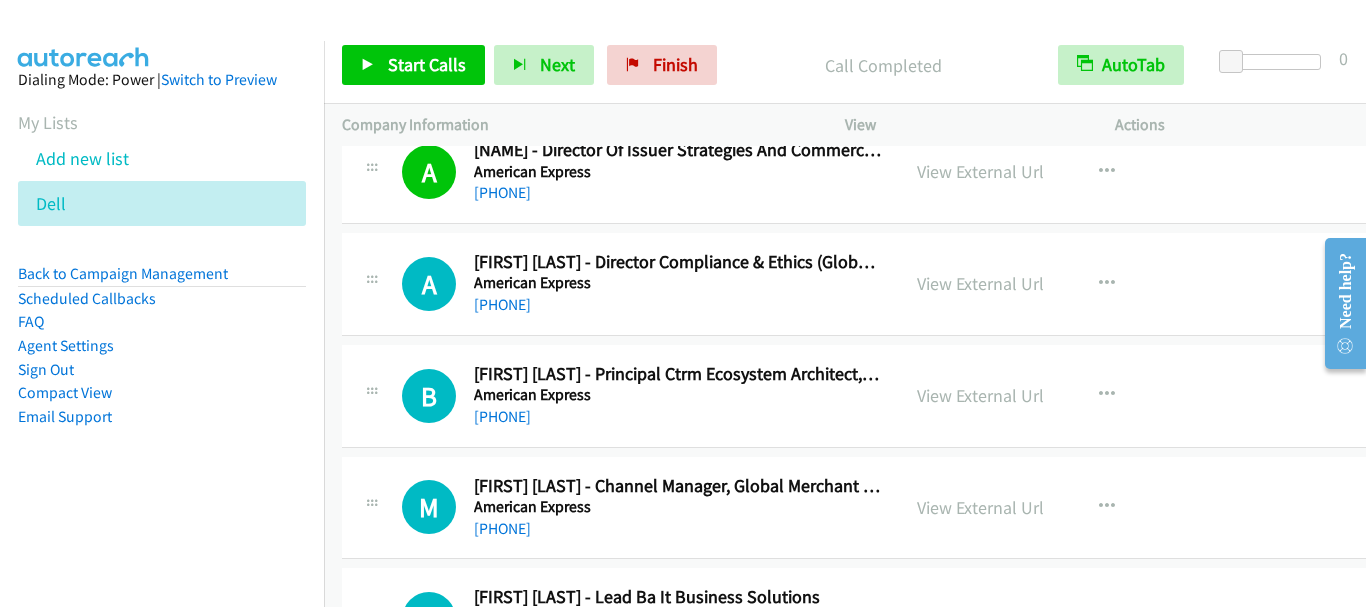 scroll, scrollTop: 14000, scrollLeft: 0, axis: vertical 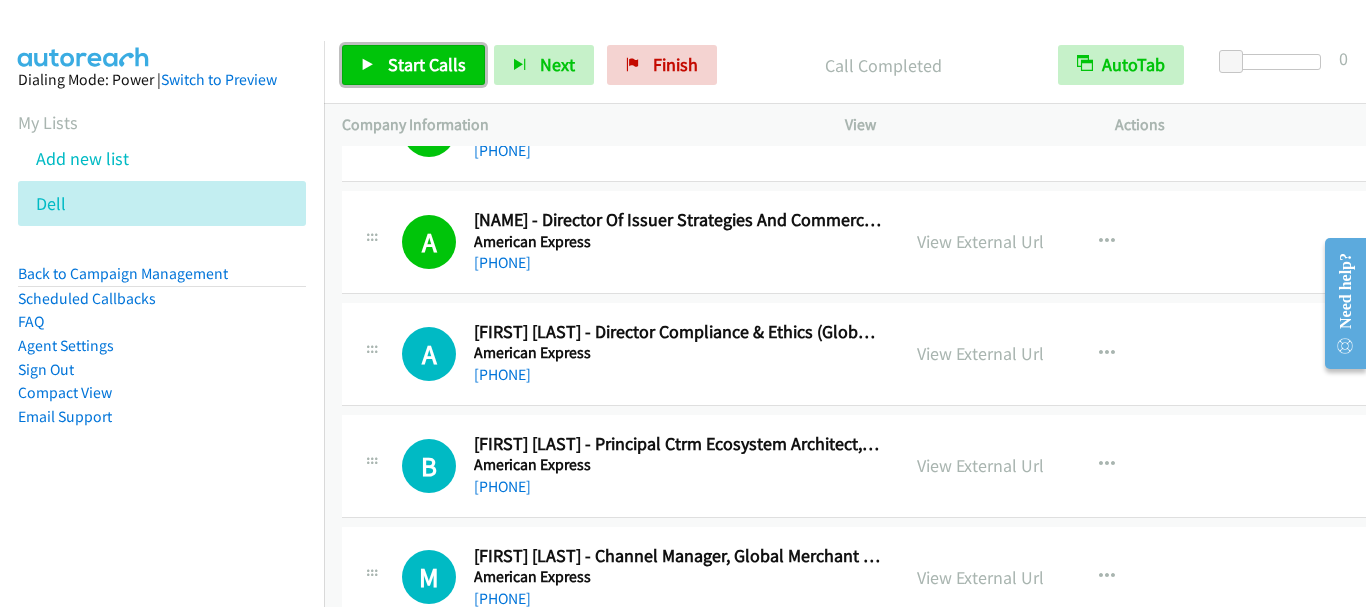 click on "Start Calls" at bounding box center (427, 64) 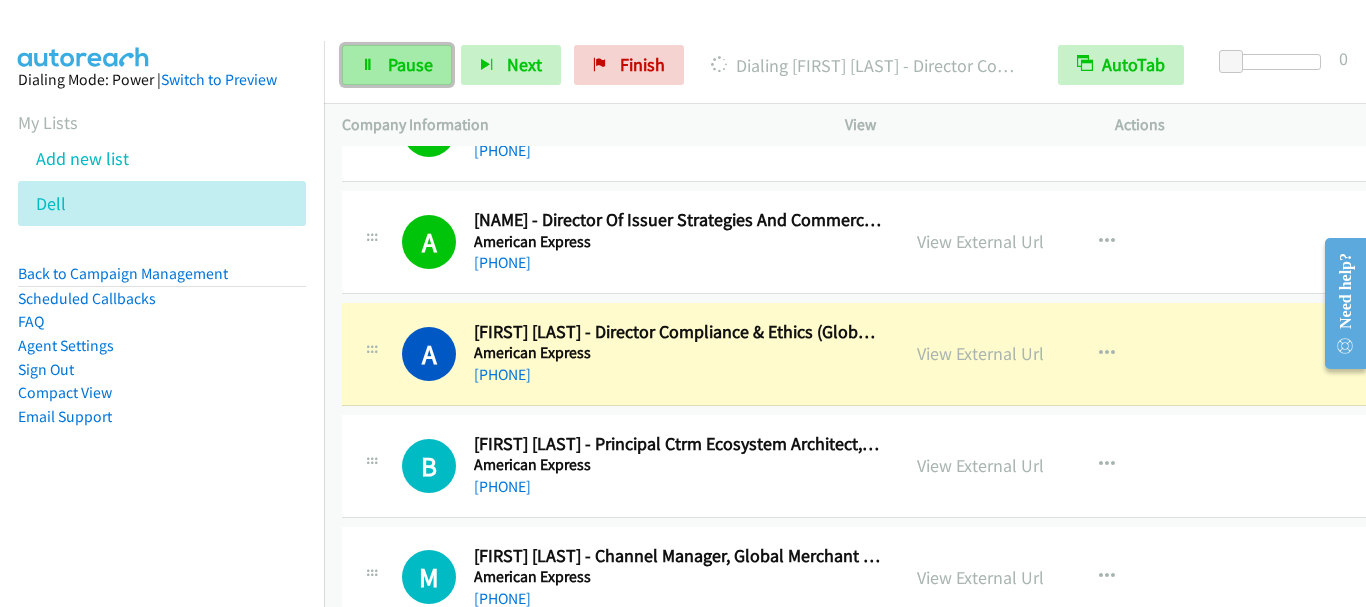 click on "Pause" at bounding box center [397, 65] 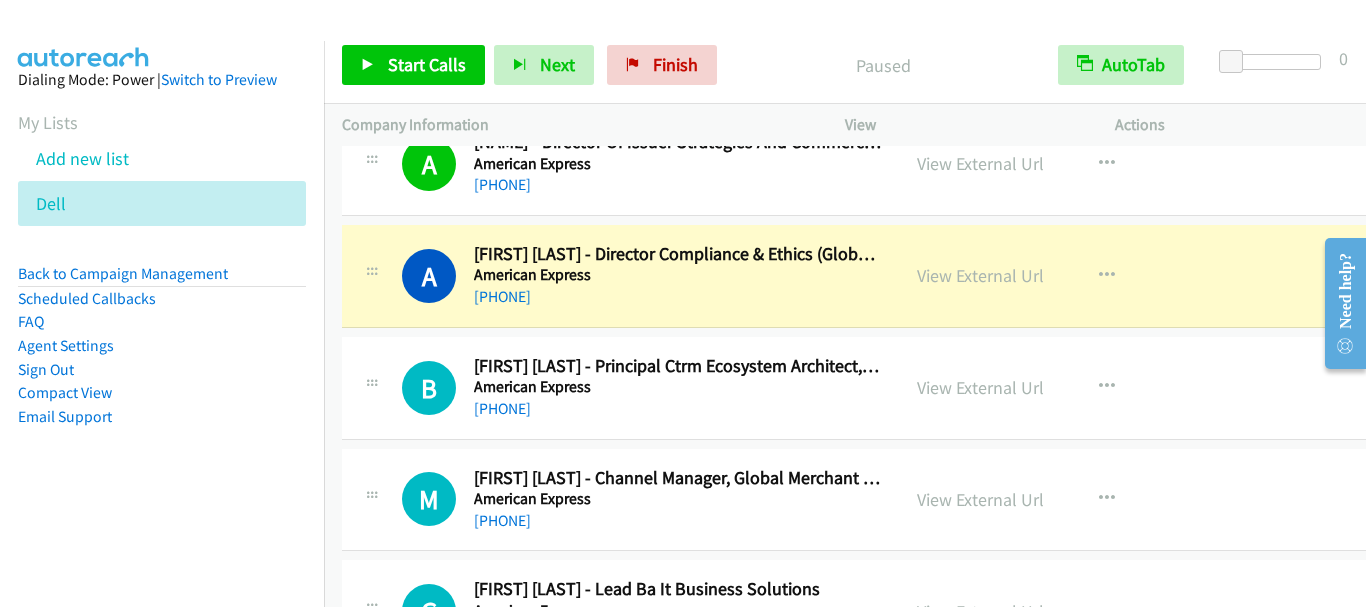 scroll, scrollTop: 14100, scrollLeft: 0, axis: vertical 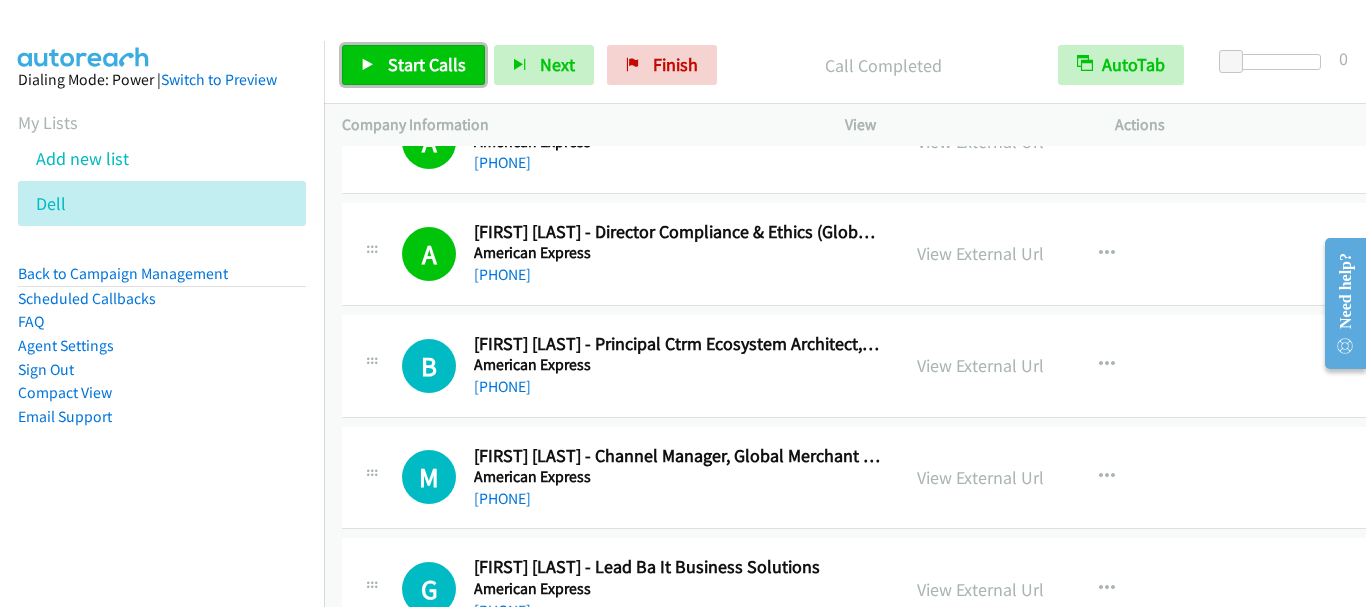 click on "Start Calls" at bounding box center (427, 64) 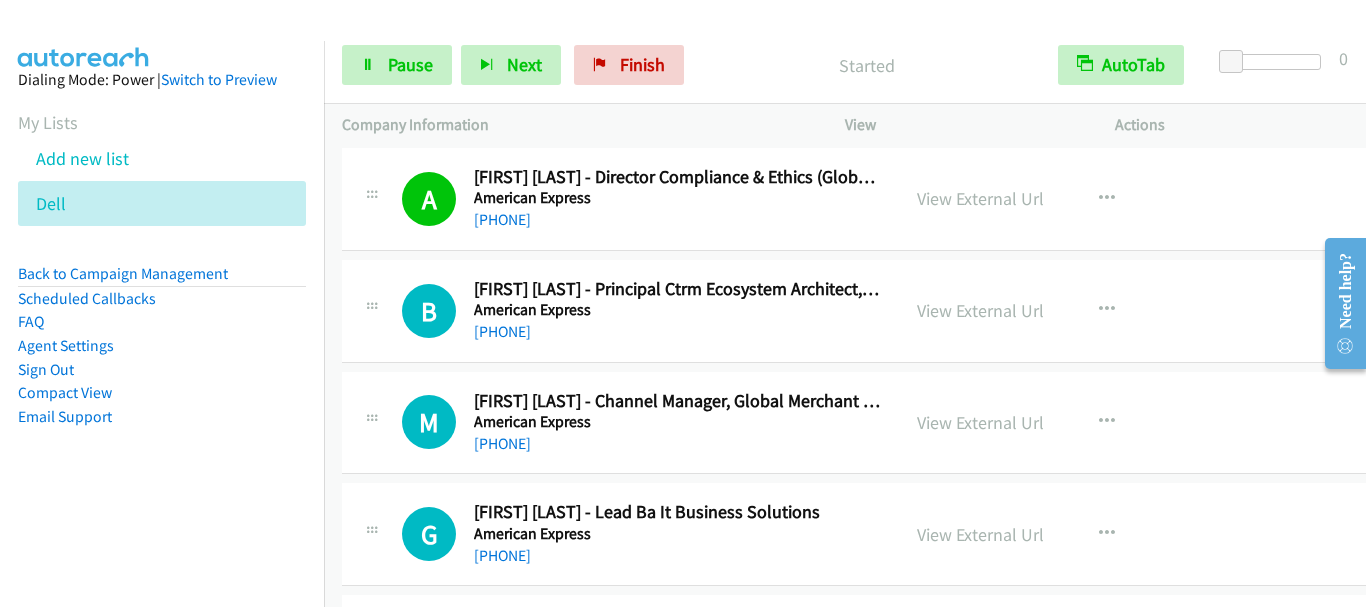 scroll, scrollTop: 14200, scrollLeft: 0, axis: vertical 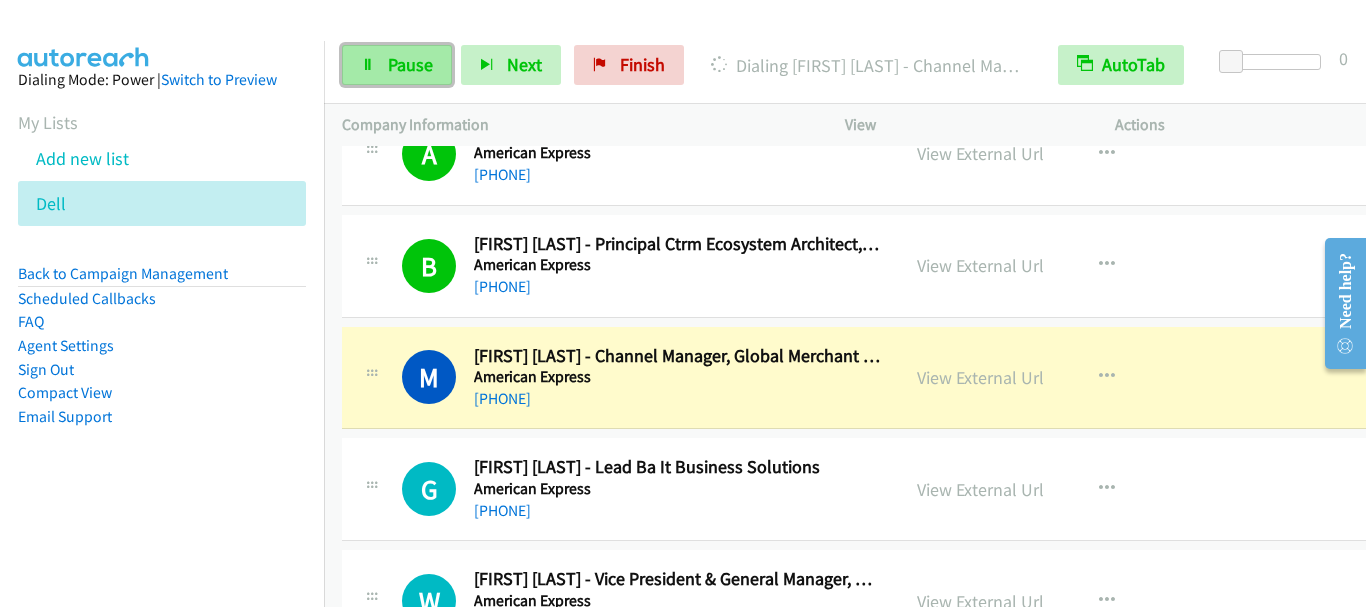 click on "Pause" at bounding box center [410, 64] 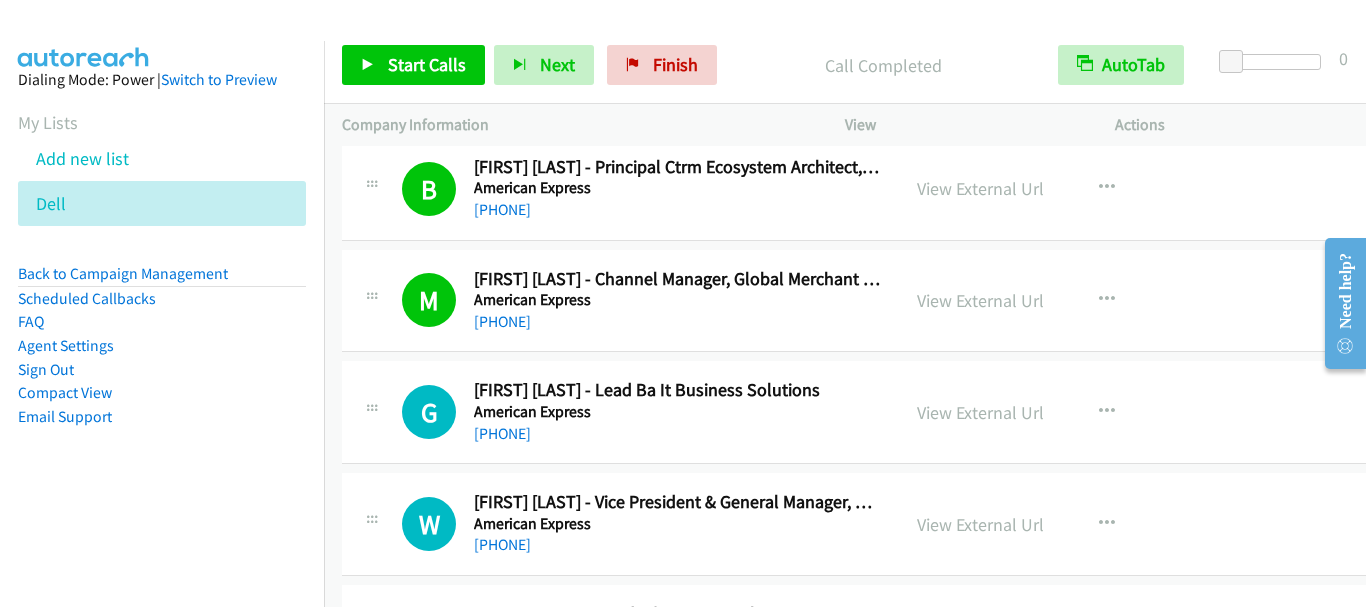scroll, scrollTop: 14300, scrollLeft: 0, axis: vertical 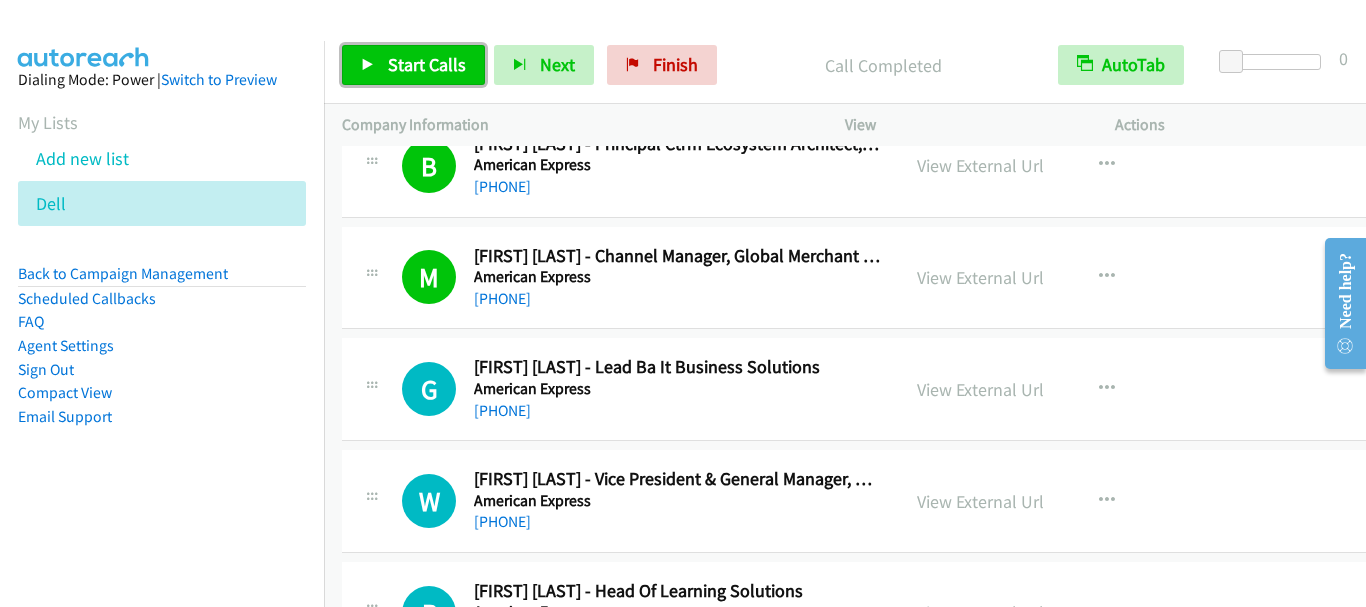 click on "Start Calls" at bounding box center [427, 64] 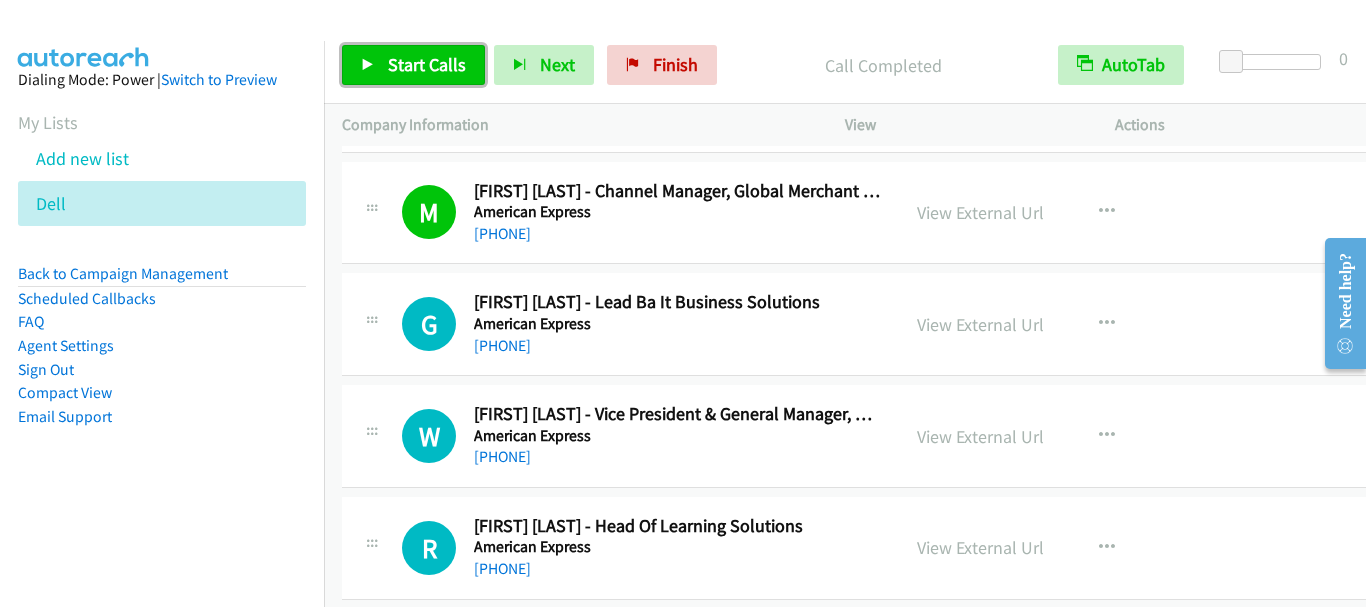 scroll, scrollTop: 14400, scrollLeft: 0, axis: vertical 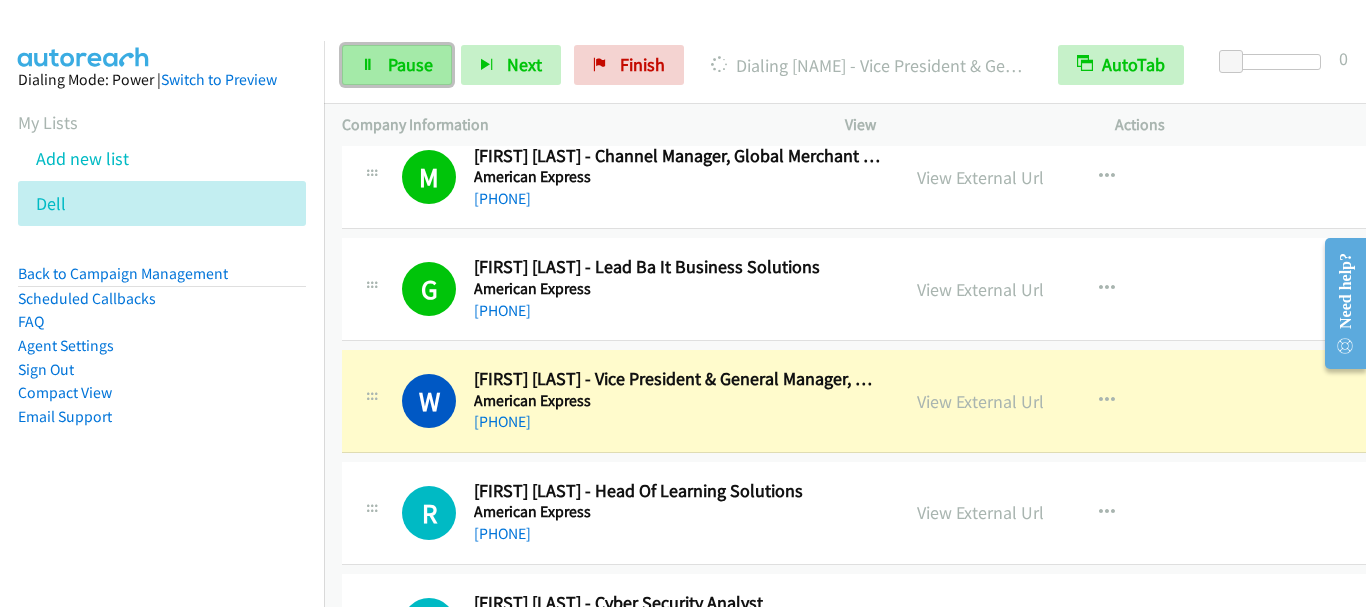 click on "Pause" at bounding box center [397, 65] 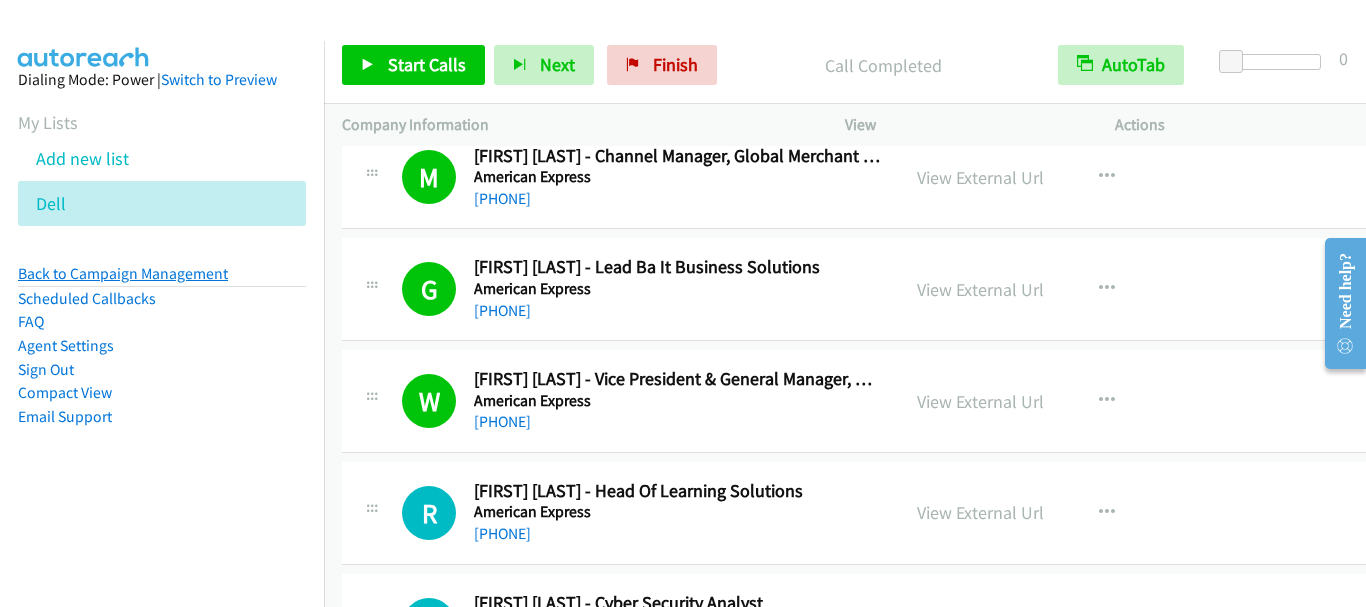 click on "Back to Campaign Management" at bounding box center [123, 273] 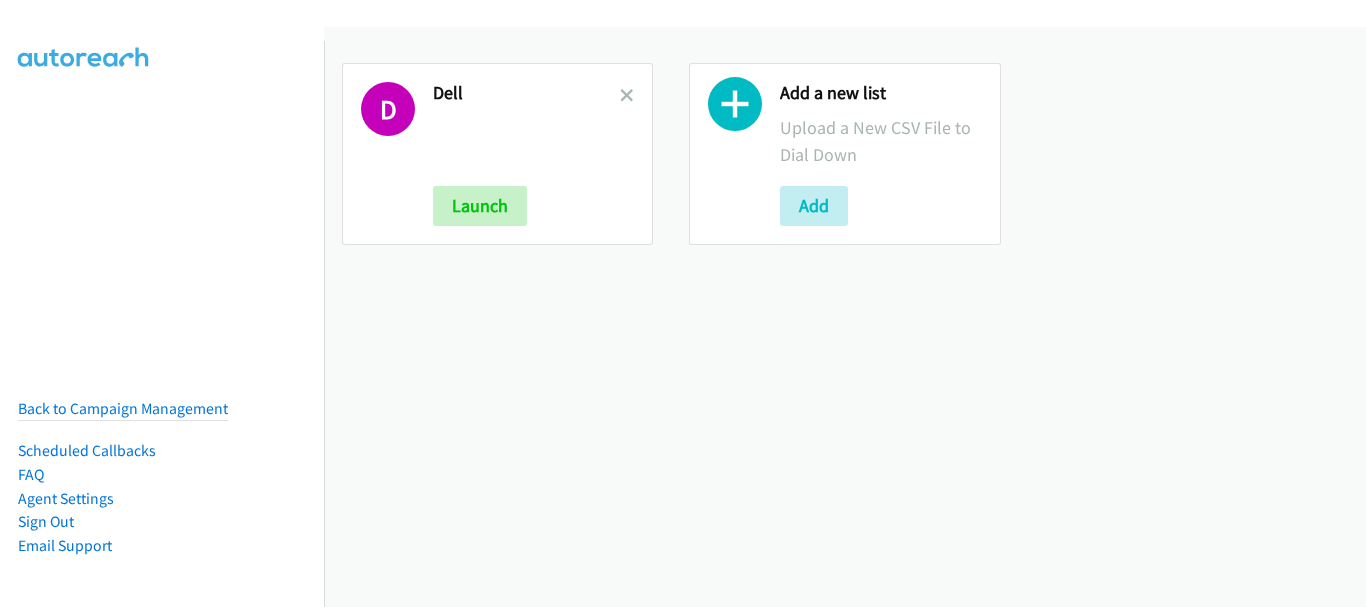scroll, scrollTop: 0, scrollLeft: 0, axis: both 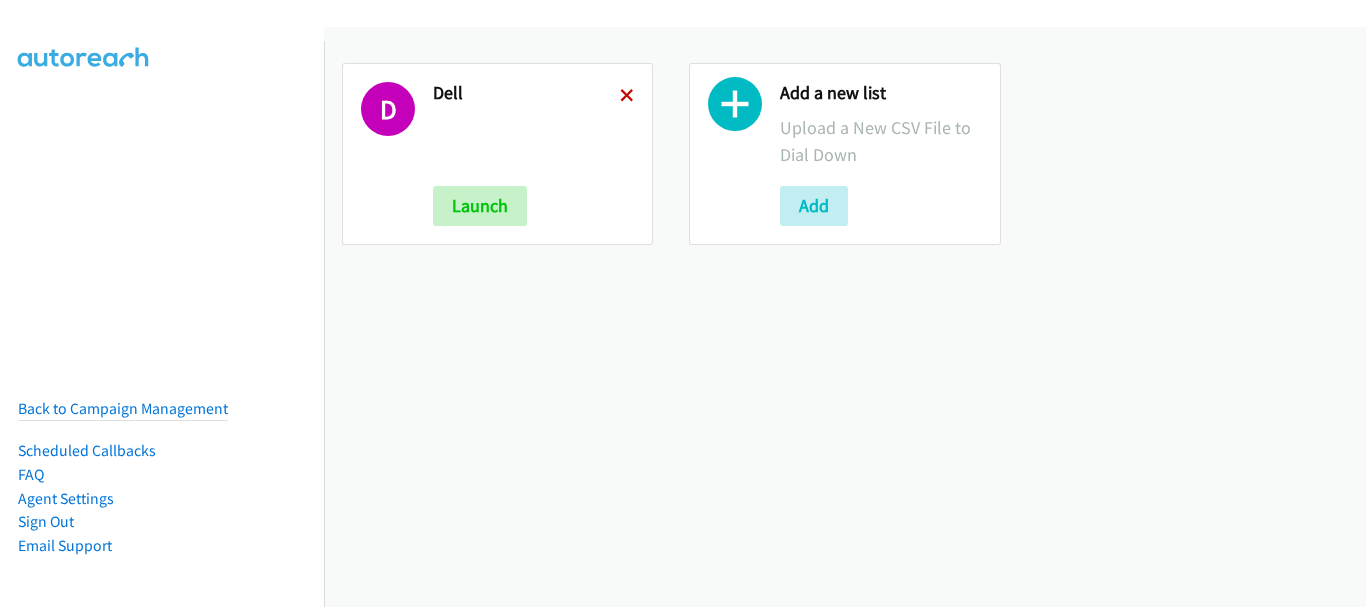 click at bounding box center [627, 97] 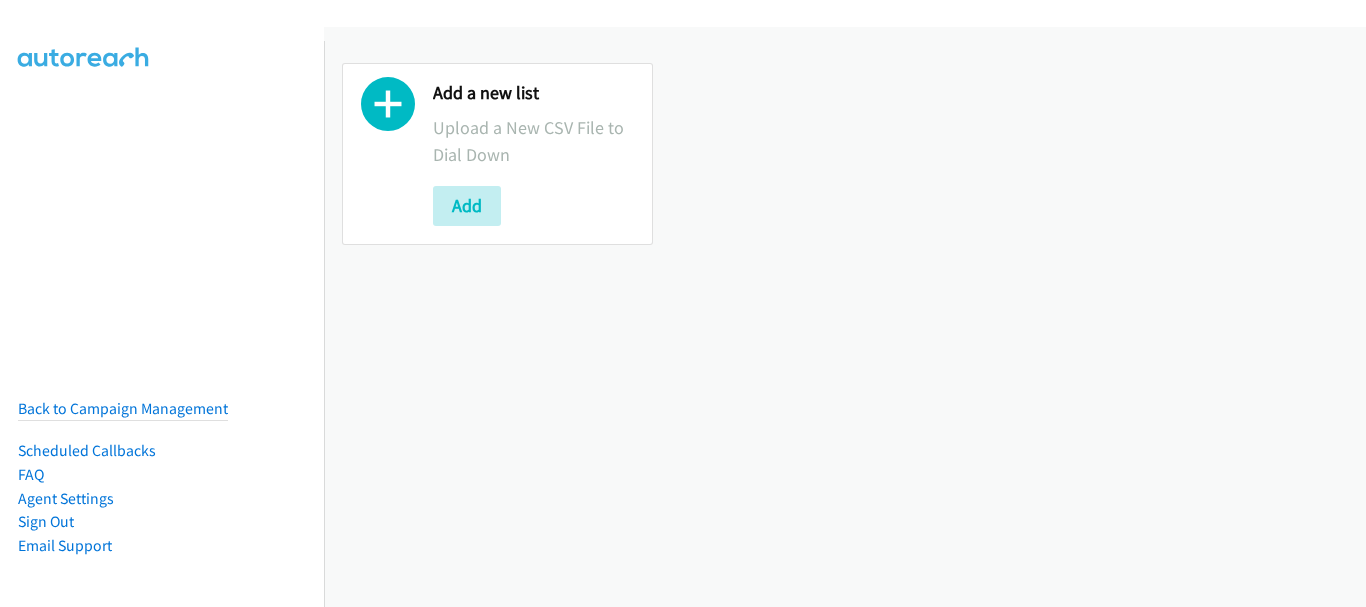 scroll, scrollTop: 0, scrollLeft: 0, axis: both 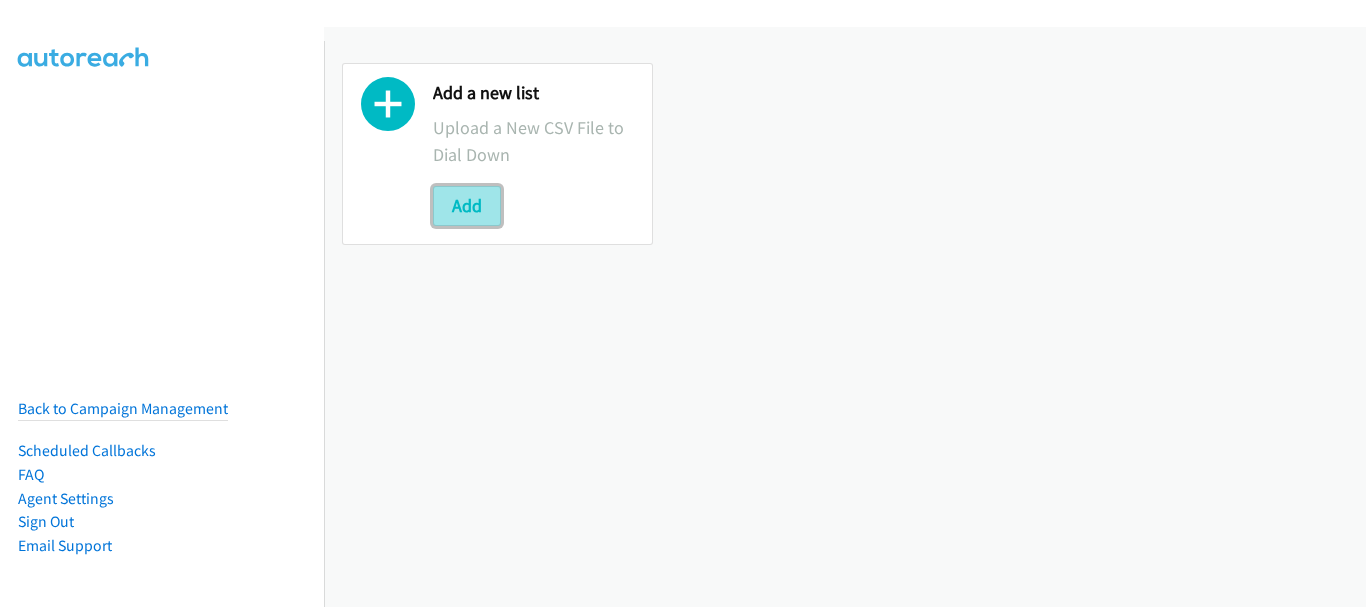 click on "Add" at bounding box center [467, 206] 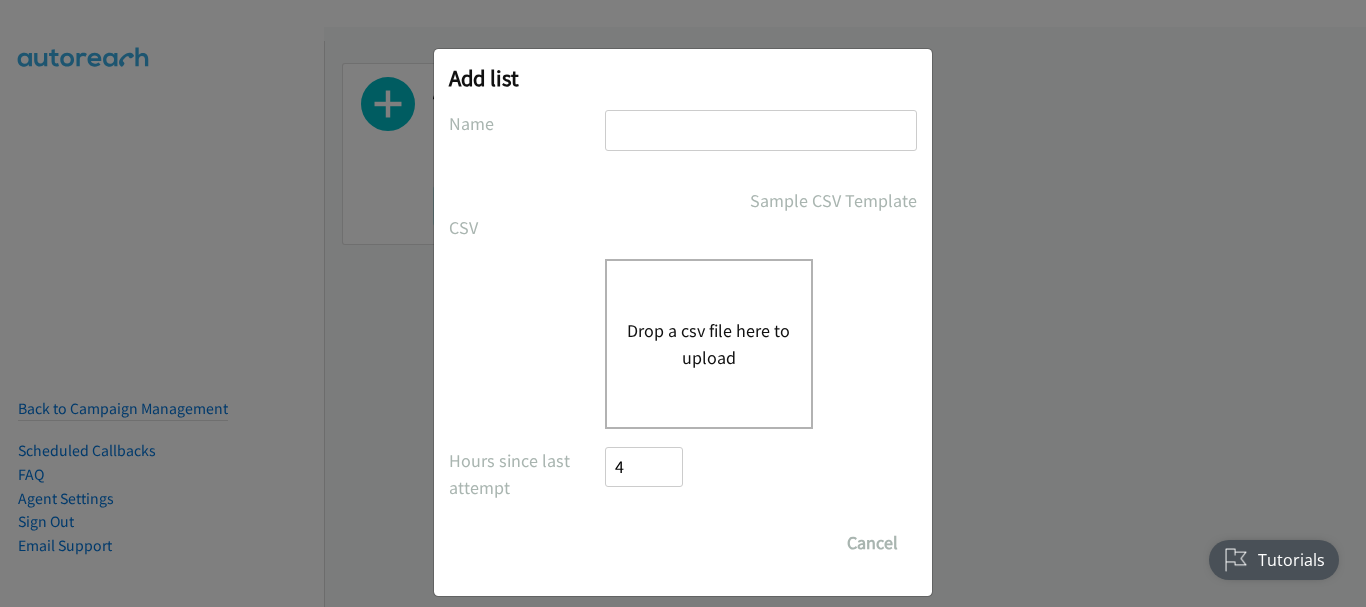 scroll, scrollTop: 0, scrollLeft: 0, axis: both 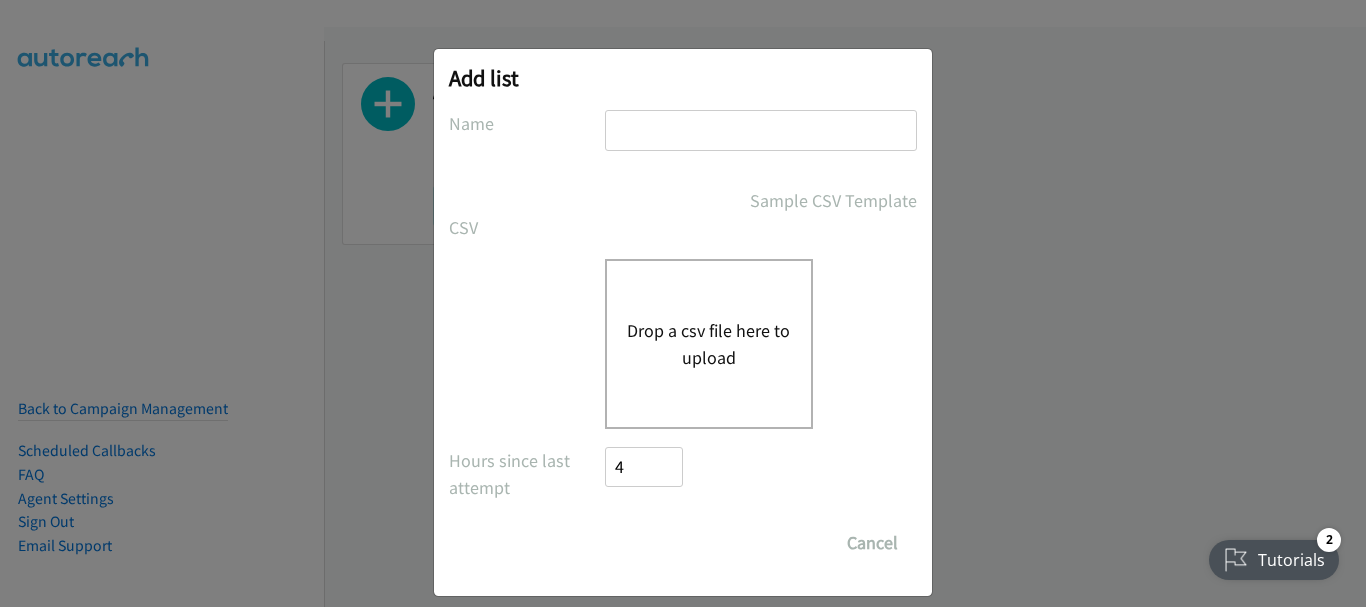 click at bounding box center [761, 130] 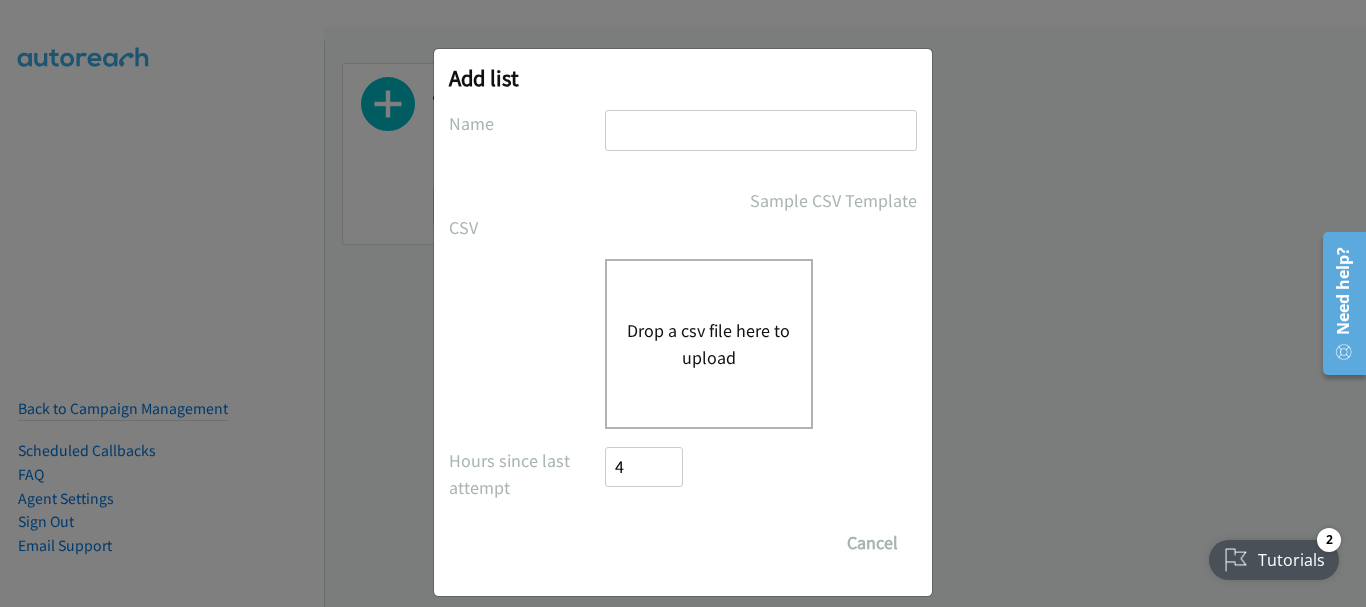 type on "Dell" 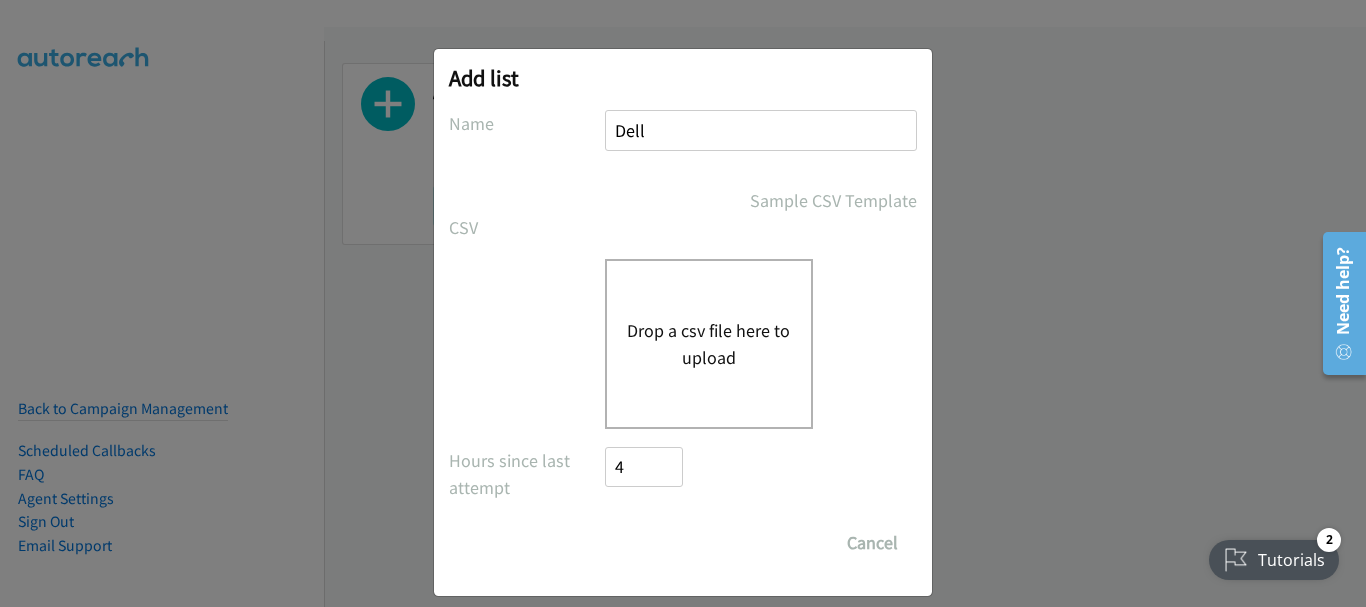 click on "Drop a csv file here to upload" at bounding box center [709, 344] 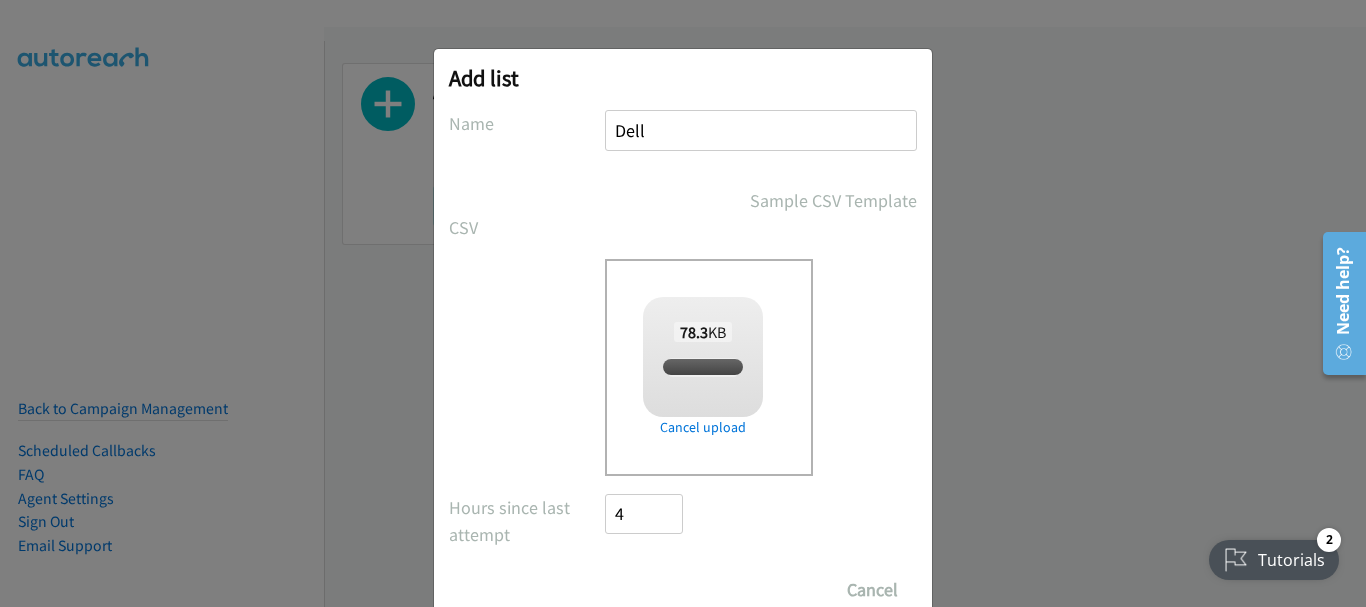 checkbox on "true" 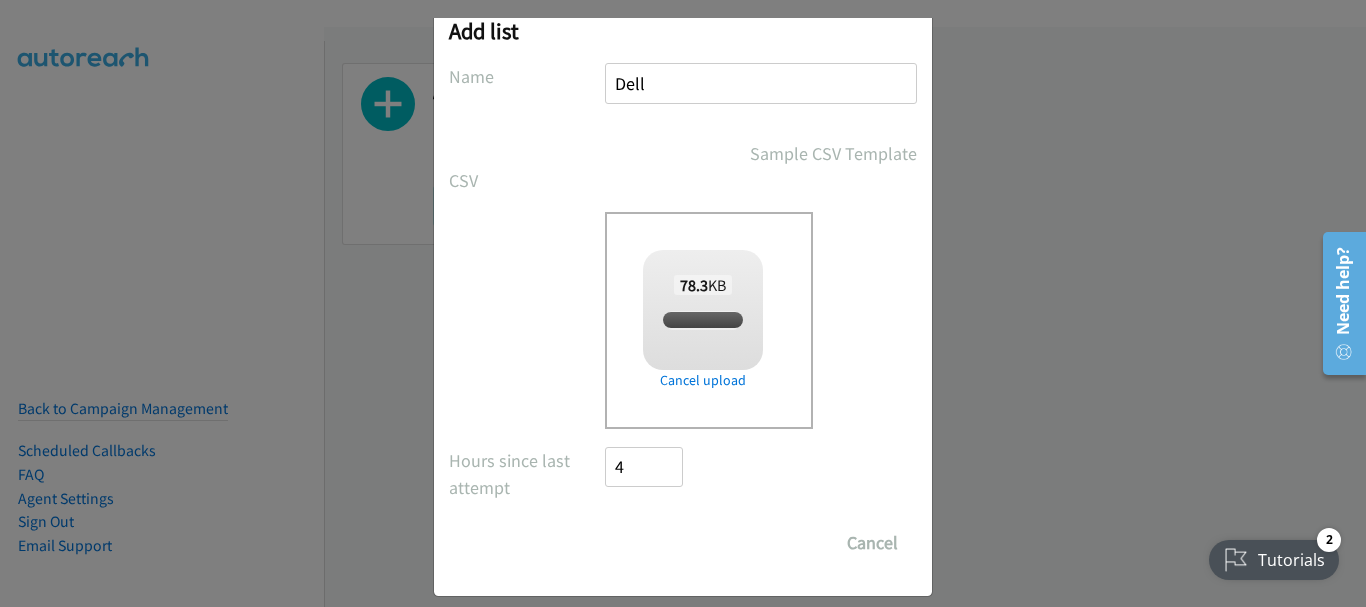 scroll, scrollTop: 67, scrollLeft: 0, axis: vertical 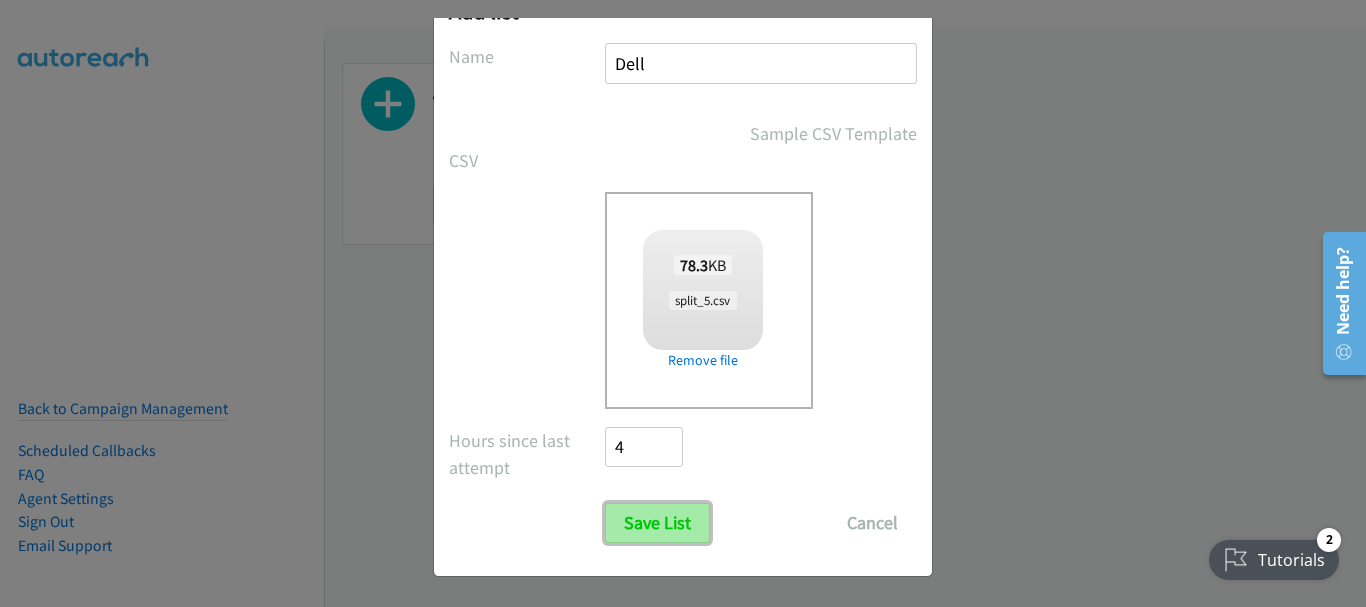 click on "Save List" at bounding box center [657, 523] 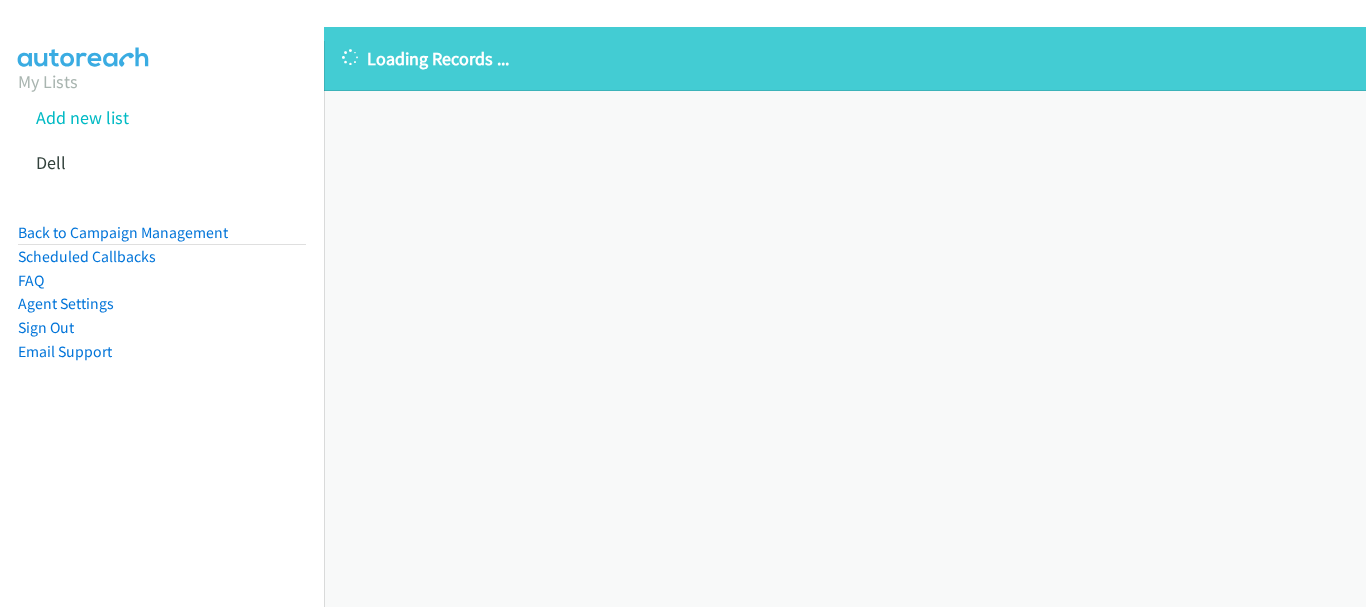 scroll, scrollTop: 0, scrollLeft: 0, axis: both 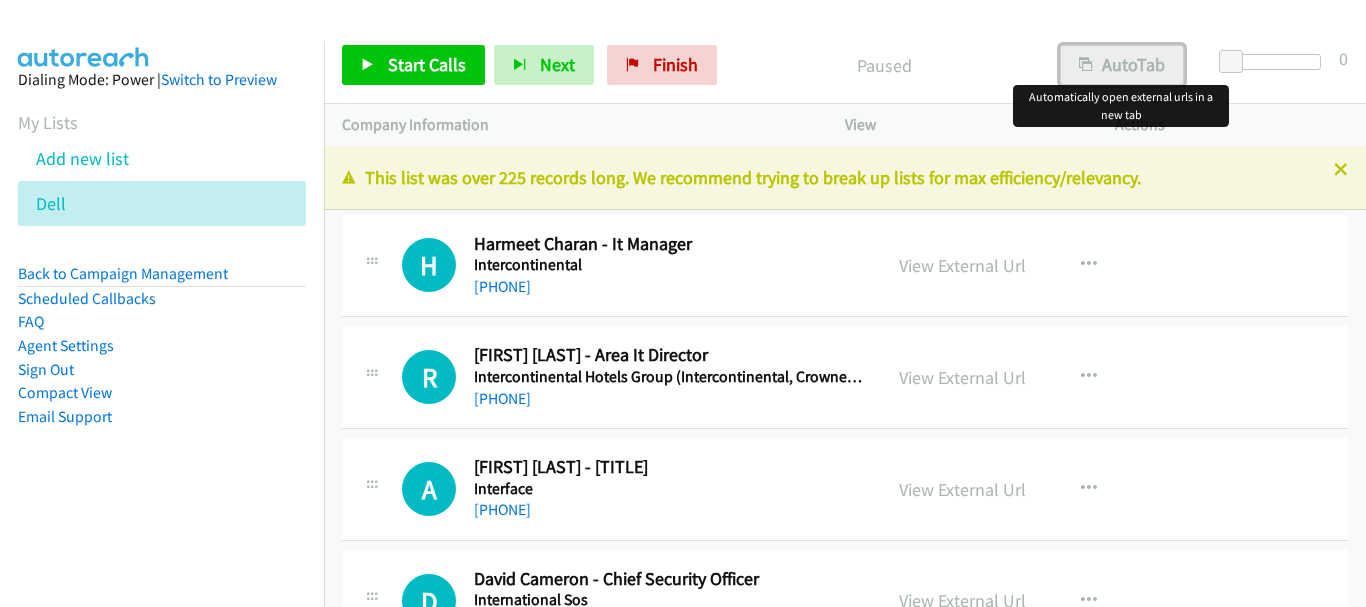 click on "AutoTab" at bounding box center (1122, 65) 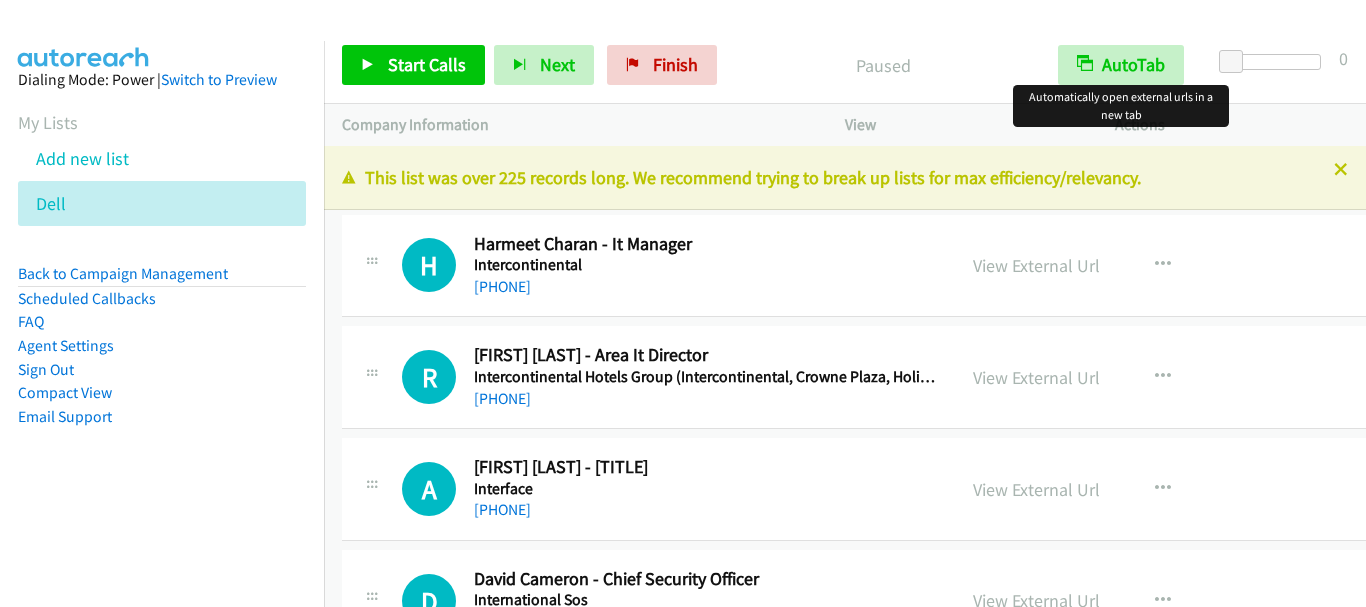 scroll, scrollTop: 0, scrollLeft: 0, axis: both 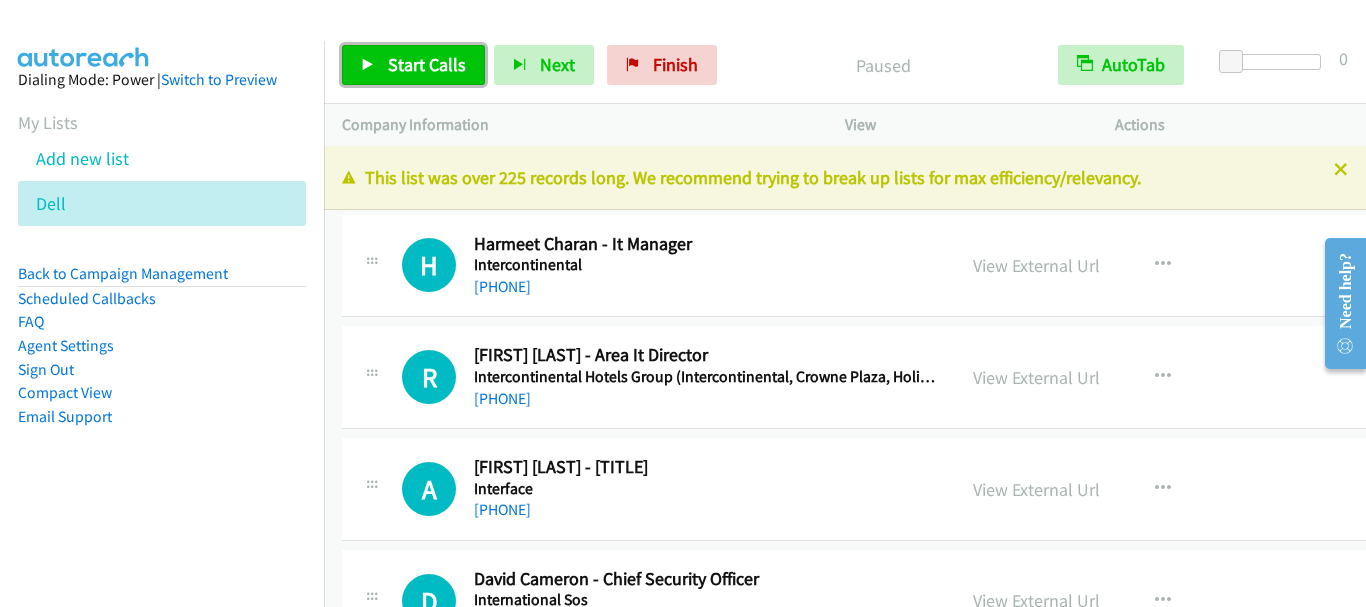 click on "Start Calls" at bounding box center [427, 64] 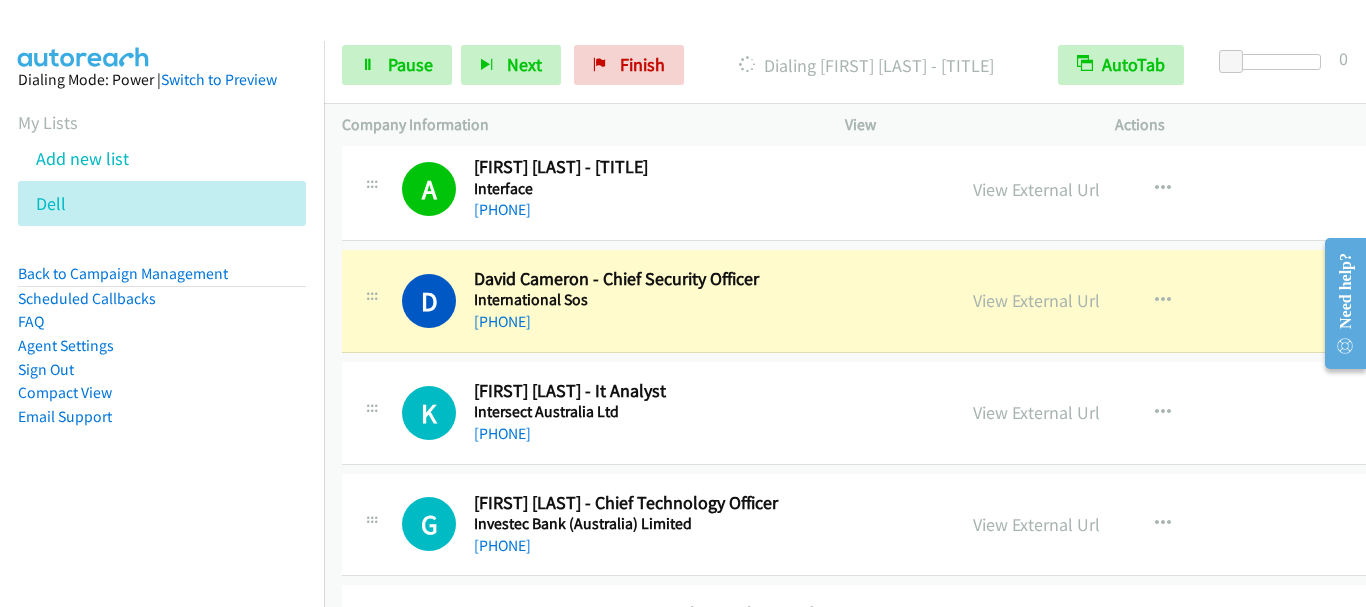 scroll, scrollTop: 400, scrollLeft: 0, axis: vertical 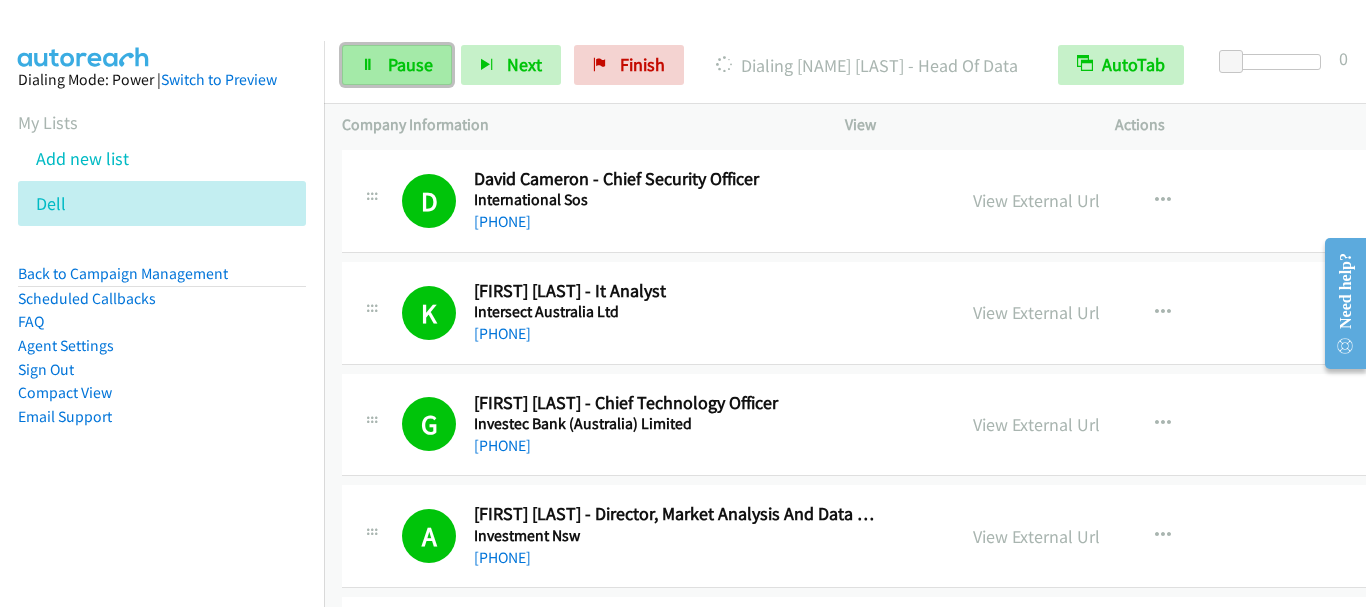 click on "Pause" at bounding box center [410, 64] 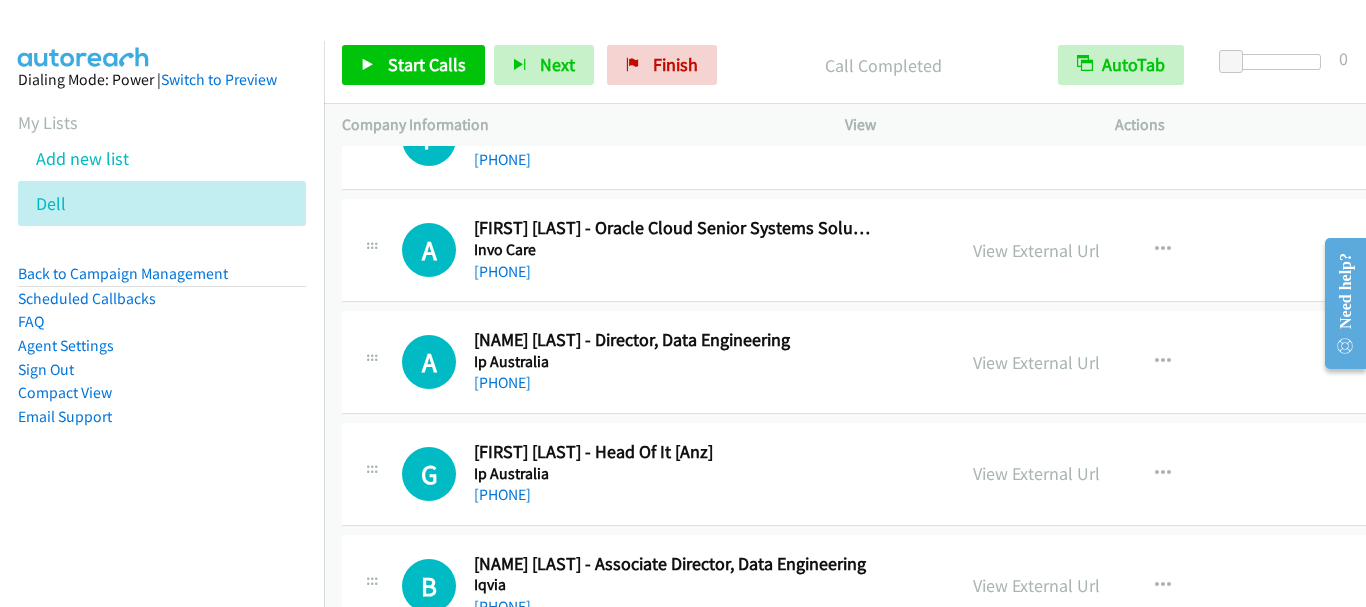 scroll, scrollTop: 1100, scrollLeft: 0, axis: vertical 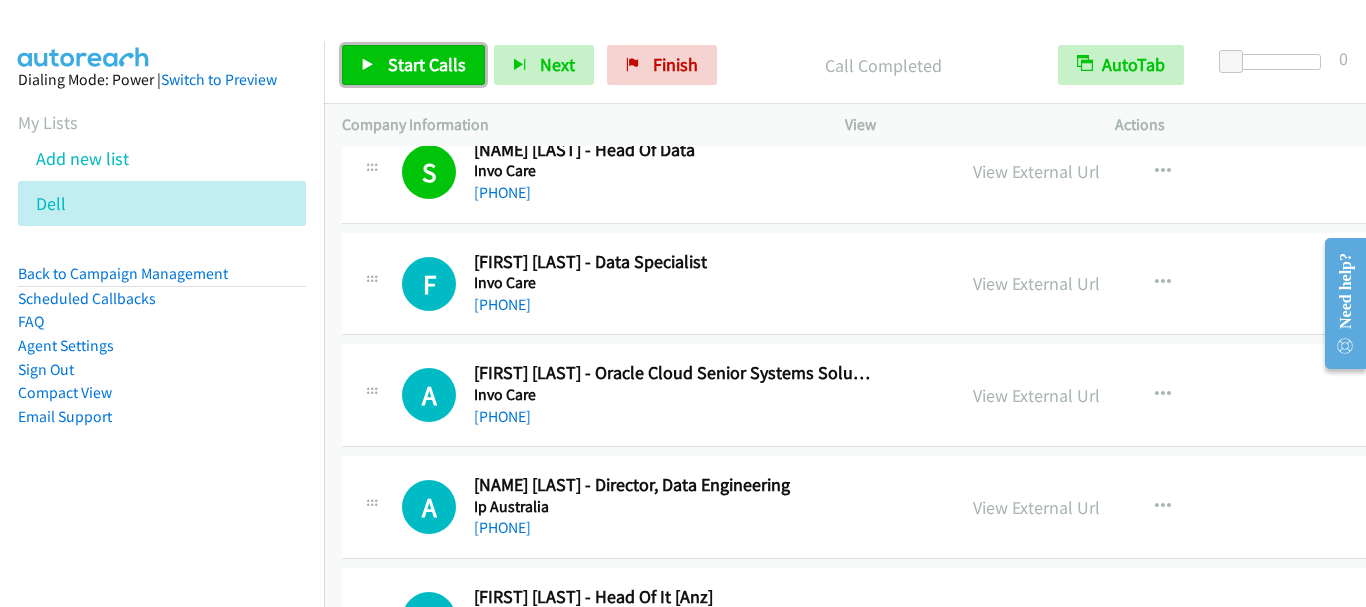 click on "Start Calls" at bounding box center (427, 64) 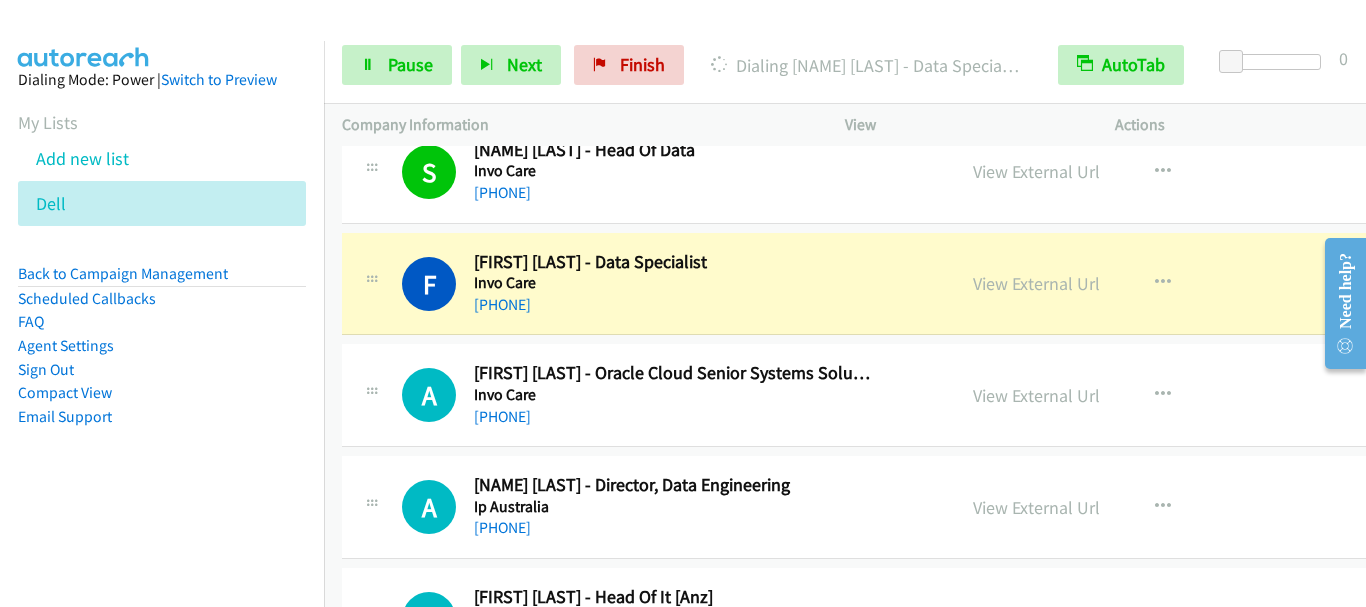 scroll, scrollTop: 1200, scrollLeft: 0, axis: vertical 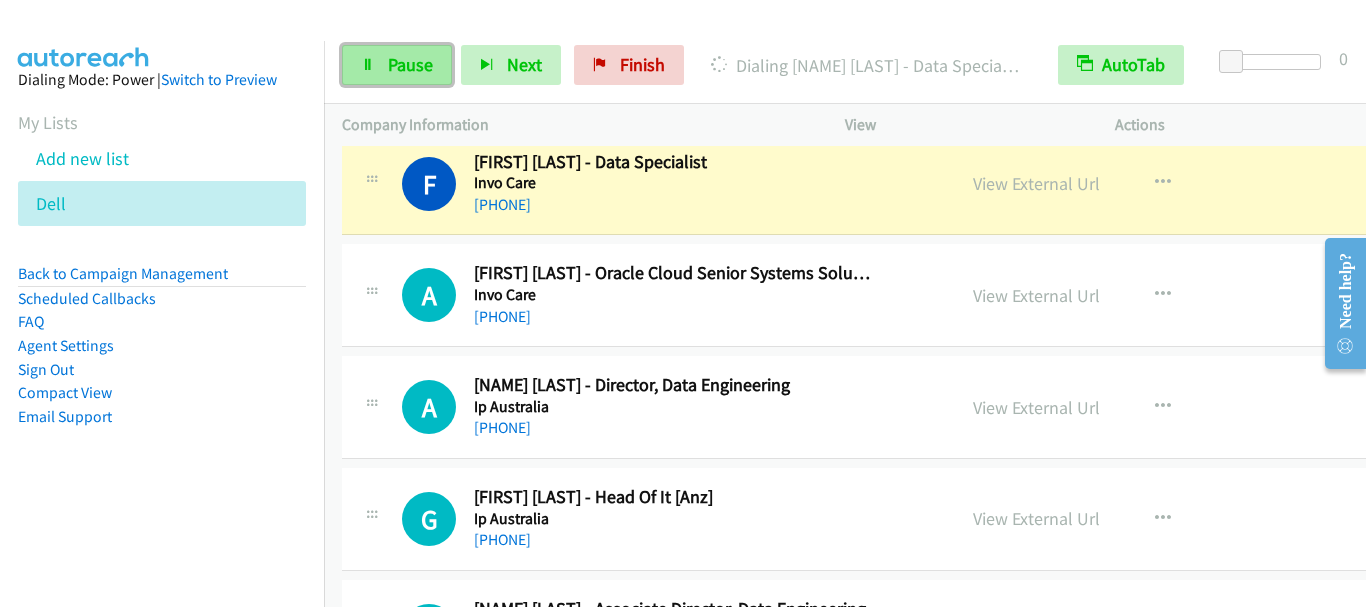 click on "Pause" at bounding box center [397, 65] 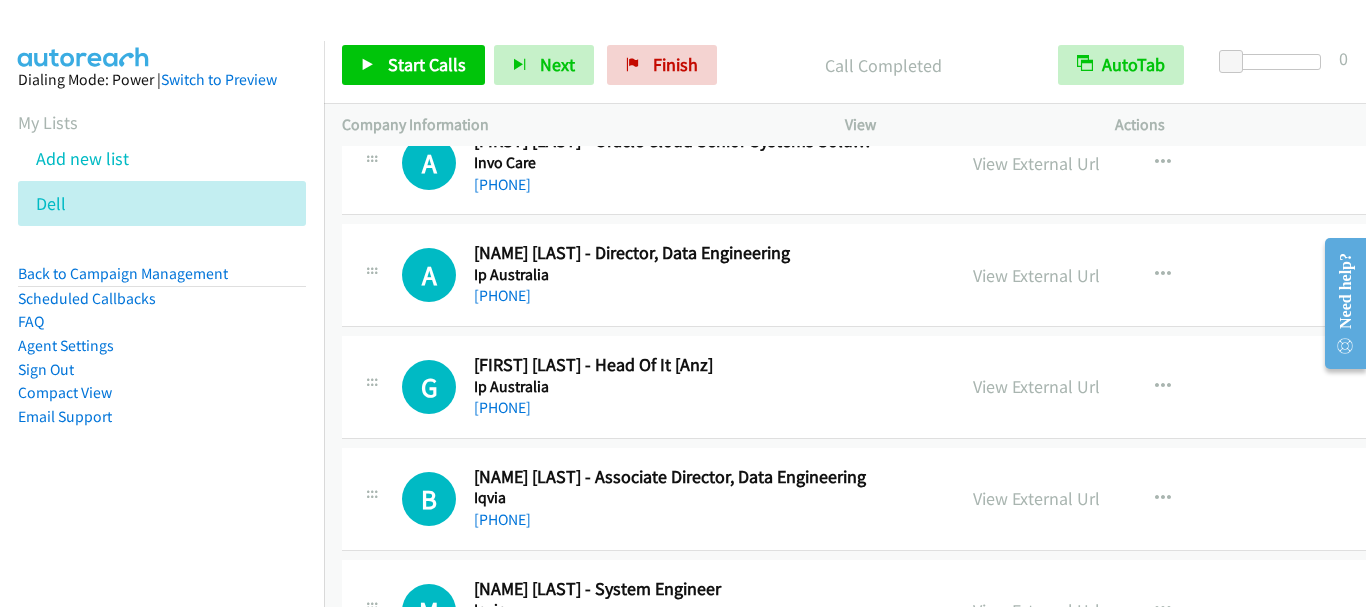 scroll, scrollTop: 1300, scrollLeft: 0, axis: vertical 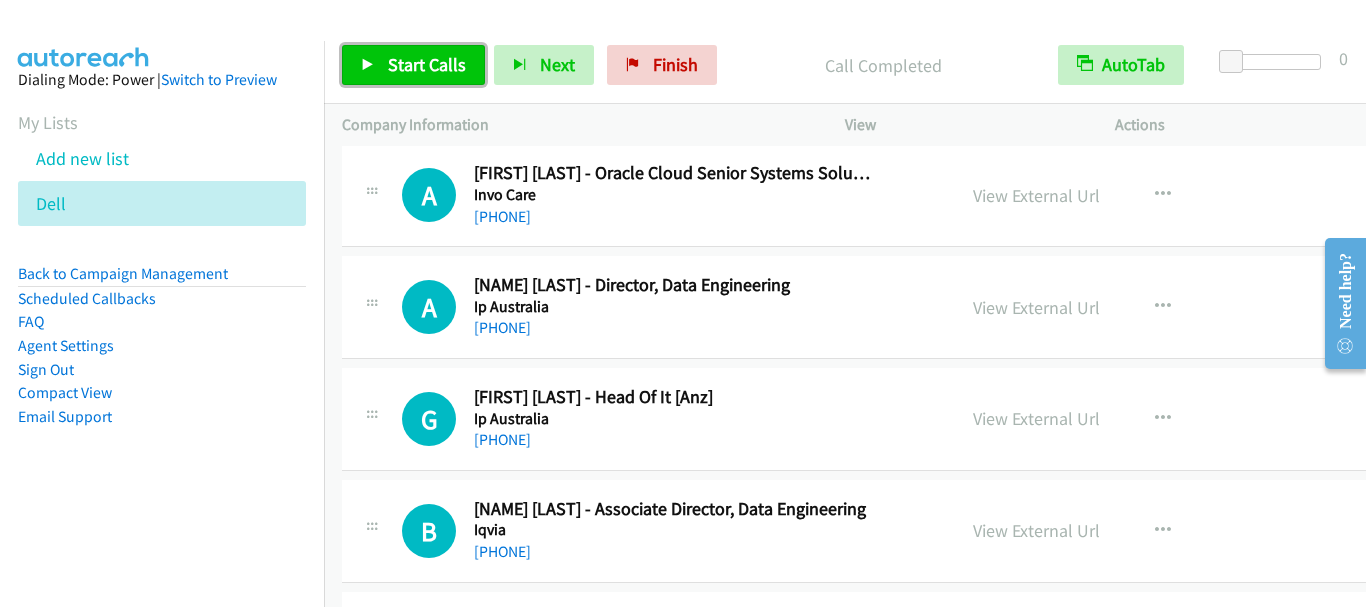 click on "Start Calls" at bounding box center (427, 64) 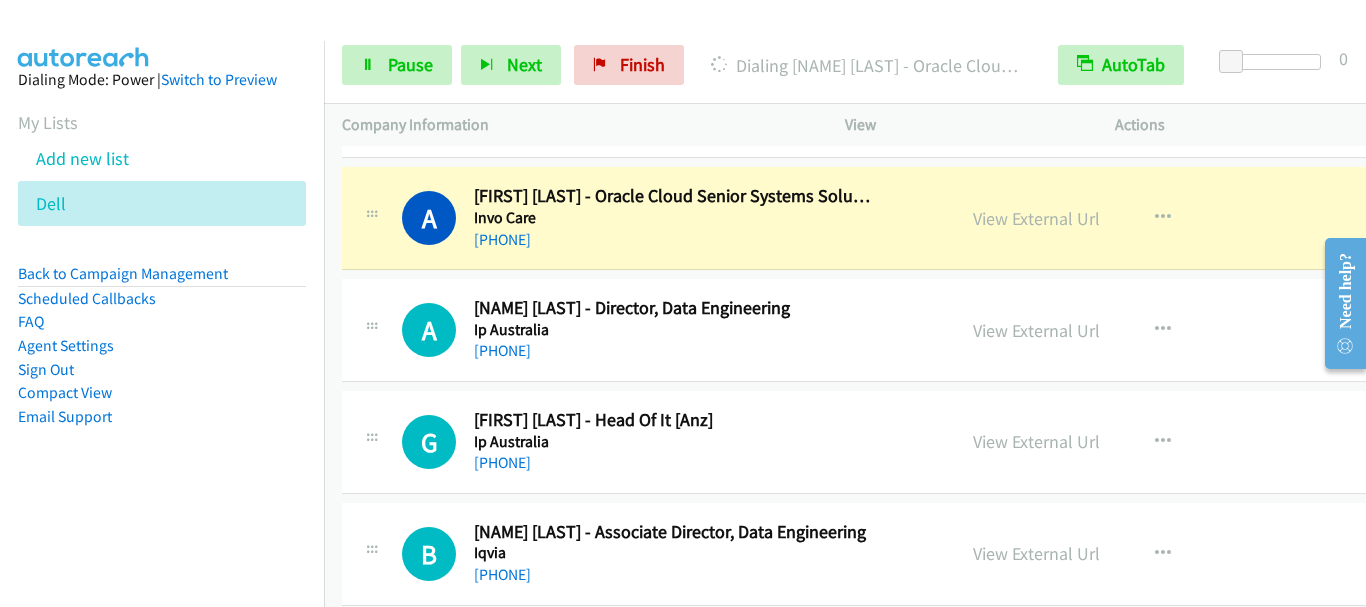scroll, scrollTop: 1300, scrollLeft: 0, axis: vertical 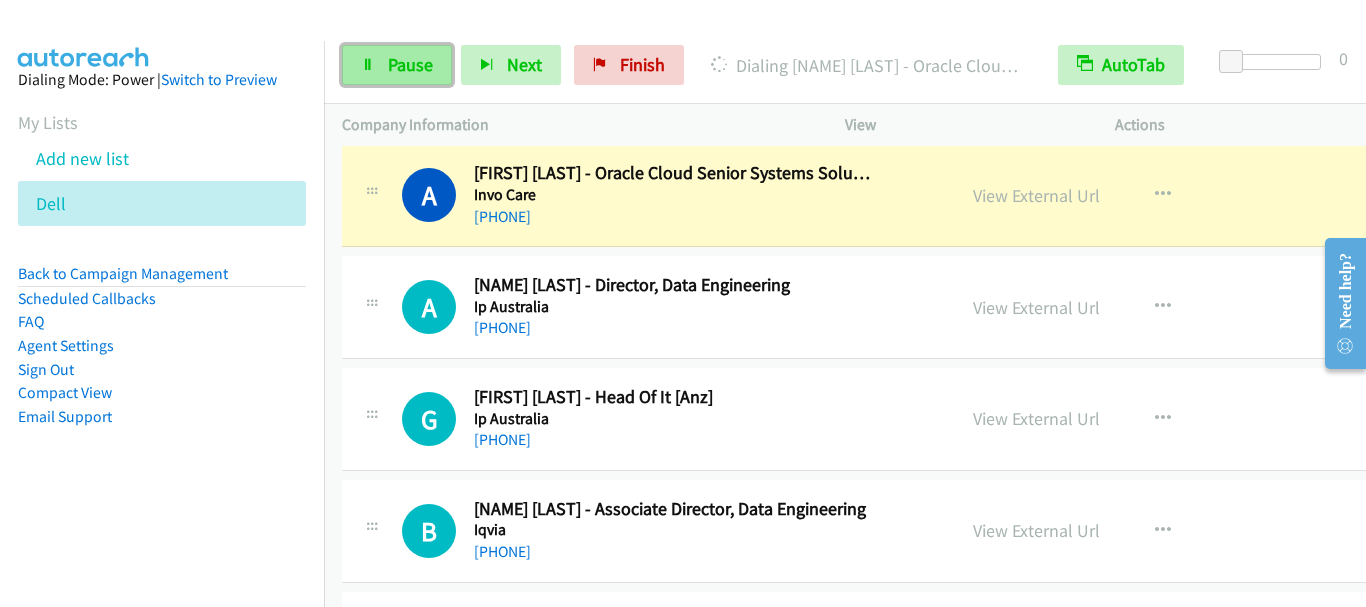 click on "Pause" at bounding box center (410, 64) 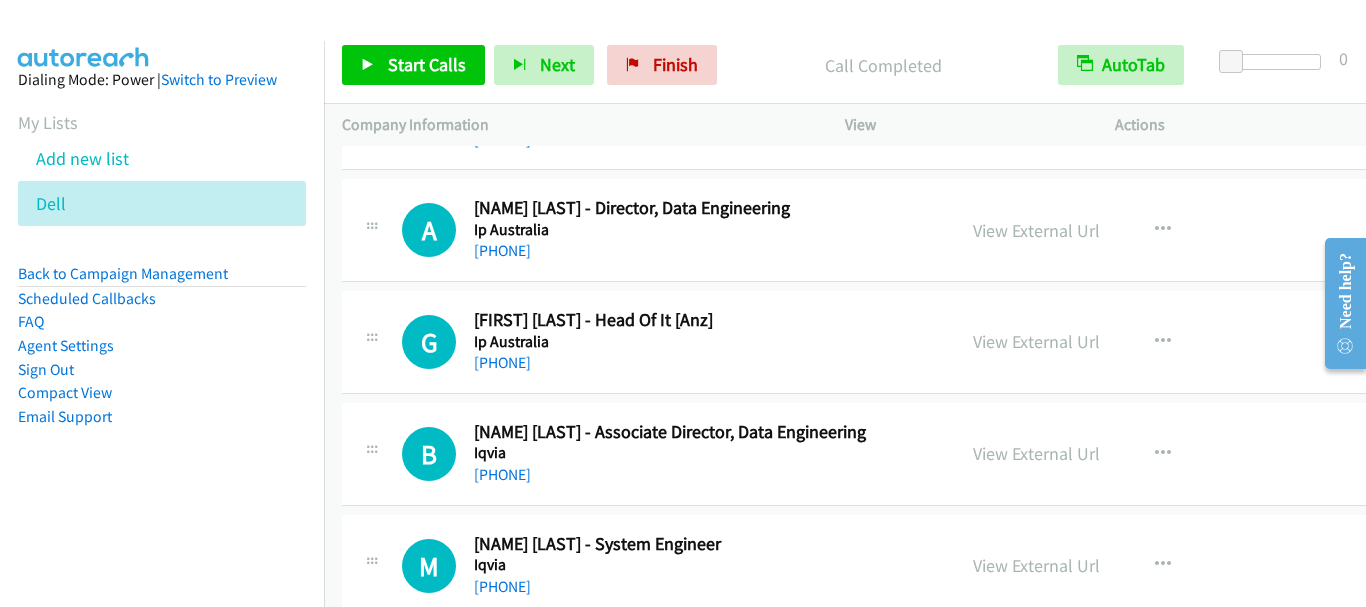 scroll, scrollTop: 1400, scrollLeft: 0, axis: vertical 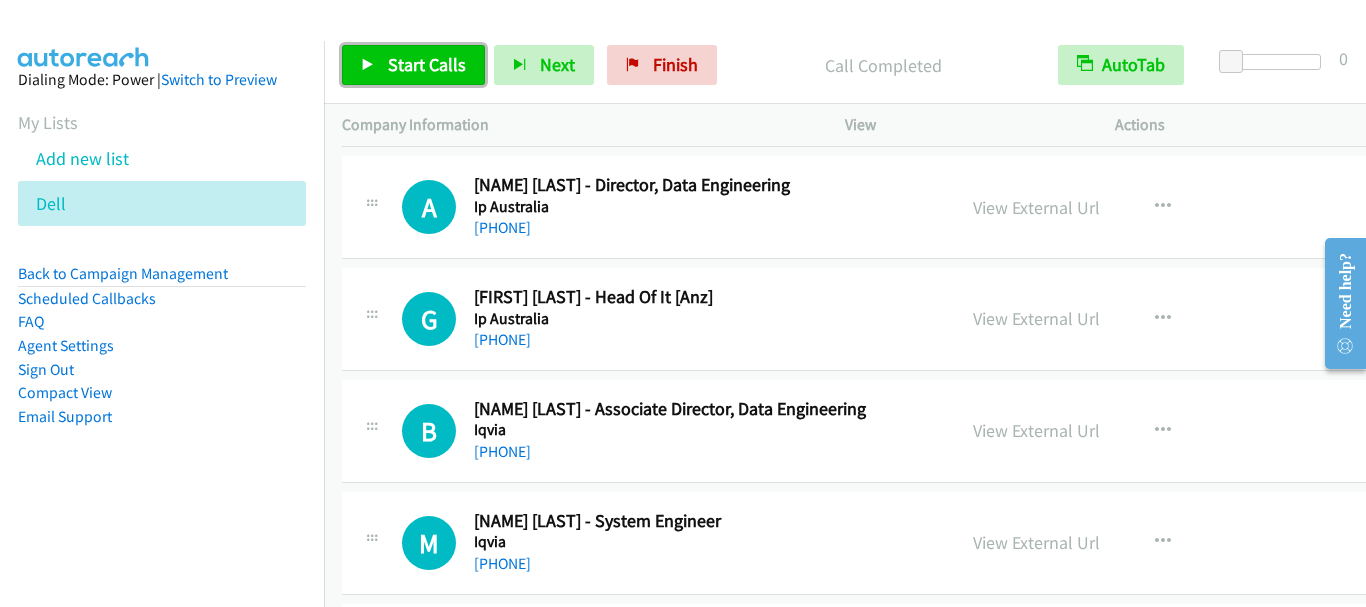 click on "Start Calls" at bounding box center (427, 64) 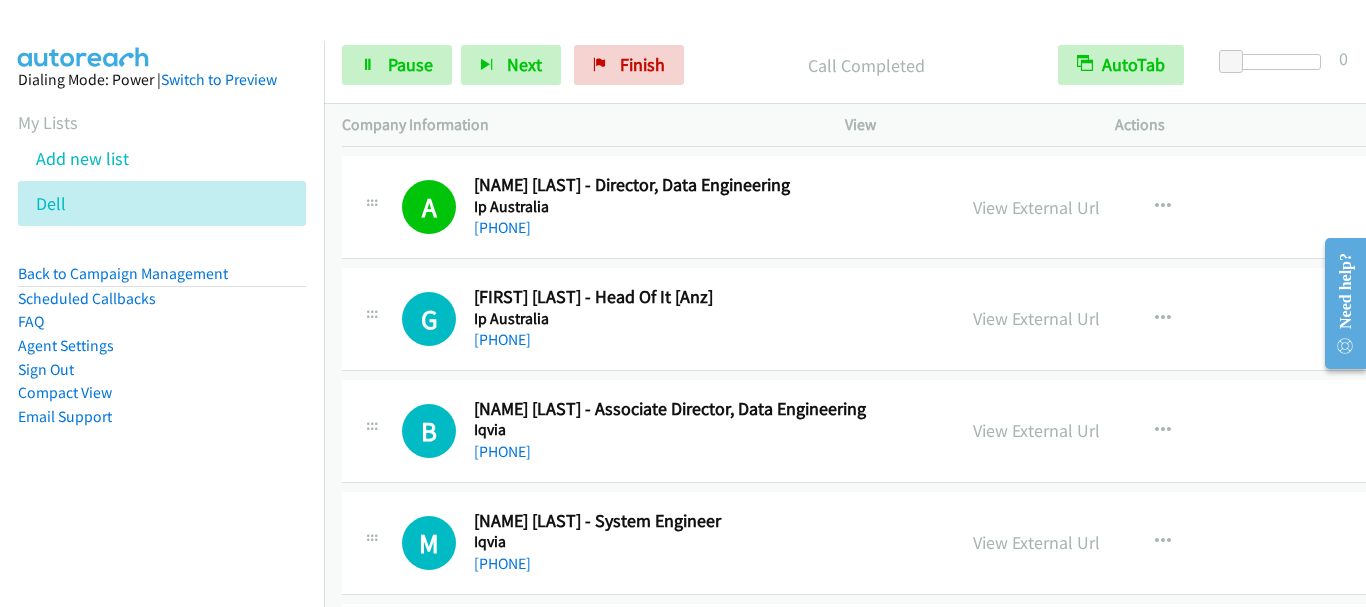 scroll, scrollTop: 1500, scrollLeft: 0, axis: vertical 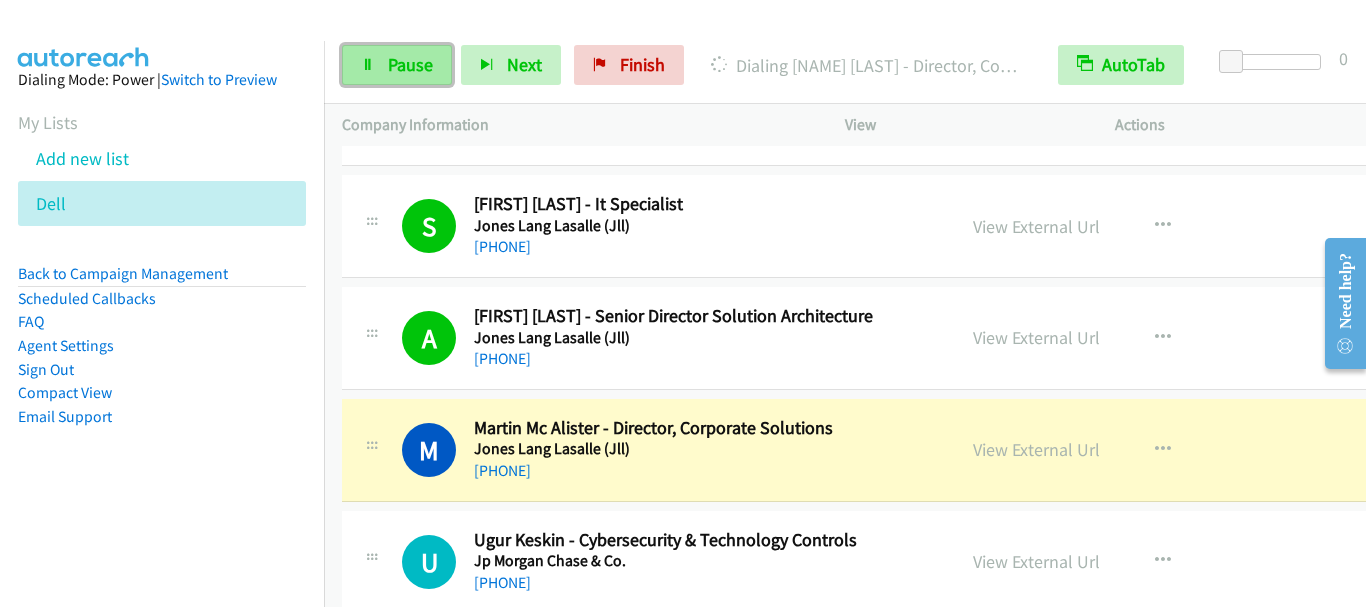 click on "Pause" at bounding box center (397, 65) 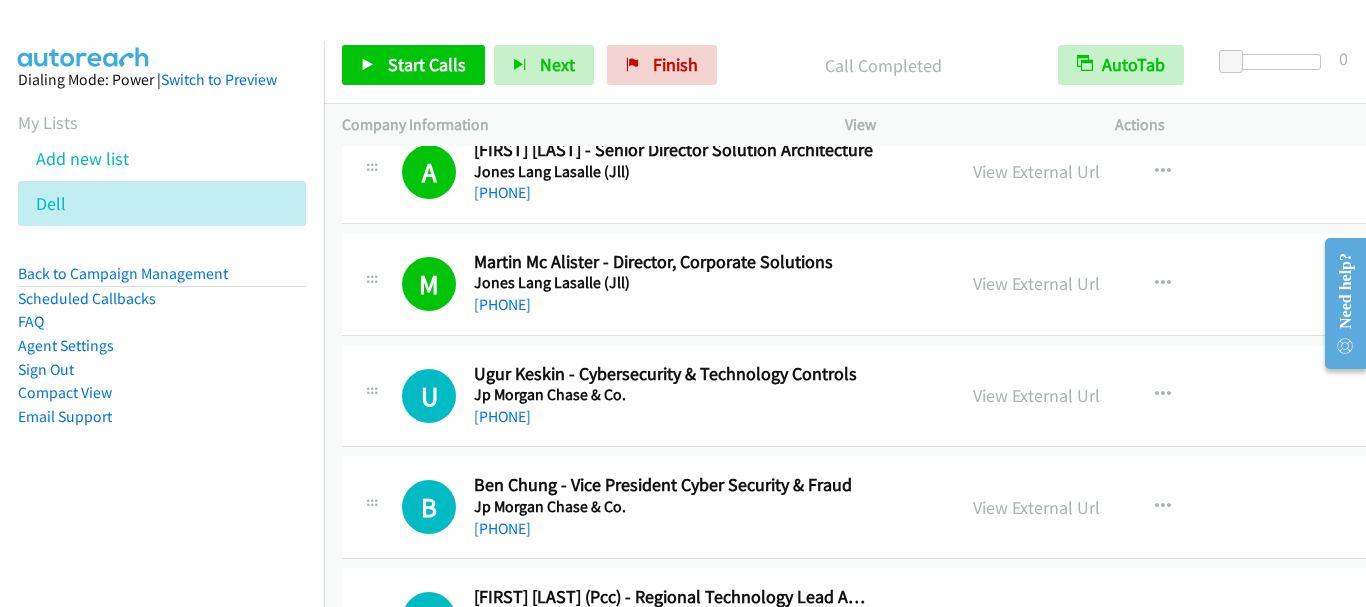 scroll, scrollTop: 4600, scrollLeft: 0, axis: vertical 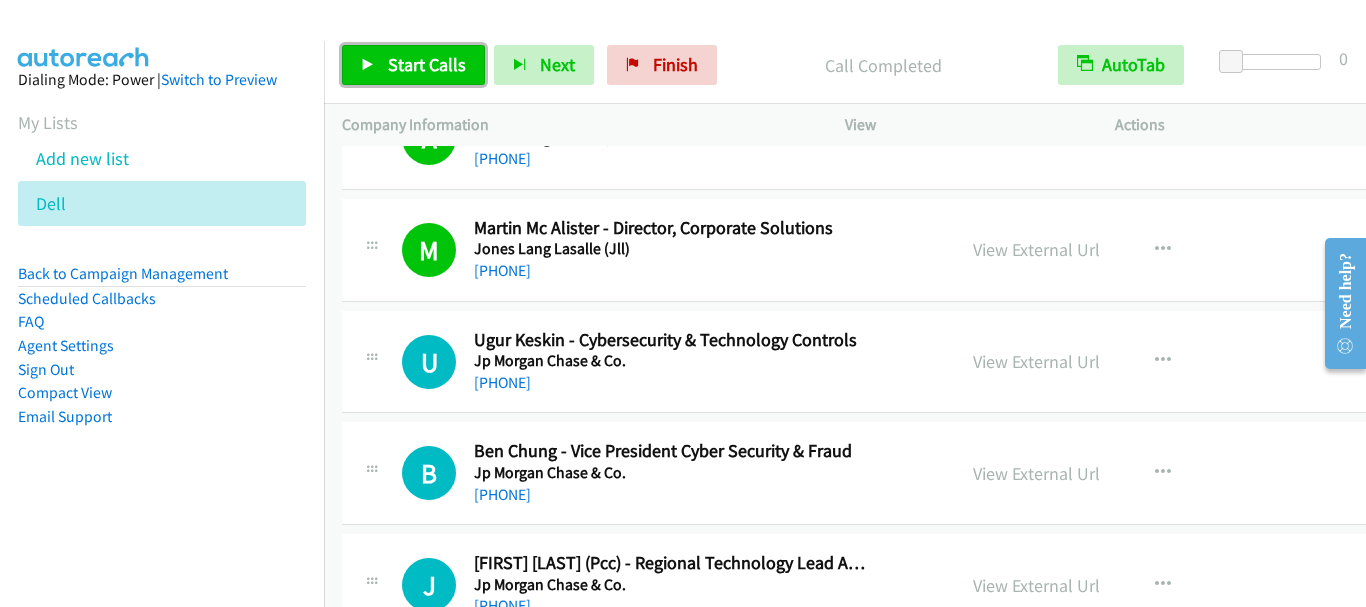 click on "Start Calls" at bounding box center (427, 64) 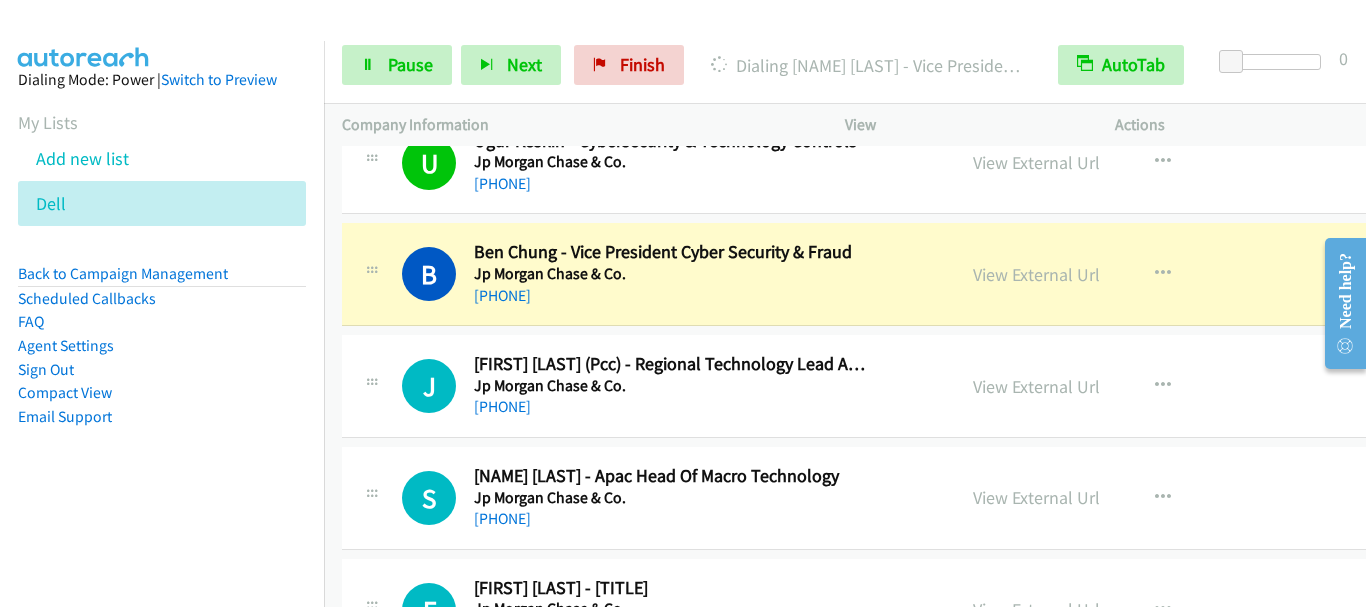 scroll, scrollTop: 4800, scrollLeft: 0, axis: vertical 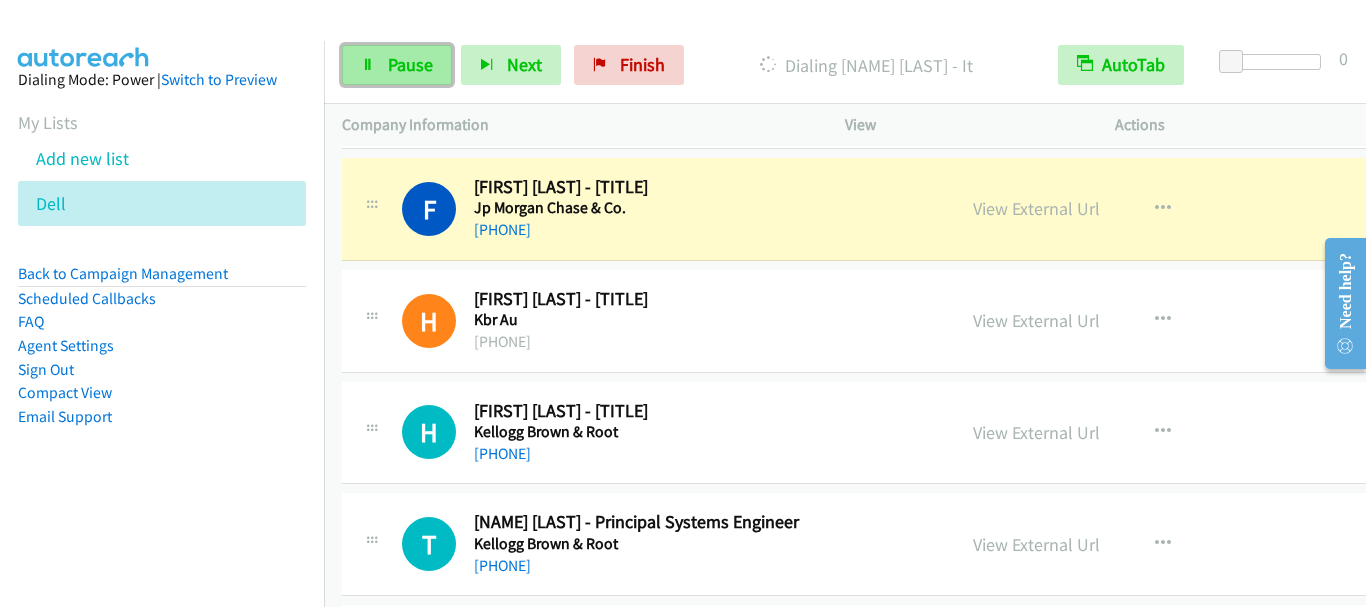 click on "Pause" at bounding box center (410, 64) 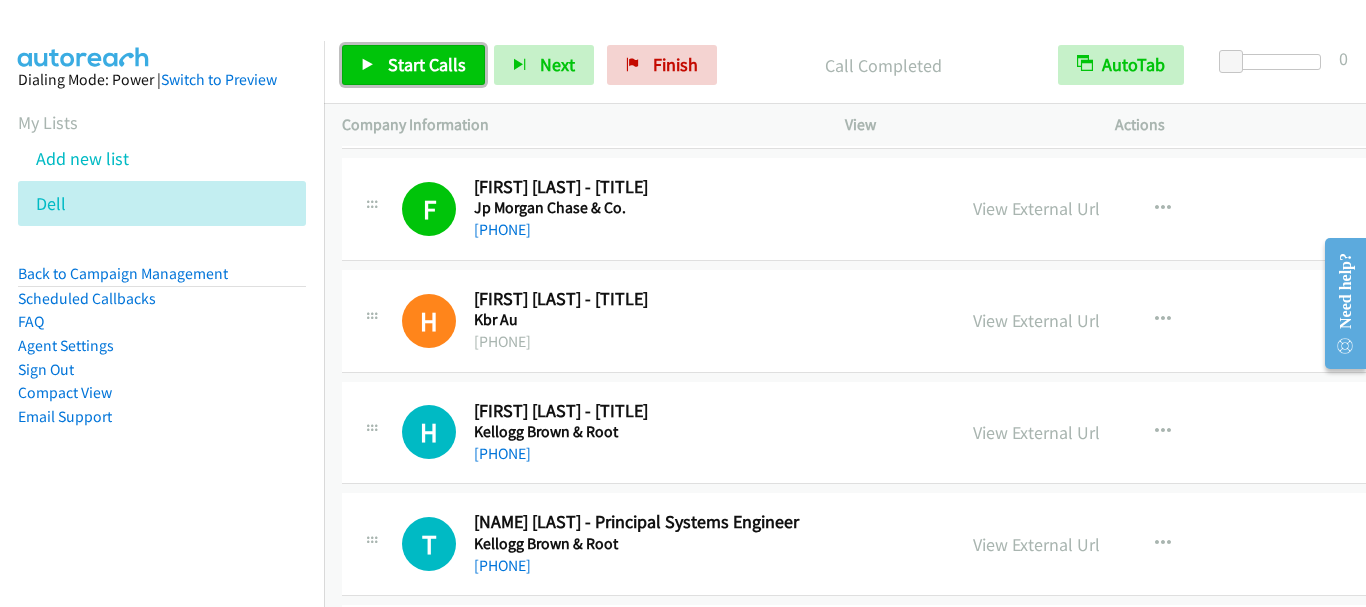 click on "Start Calls" at bounding box center (427, 64) 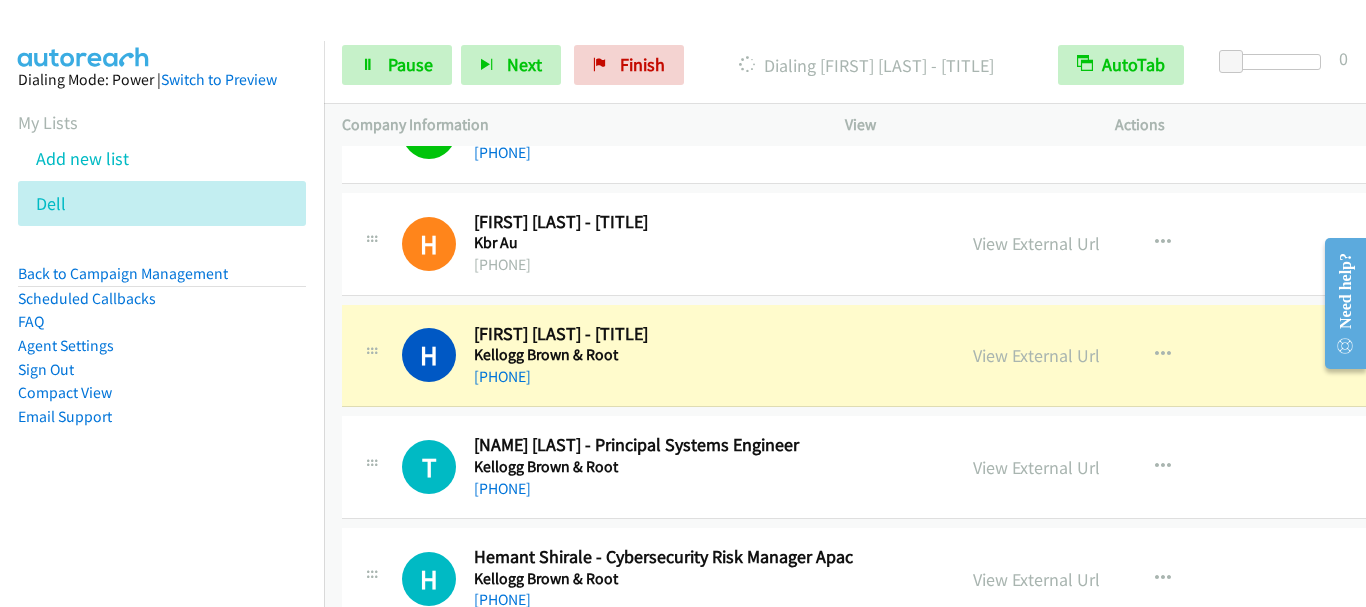 scroll, scrollTop: 5300, scrollLeft: 0, axis: vertical 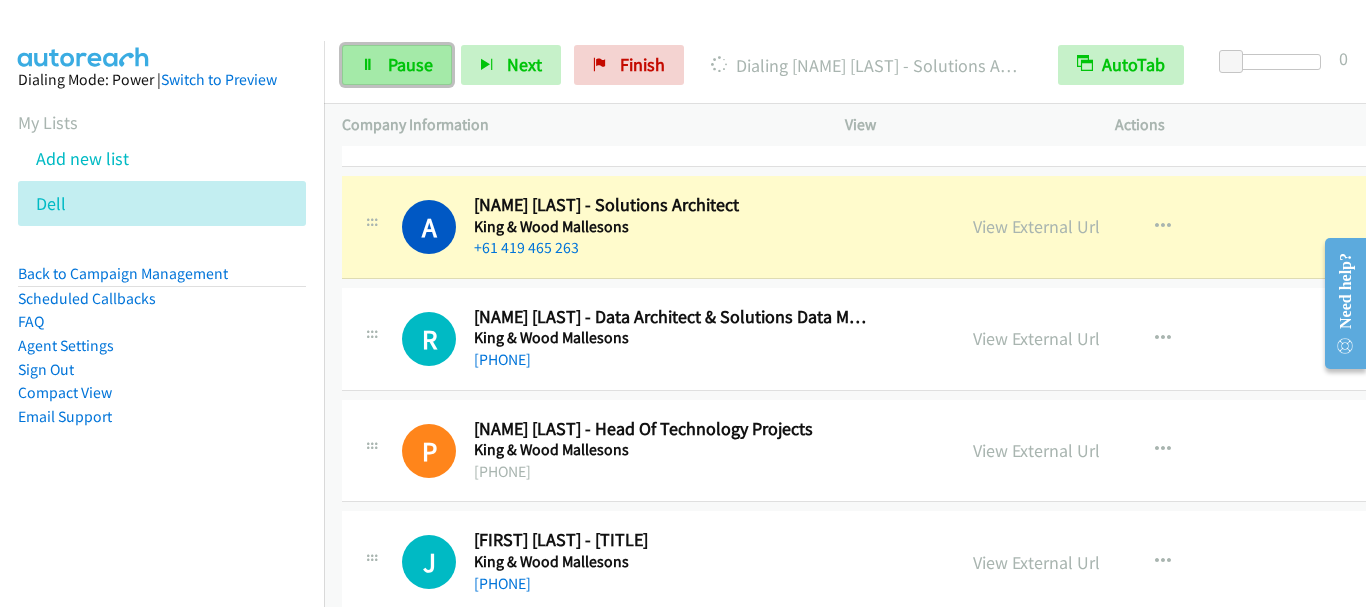 click on "Pause" at bounding box center (397, 65) 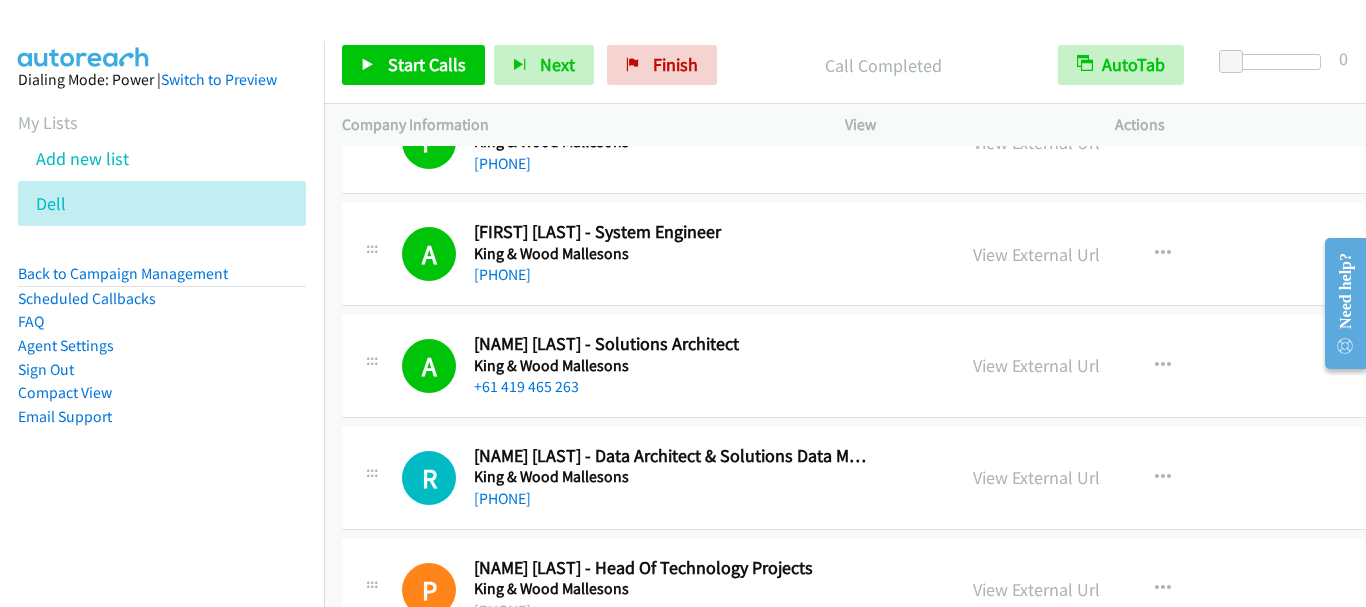 scroll, scrollTop: 6100, scrollLeft: 0, axis: vertical 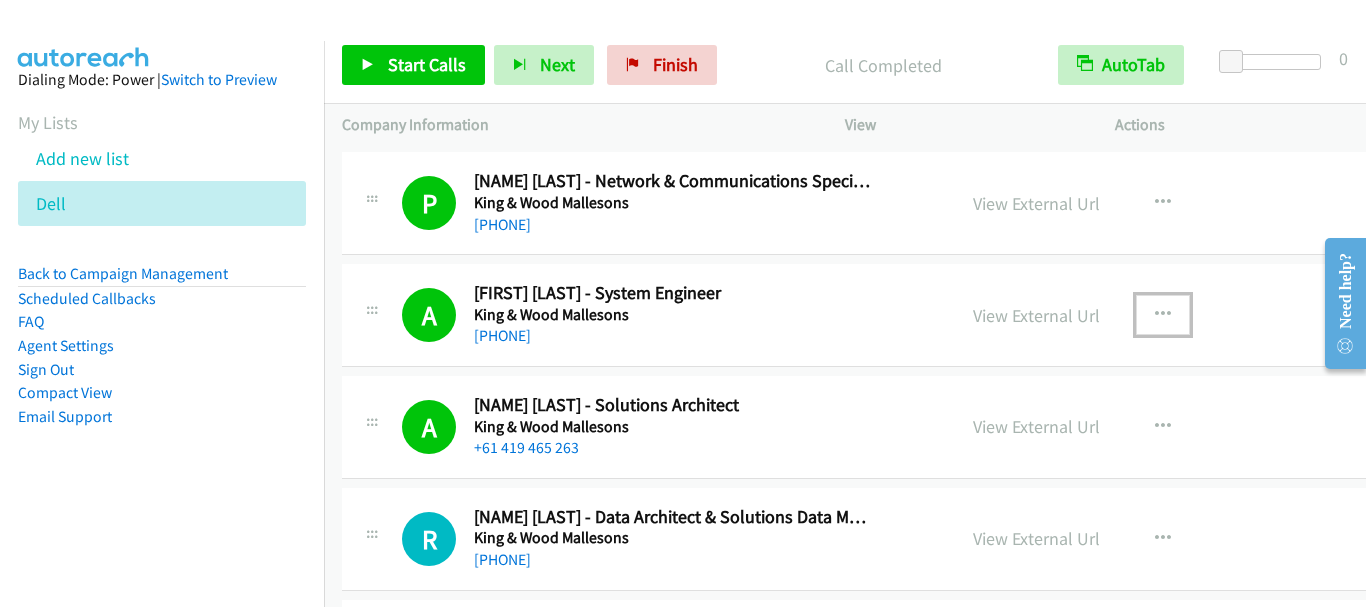 click at bounding box center [1163, 315] 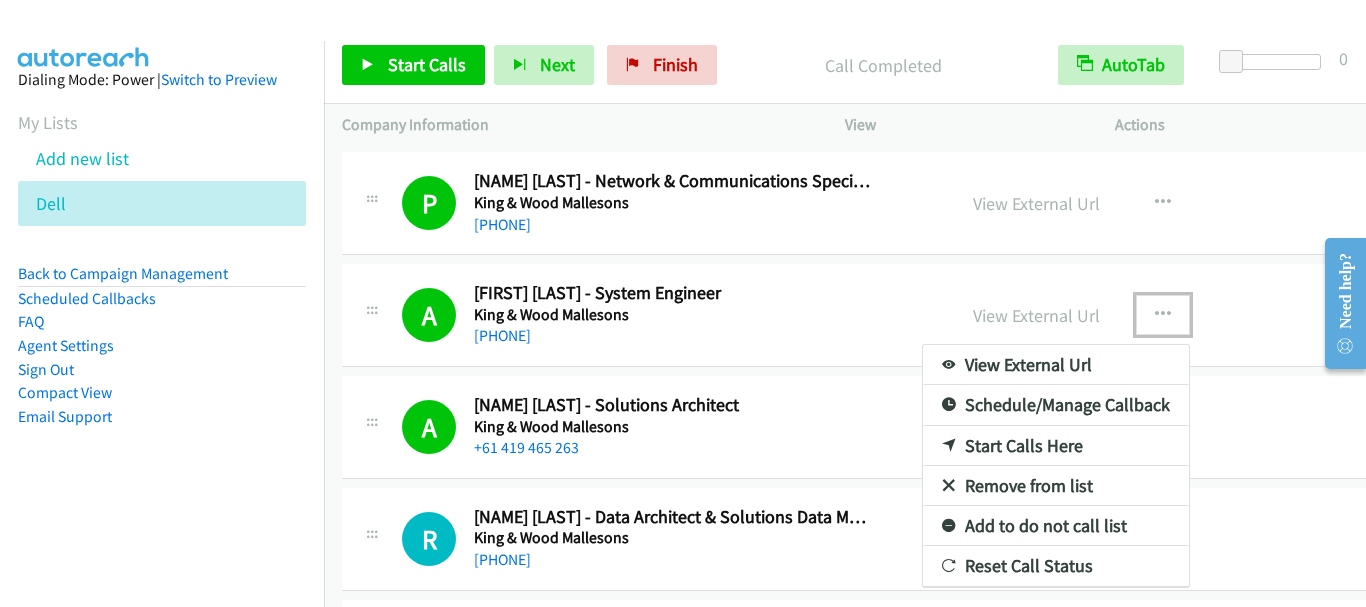 click on "Start Calls Here" at bounding box center (1056, 446) 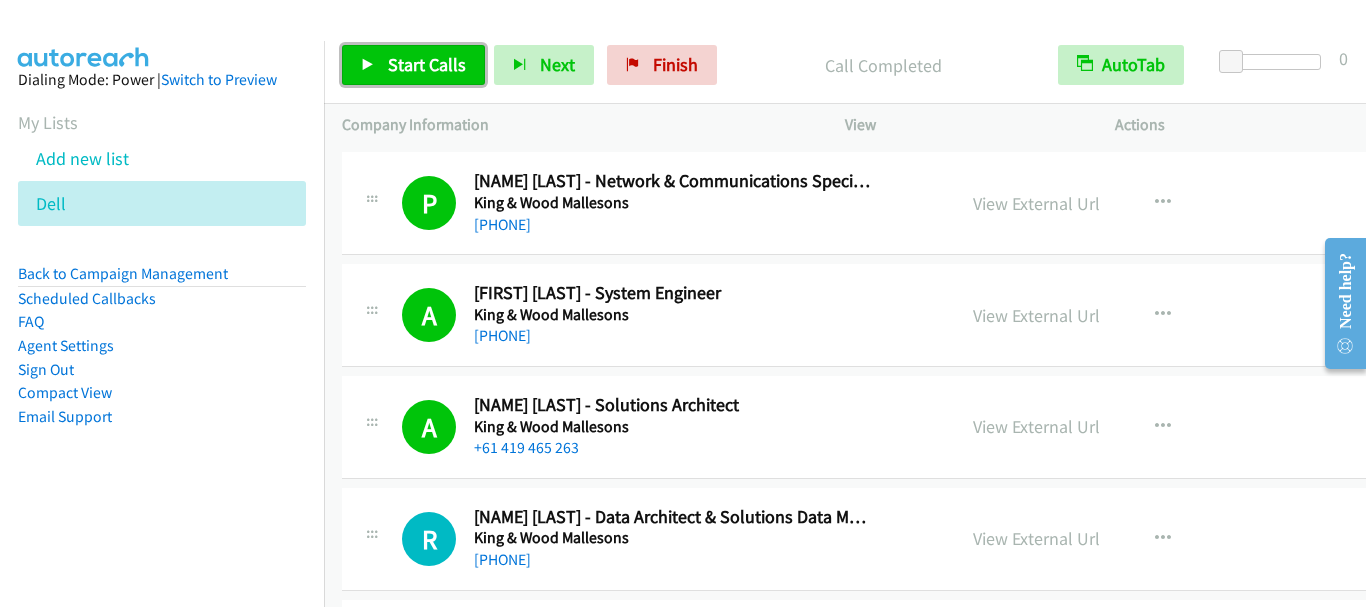 click on "Start Calls" at bounding box center (427, 64) 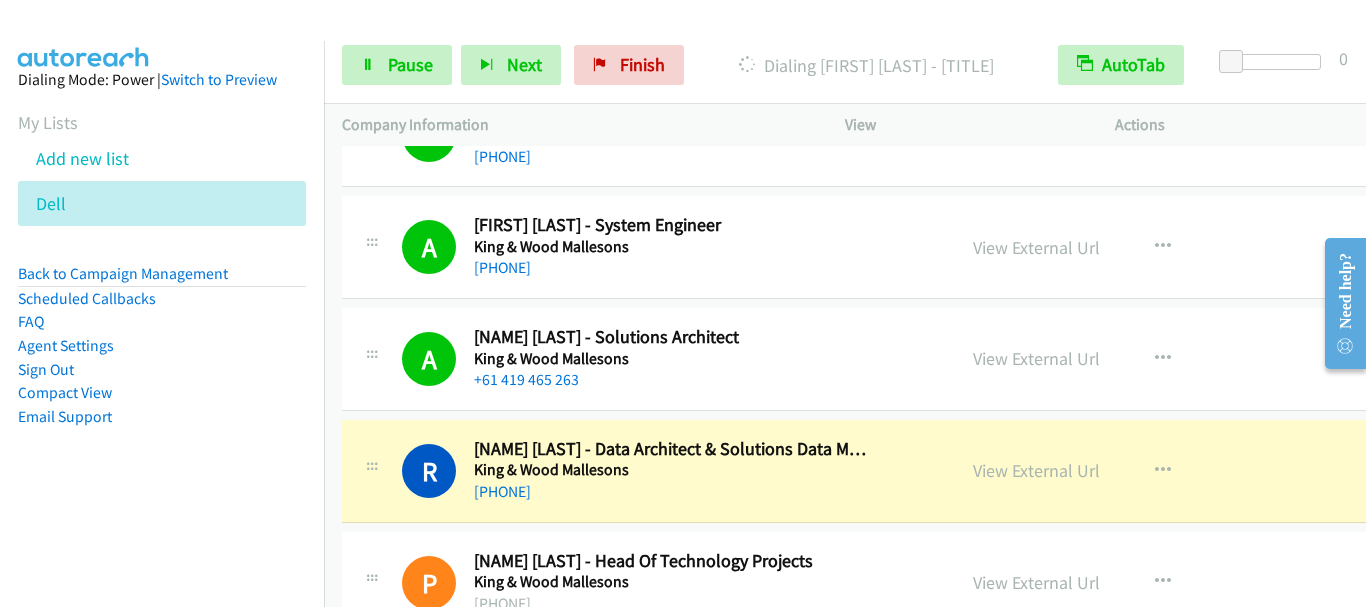 scroll, scrollTop: 6300, scrollLeft: 0, axis: vertical 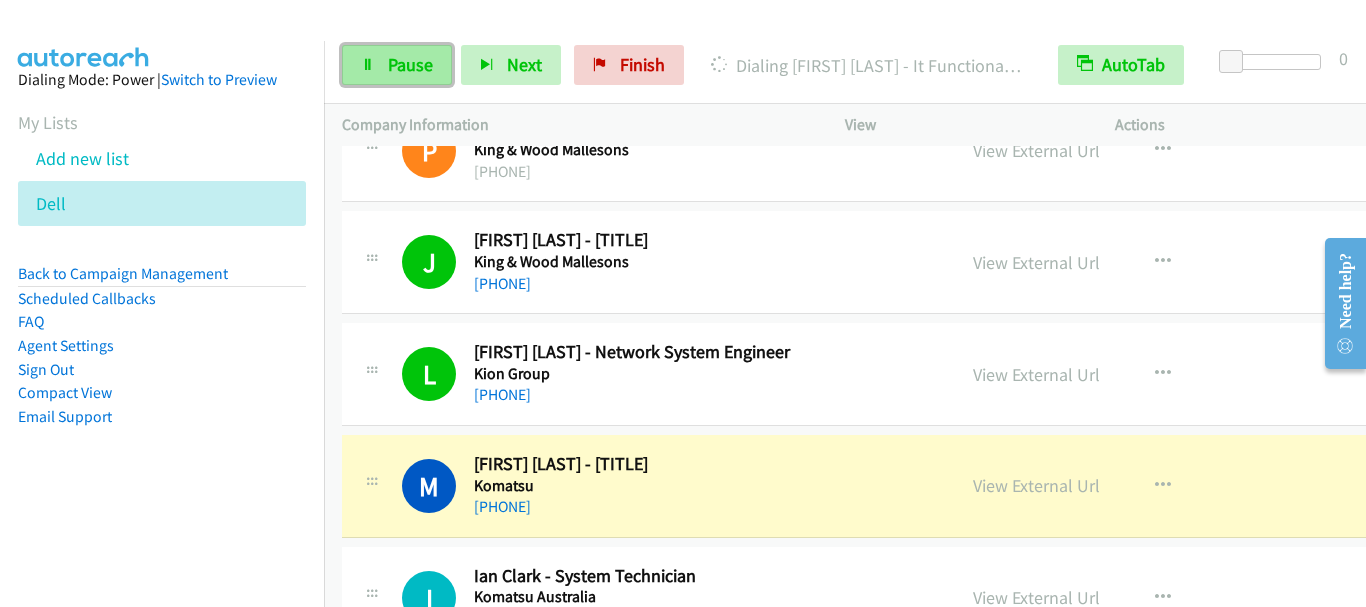 click on "Pause" at bounding box center (397, 65) 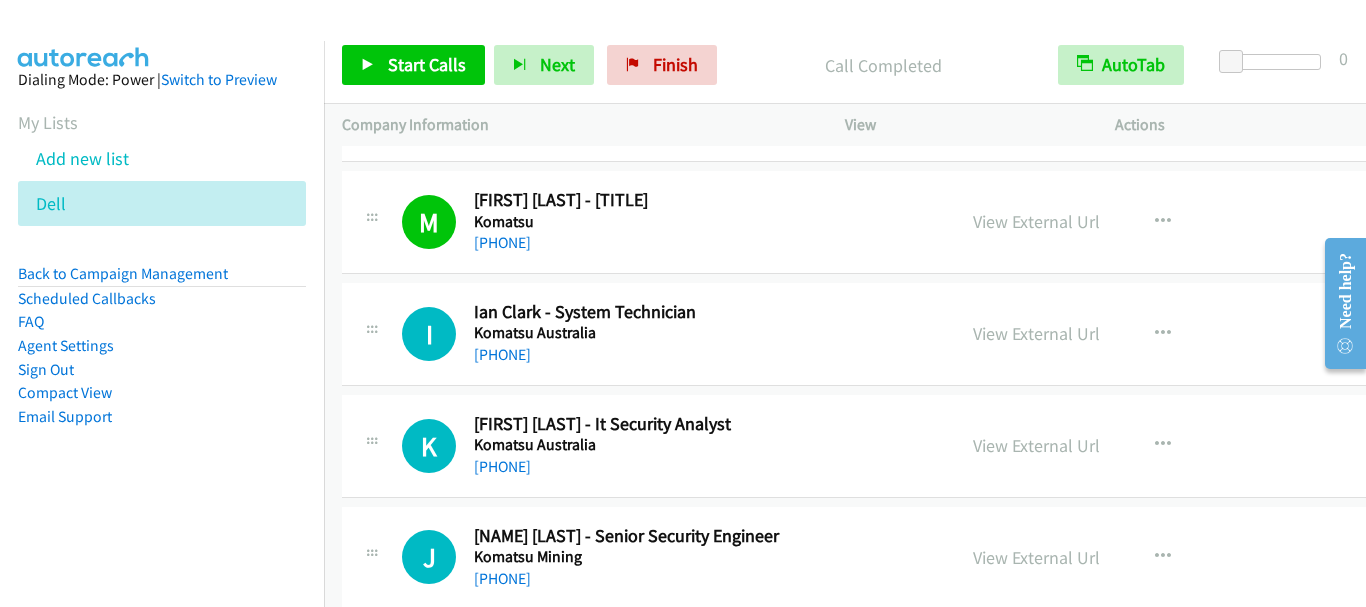 scroll, scrollTop: 6900, scrollLeft: 0, axis: vertical 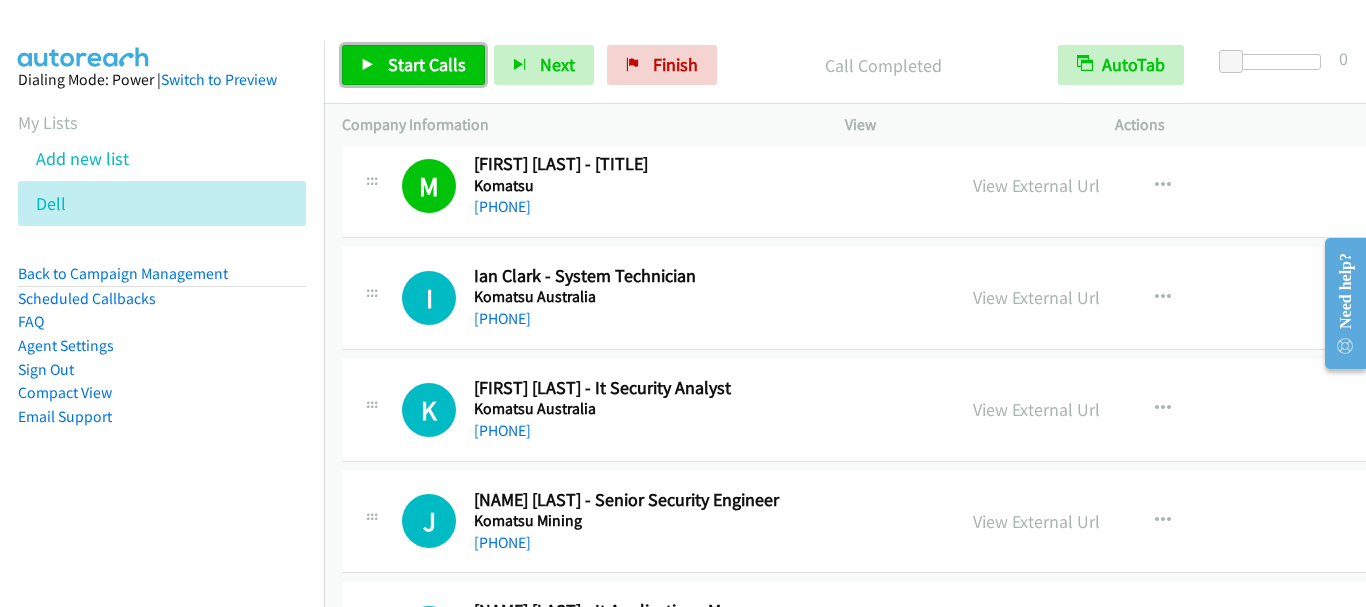 click on "Start Calls" at bounding box center [427, 64] 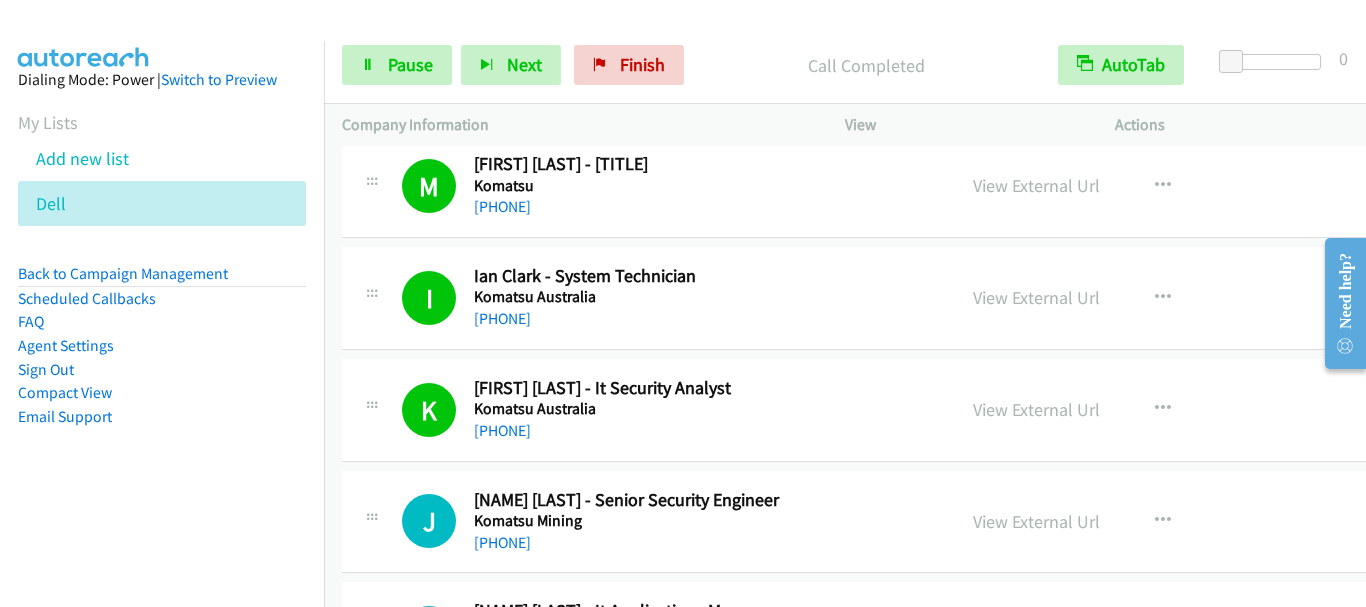 scroll, scrollTop: 7100, scrollLeft: 0, axis: vertical 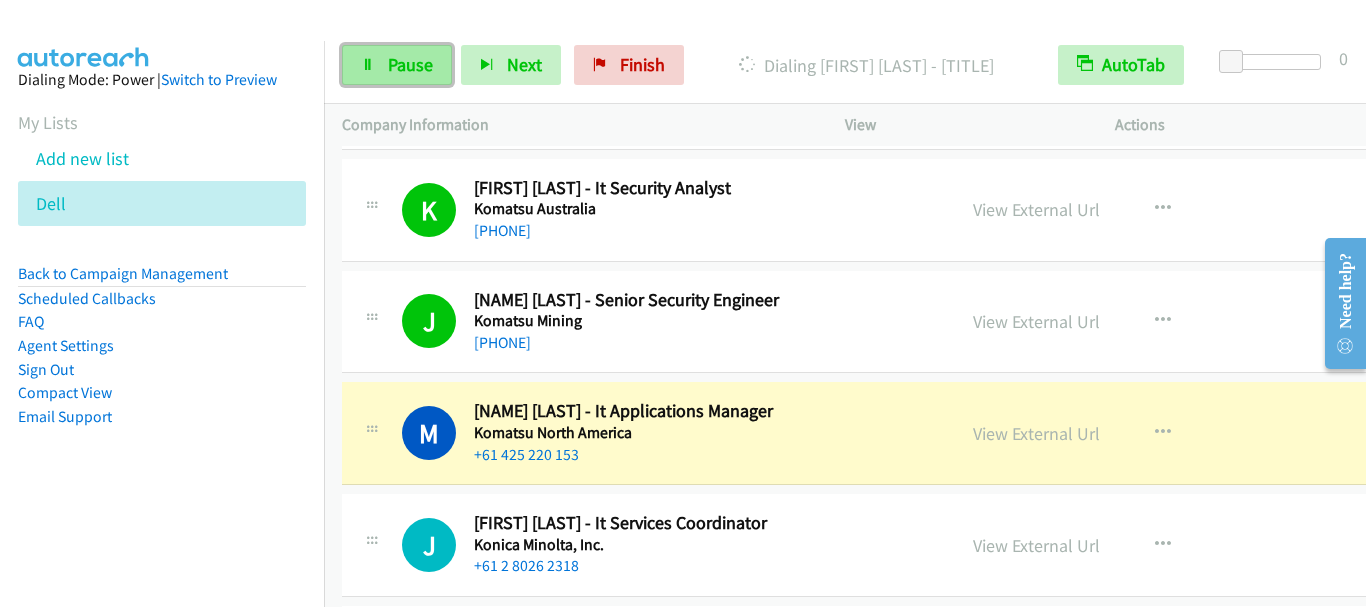 click on "Pause" at bounding box center [410, 64] 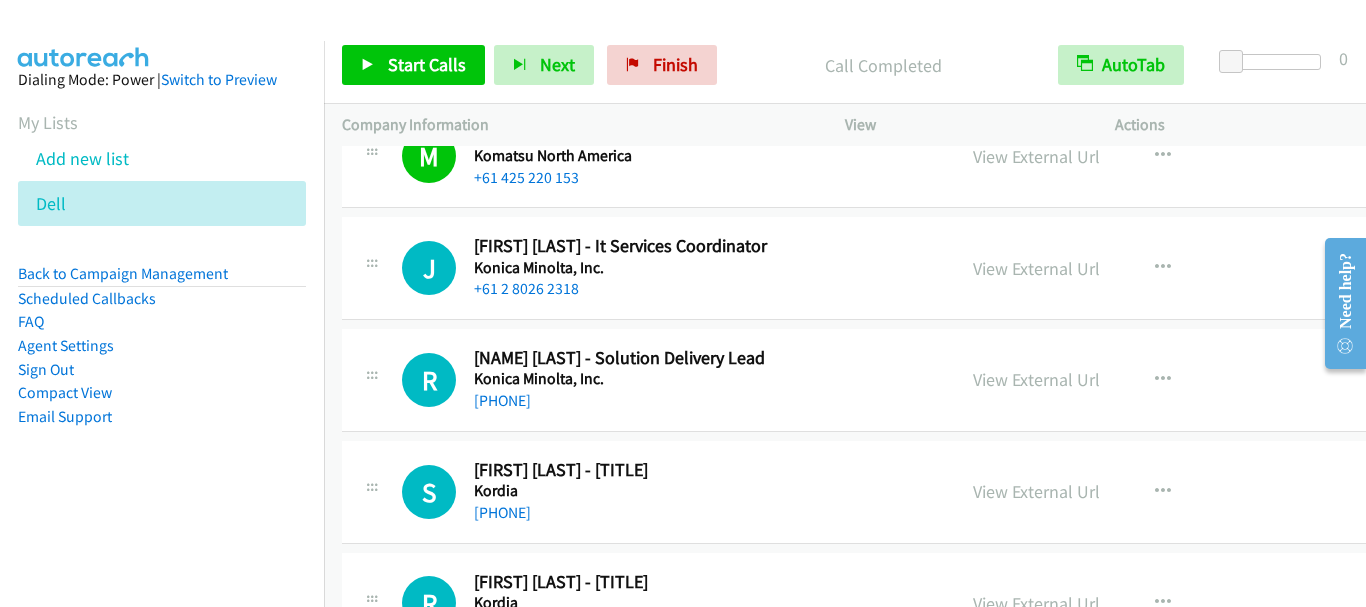 scroll, scrollTop: 7400, scrollLeft: 0, axis: vertical 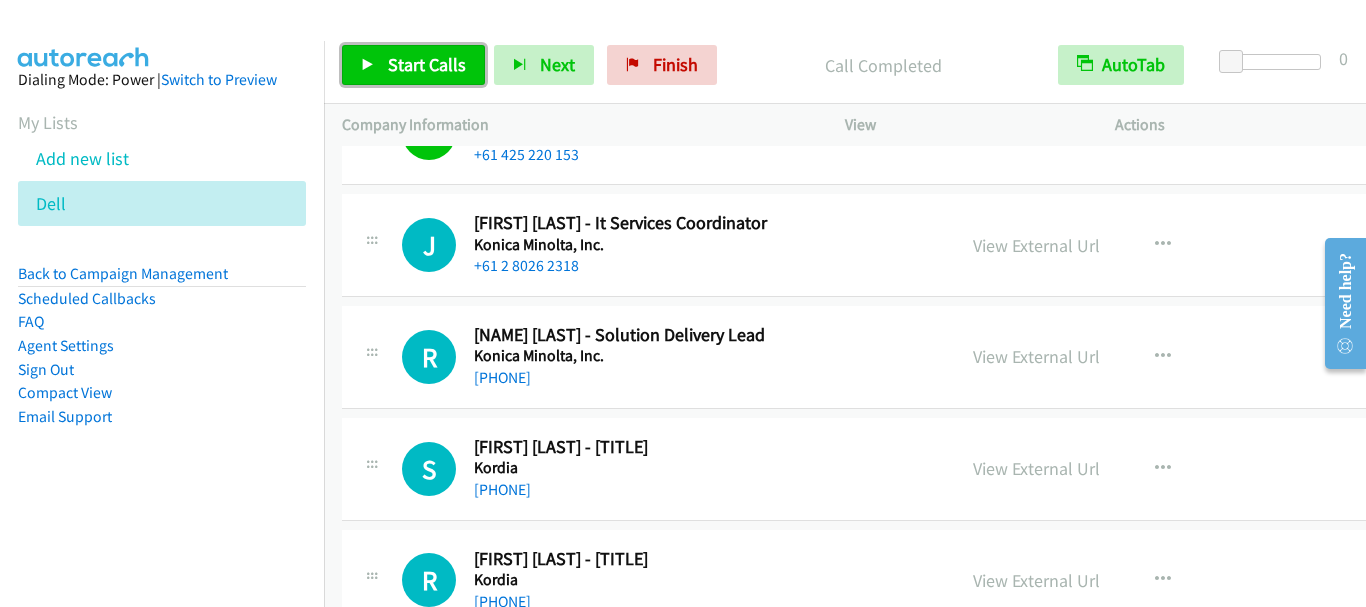 click on "Start Calls" at bounding box center [413, 65] 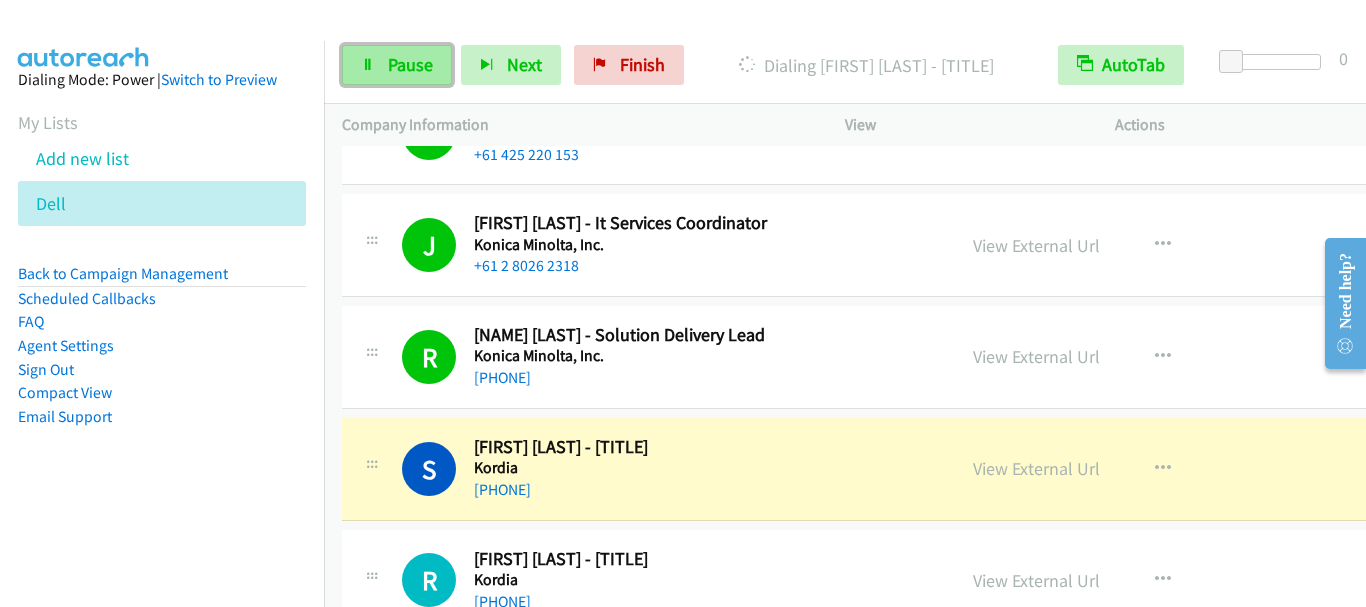 click on "Pause" at bounding box center [410, 64] 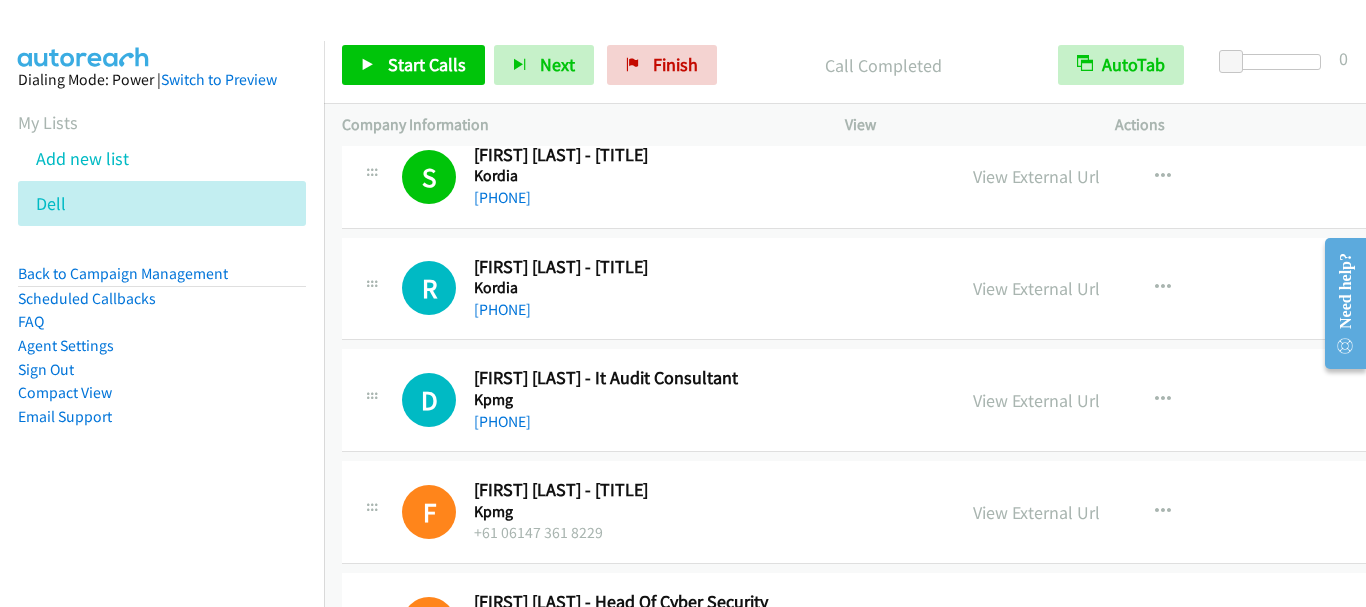 scroll, scrollTop: 7700, scrollLeft: 0, axis: vertical 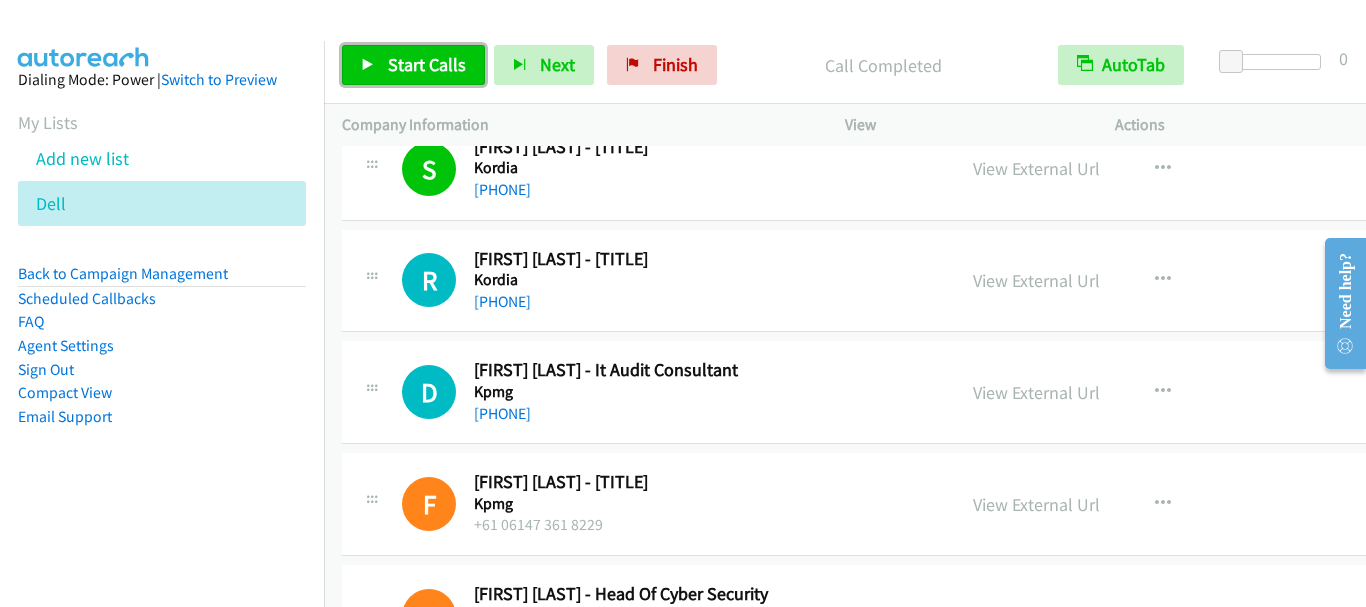 click on "Start Calls" at bounding box center [427, 64] 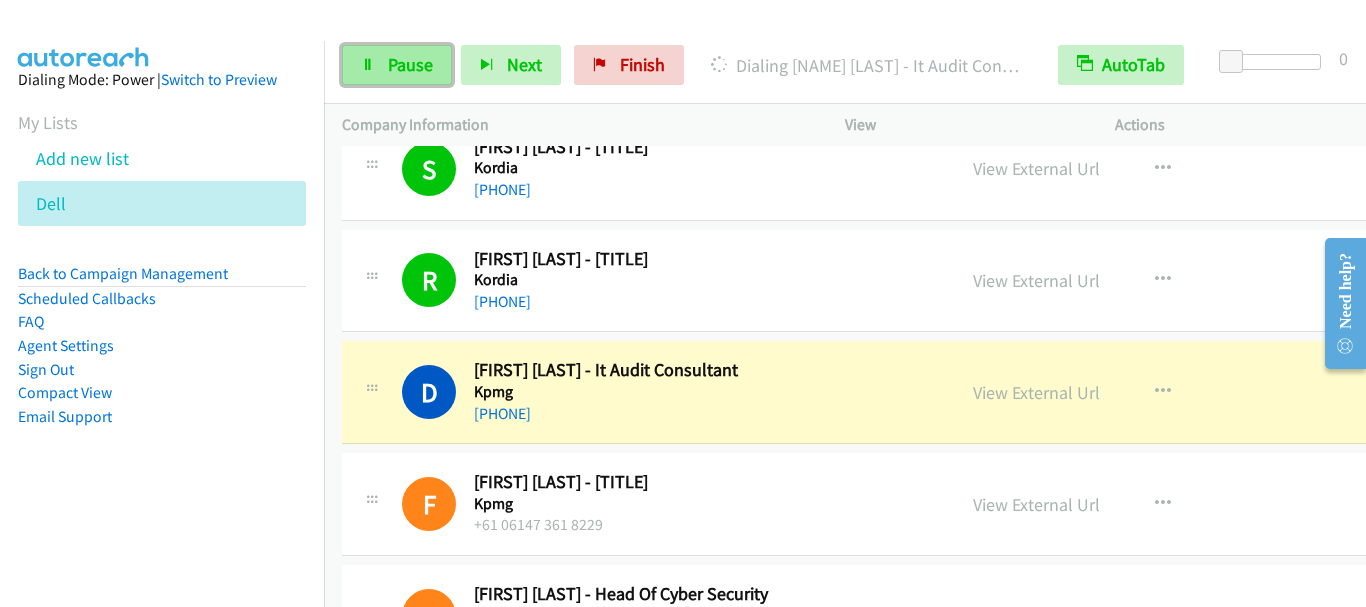 click on "Pause" at bounding box center (410, 64) 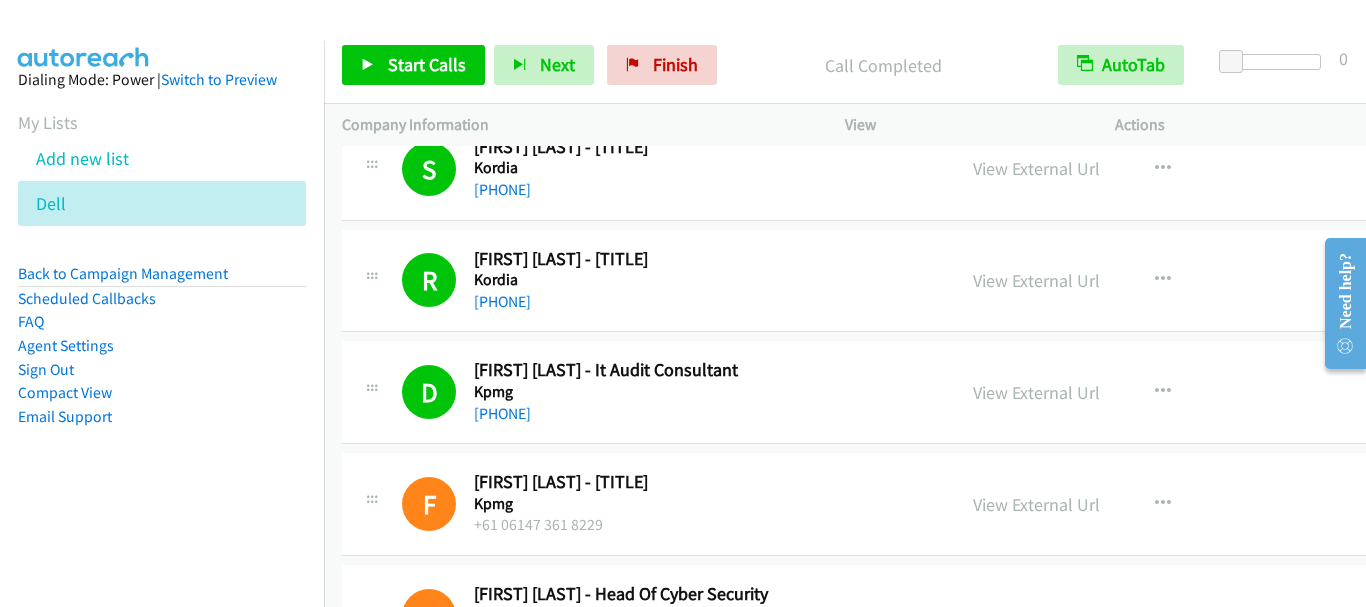 scroll, scrollTop: 7800, scrollLeft: 0, axis: vertical 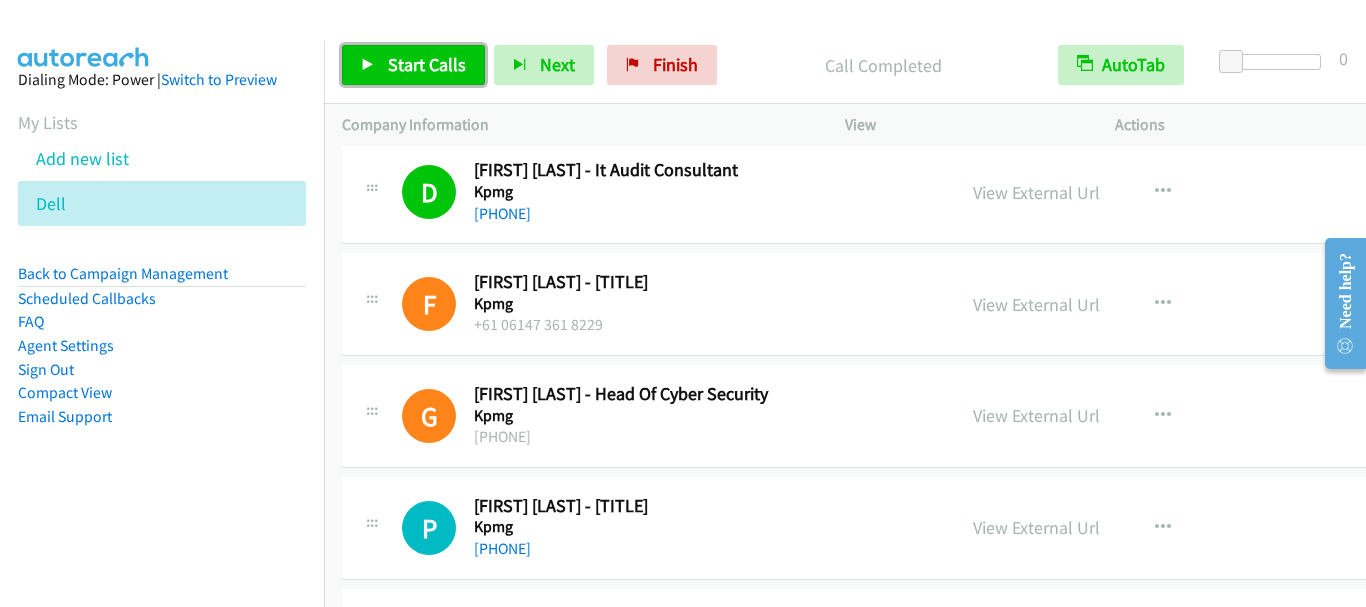 click on "Start Calls" at bounding box center (427, 64) 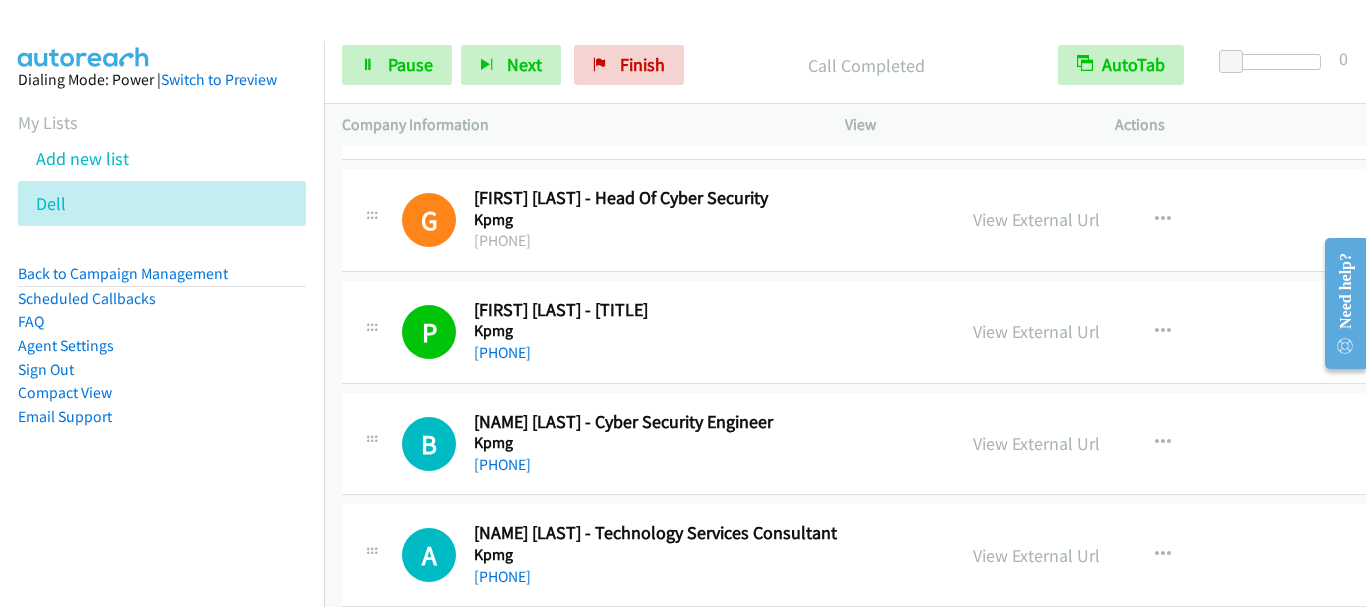 scroll, scrollTop: 8100, scrollLeft: 0, axis: vertical 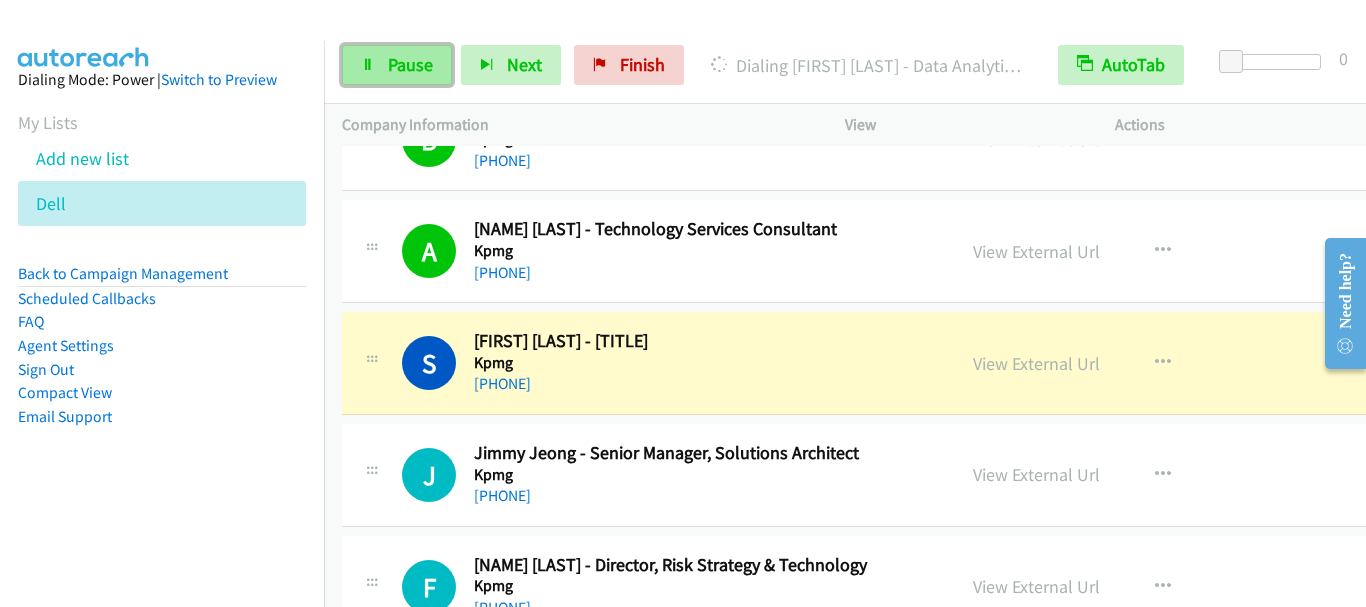 click on "Pause" at bounding box center [410, 64] 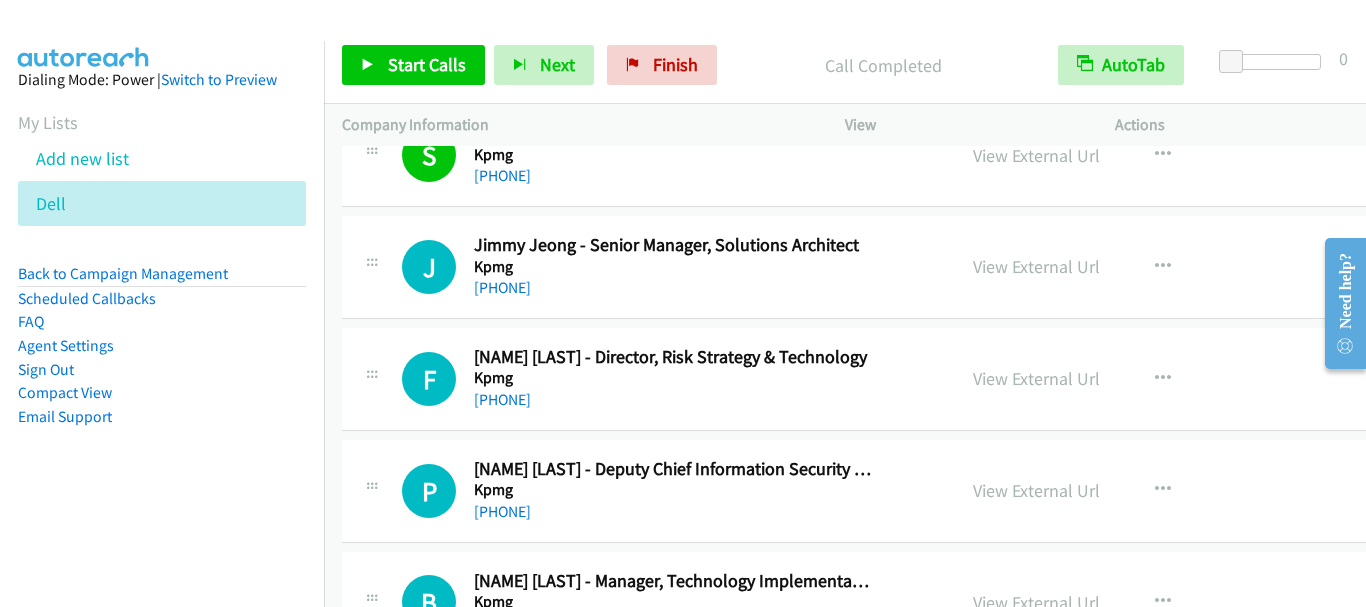 scroll, scrollTop: 8600, scrollLeft: 0, axis: vertical 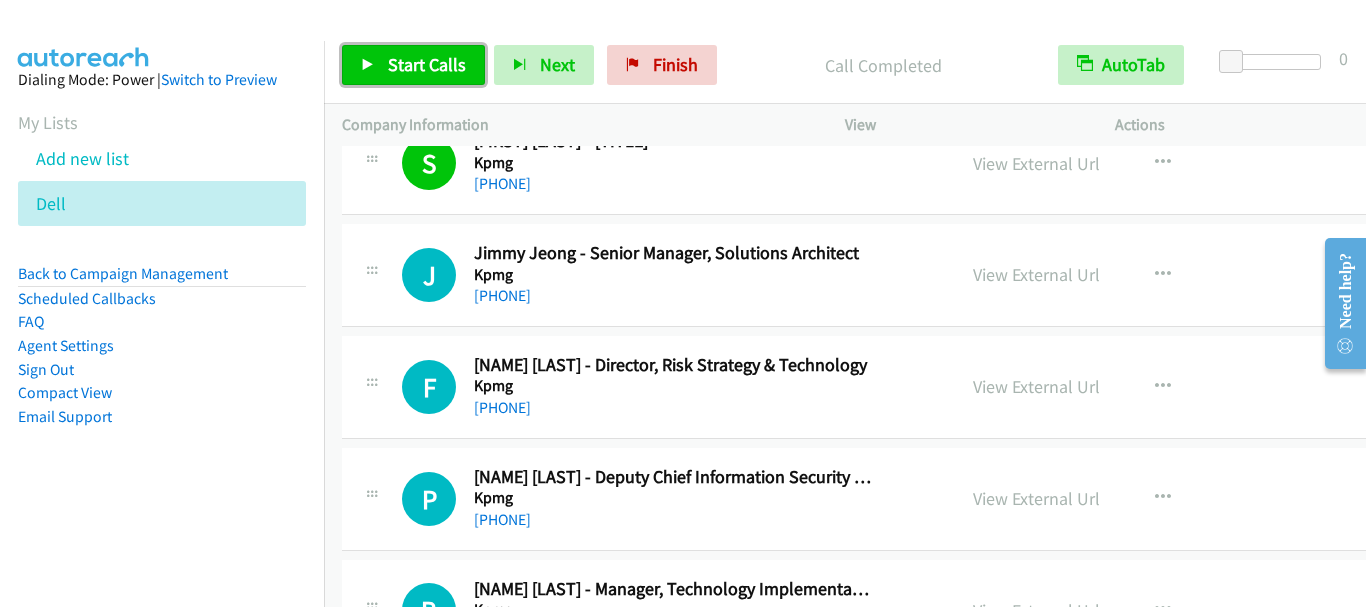 click on "Start Calls" at bounding box center (427, 64) 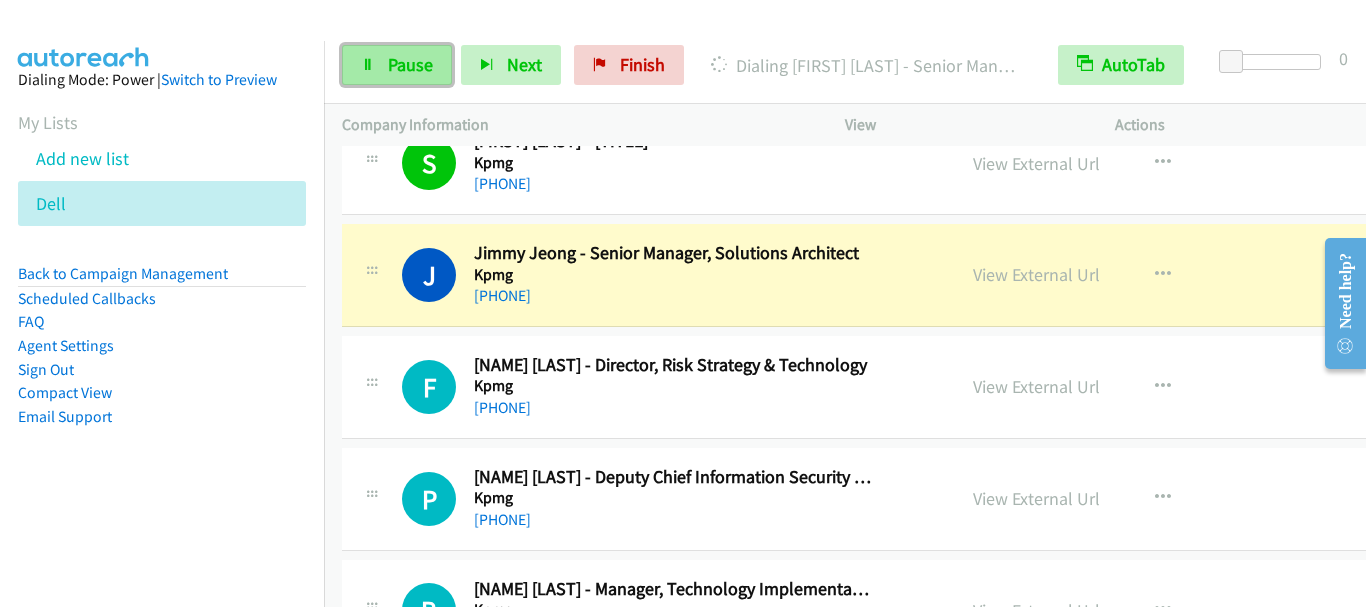 click on "Pause" at bounding box center [410, 64] 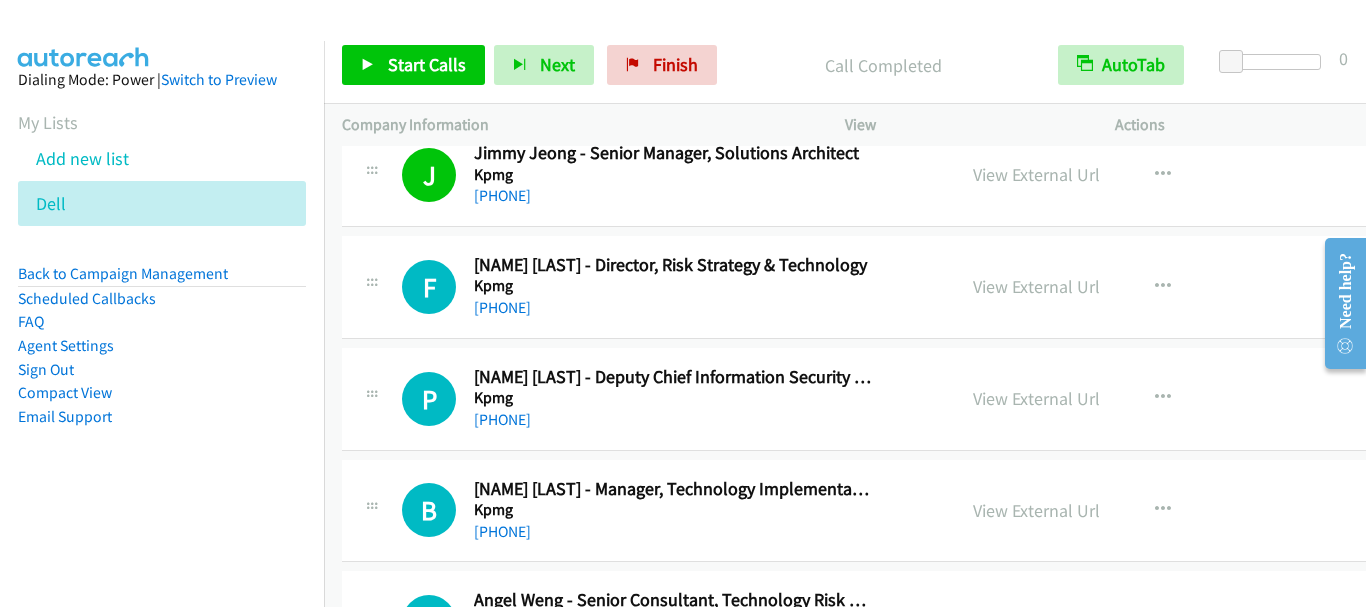 scroll, scrollTop: 8600, scrollLeft: 0, axis: vertical 